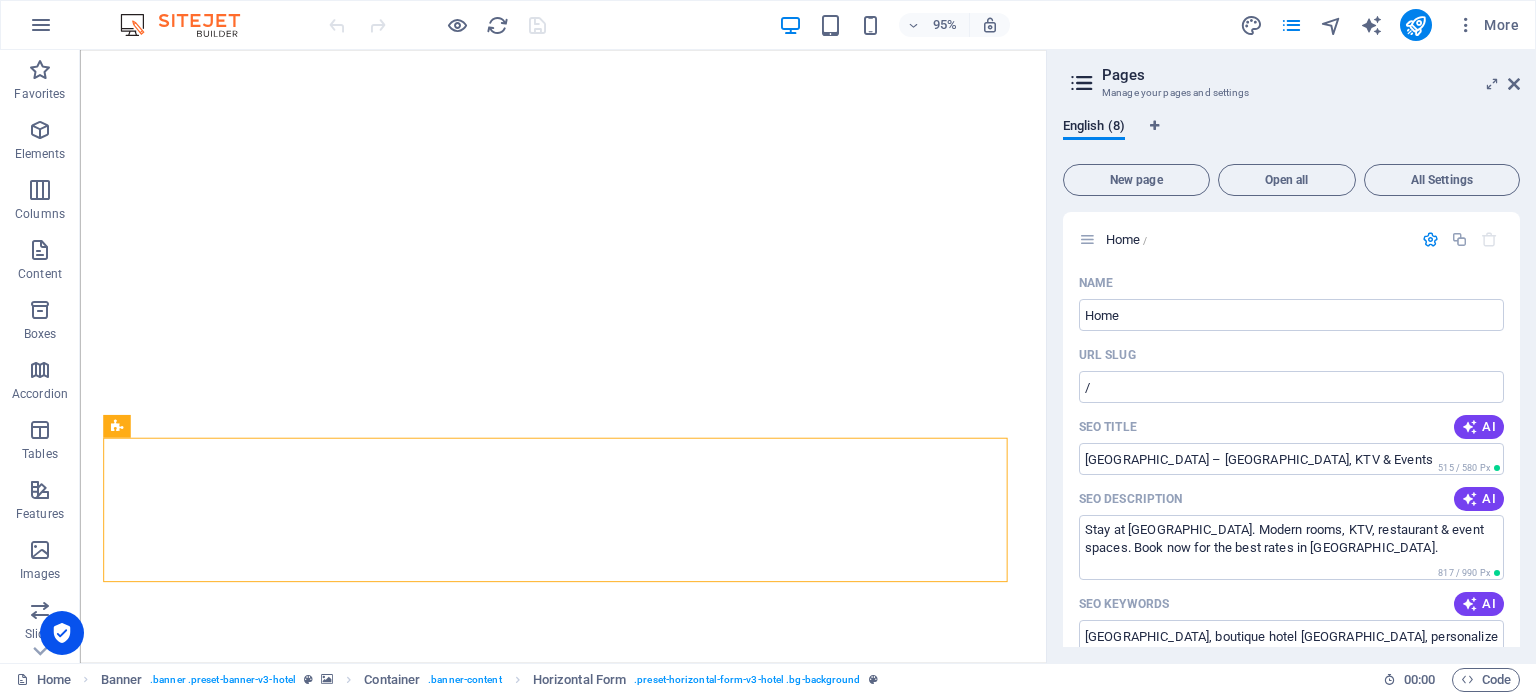scroll, scrollTop: 0, scrollLeft: 0, axis: both 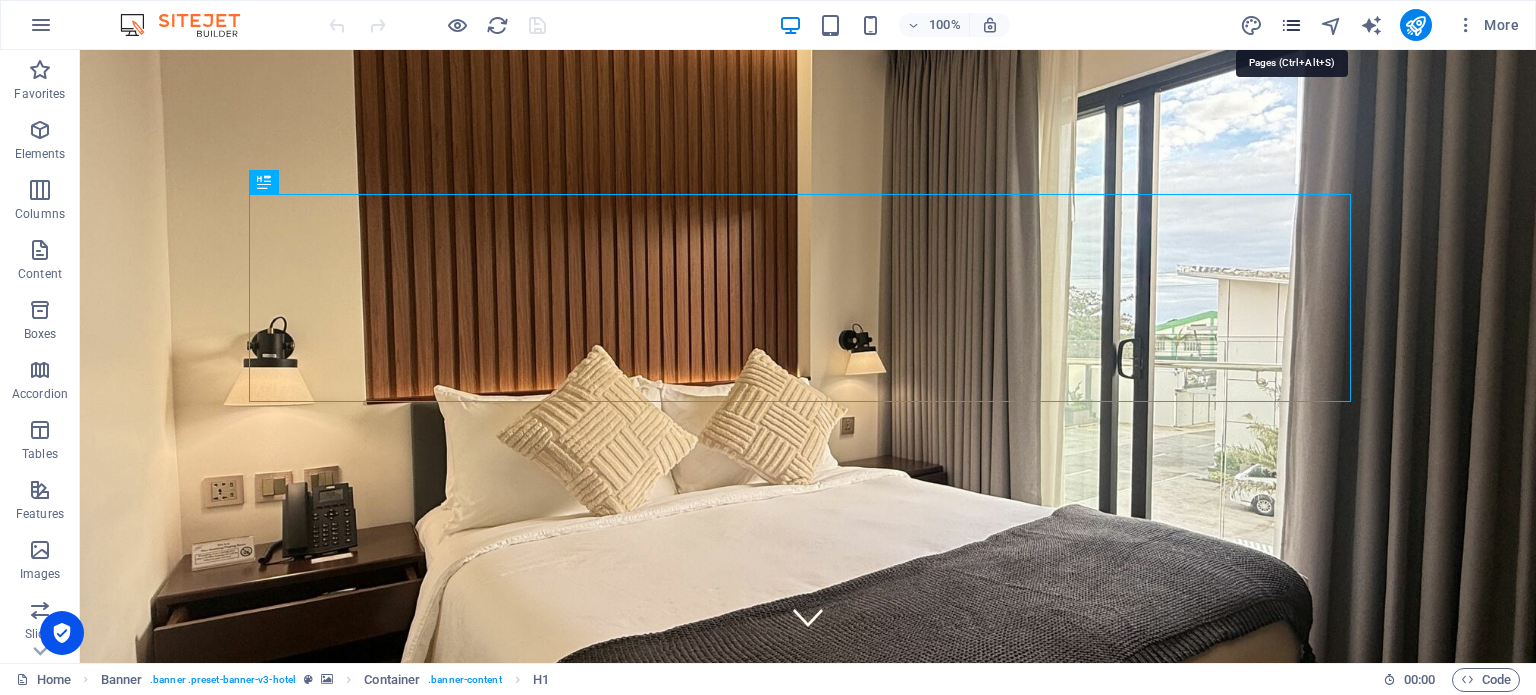 click at bounding box center [1291, 25] 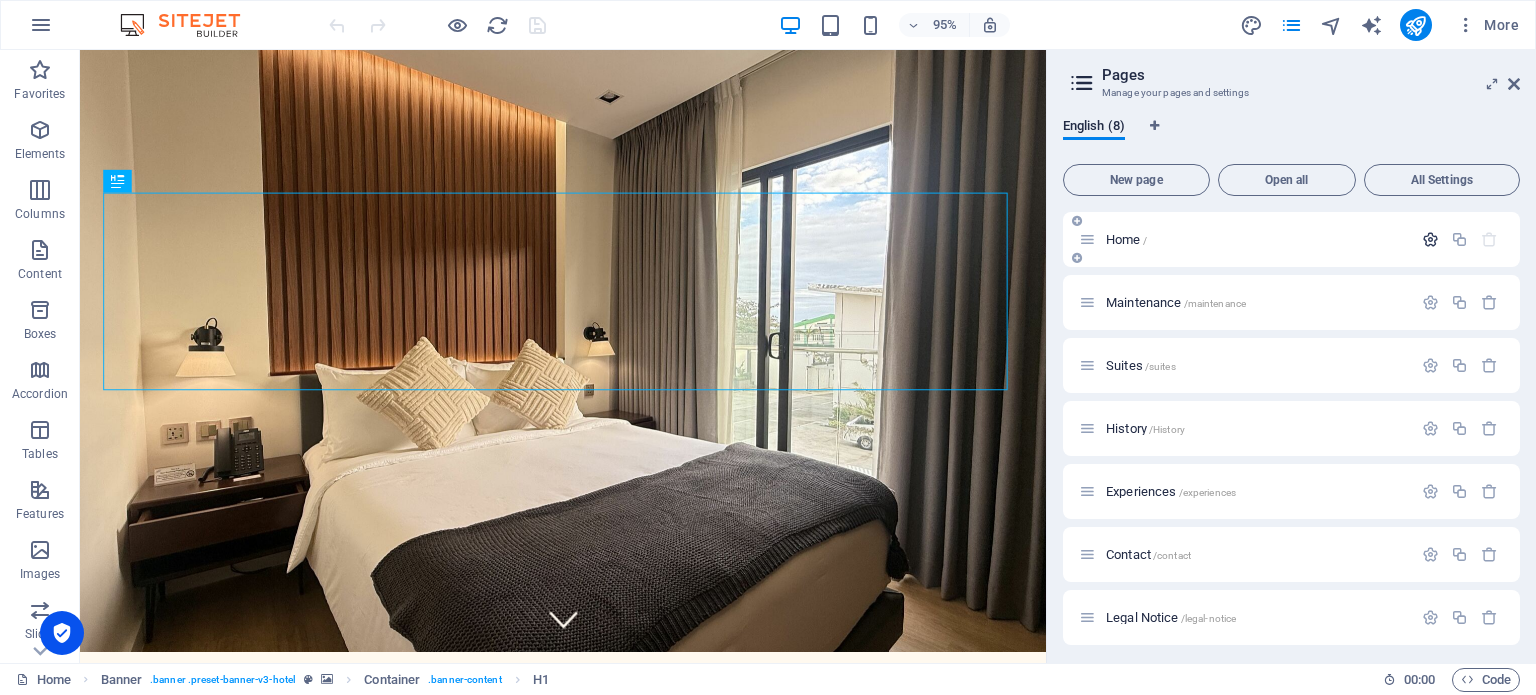 click at bounding box center [1430, 239] 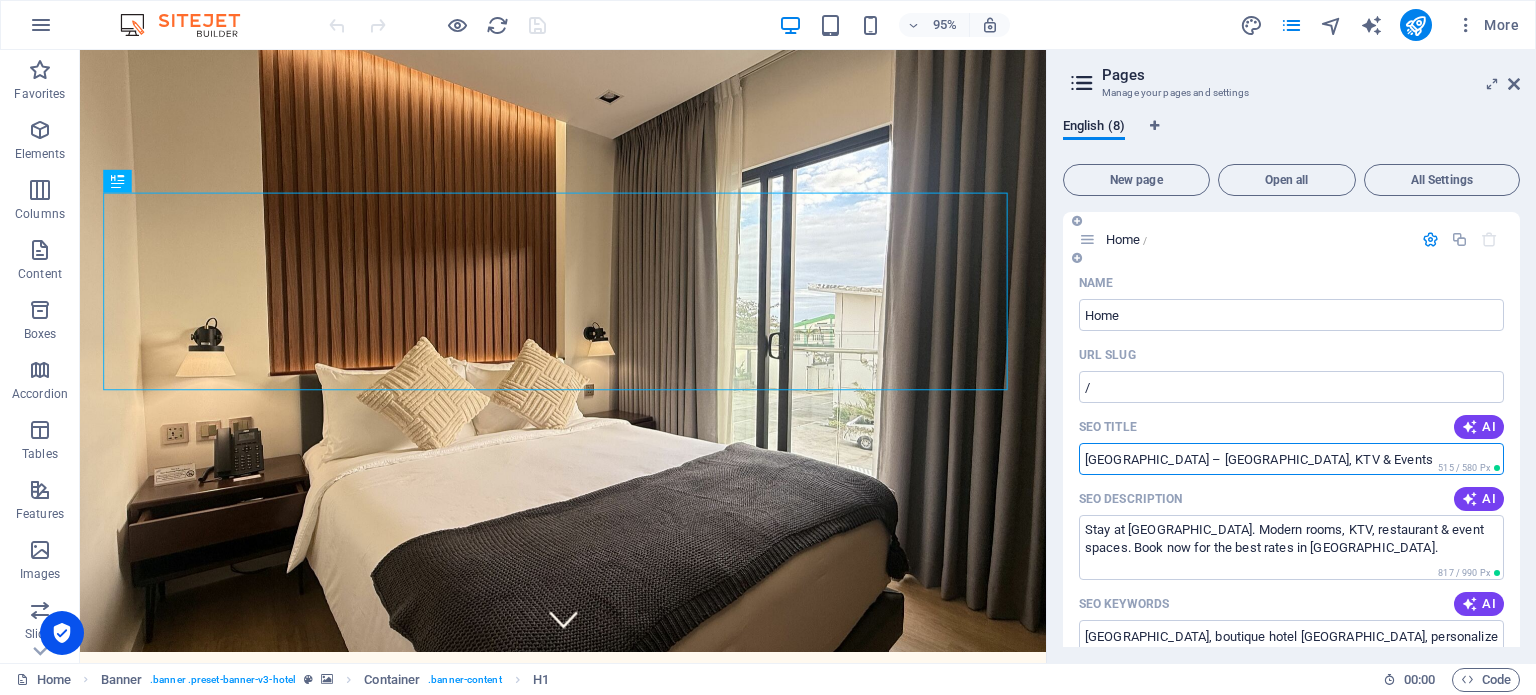 drag, startPoint x: 1419, startPoint y: 451, endPoint x: 1071, endPoint y: 481, distance: 349.2907 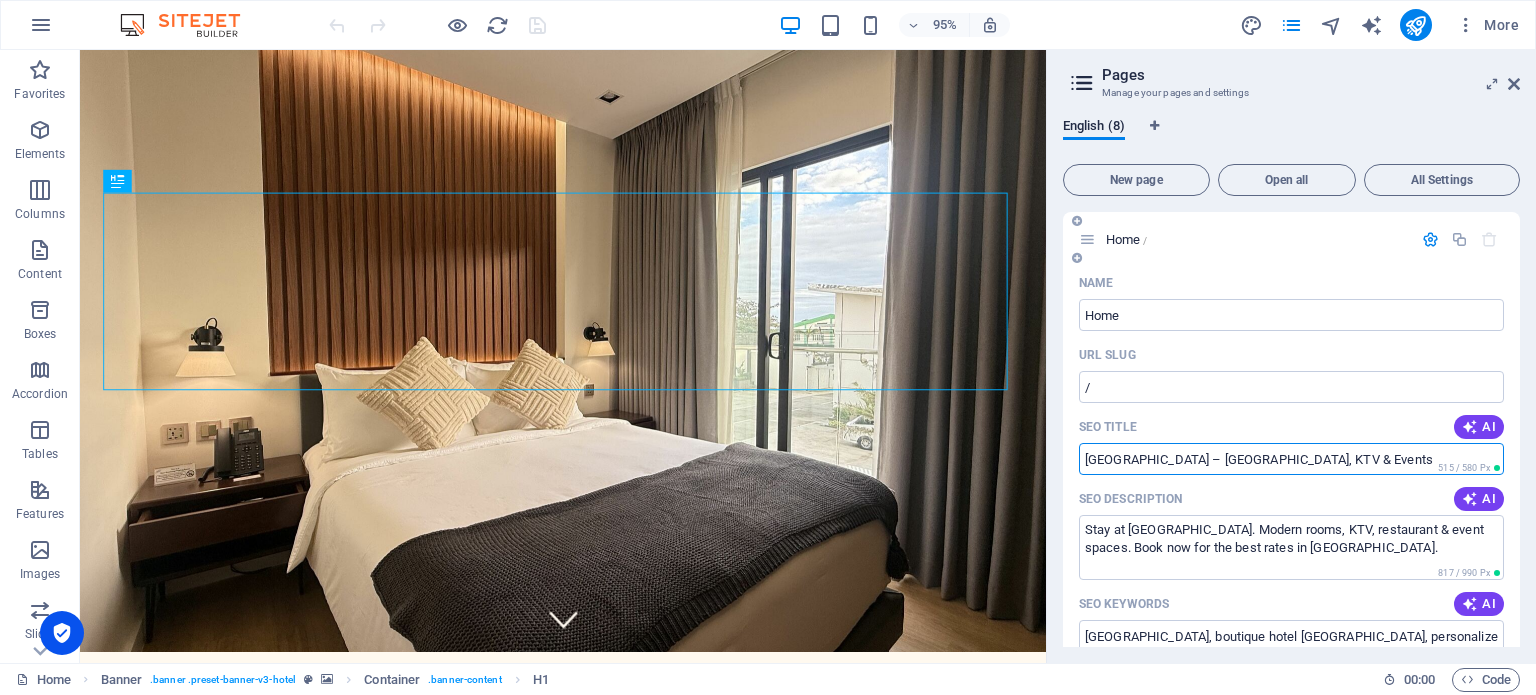 click on "Name Home ​ URL SLUG / ​ SEO Title AI [GEOGRAPHIC_DATA] – [GEOGRAPHIC_DATA], KTV & Events ​ 515 / 580 Px SEO Description AI Stay at [GEOGRAPHIC_DATA]. Modern rooms, KTV, restaurant & event spaces. Book now for the best rates in [GEOGRAPHIC_DATA]. ​ 817 / 990 Px SEO Keywords AI [GEOGRAPHIC_DATA], boutique hotel [GEOGRAPHIC_DATA], personalized hospitality [GEOGRAPHIC_DATA], comfortable accommodations [GEOGRAPHIC_DATA], dining and entertainment [GEOGRAPHIC_DATA], KTV lounges [GEOGRAPHIC_DATA], hotel in [GEOGRAPHIC_DATA], [GEOGRAPHIC_DATA], function rooms [GEOGRAPHIC_DATA], affordable accommodation, hotel in [GEOGRAPHIC_DATA] ​ Settings Menu [GEOGRAPHIC_DATA] Preview Mobile Desktop [DOMAIN_NAME] [GEOGRAPHIC_DATA] – [GEOGRAPHIC_DATA], KTV & Events Stay at [GEOGRAPHIC_DATA]. Modern rooms, KTV, restaurant & event spaces. Book now for the best rates in [GEOGRAPHIC_DATA]. Meta tags ​ Preview Image (Open Graph) More Settings" at bounding box center [1291, 697] 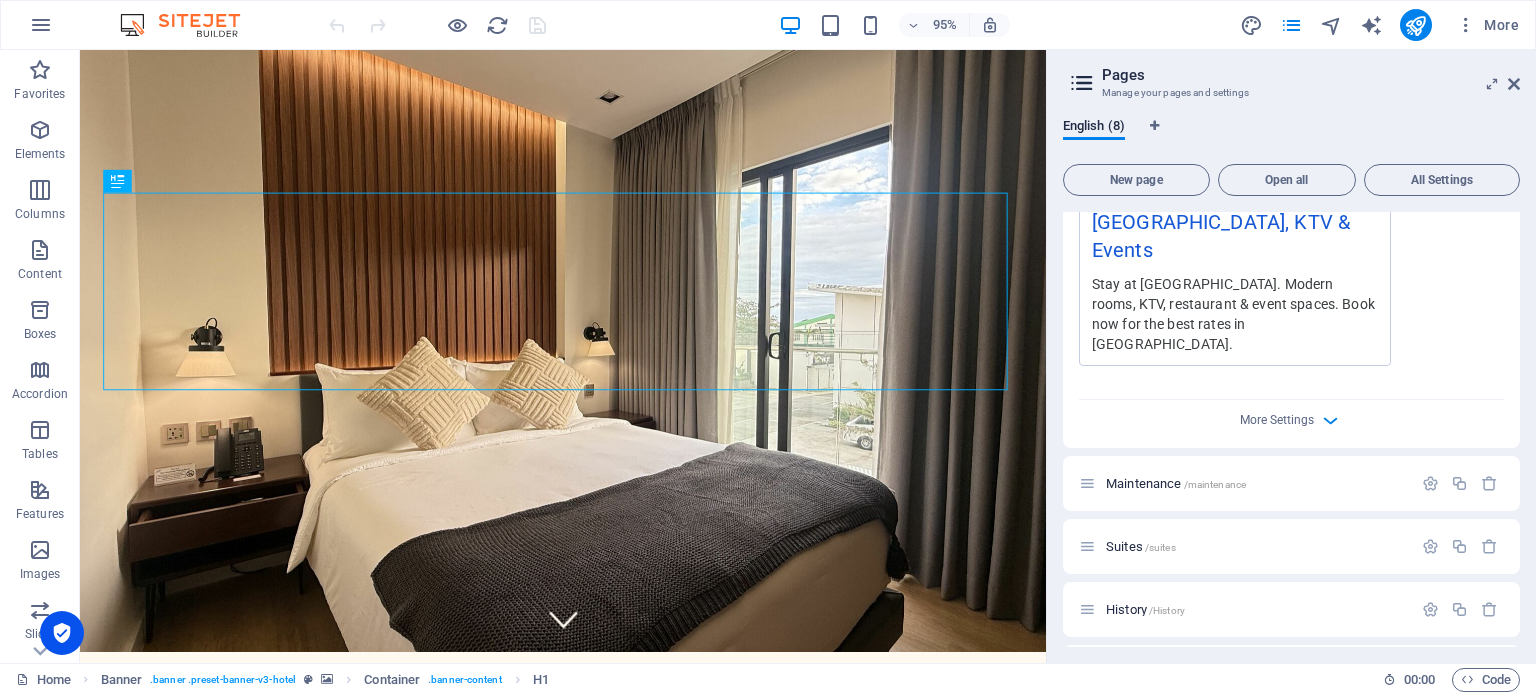 scroll, scrollTop: 688, scrollLeft: 0, axis: vertical 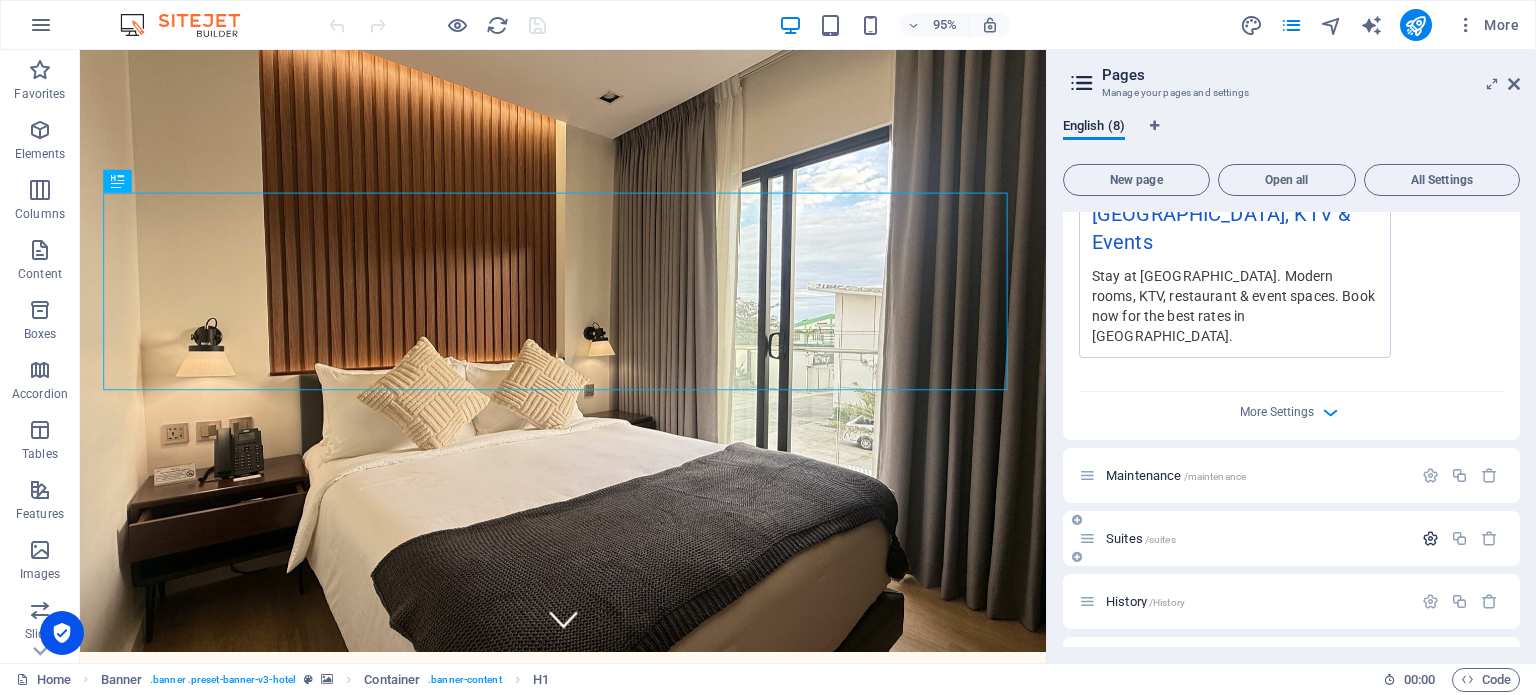 click at bounding box center [1430, 538] 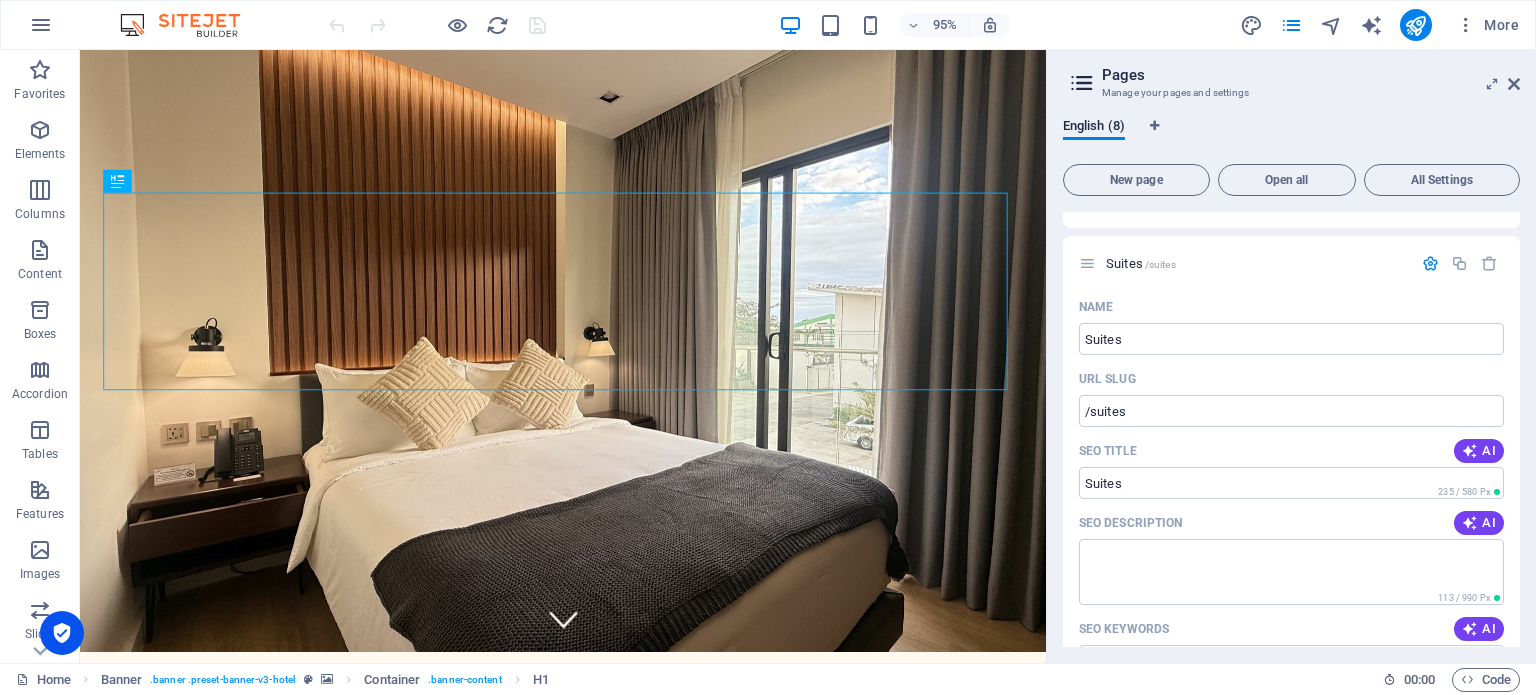 scroll, scrollTop: 967, scrollLeft: 0, axis: vertical 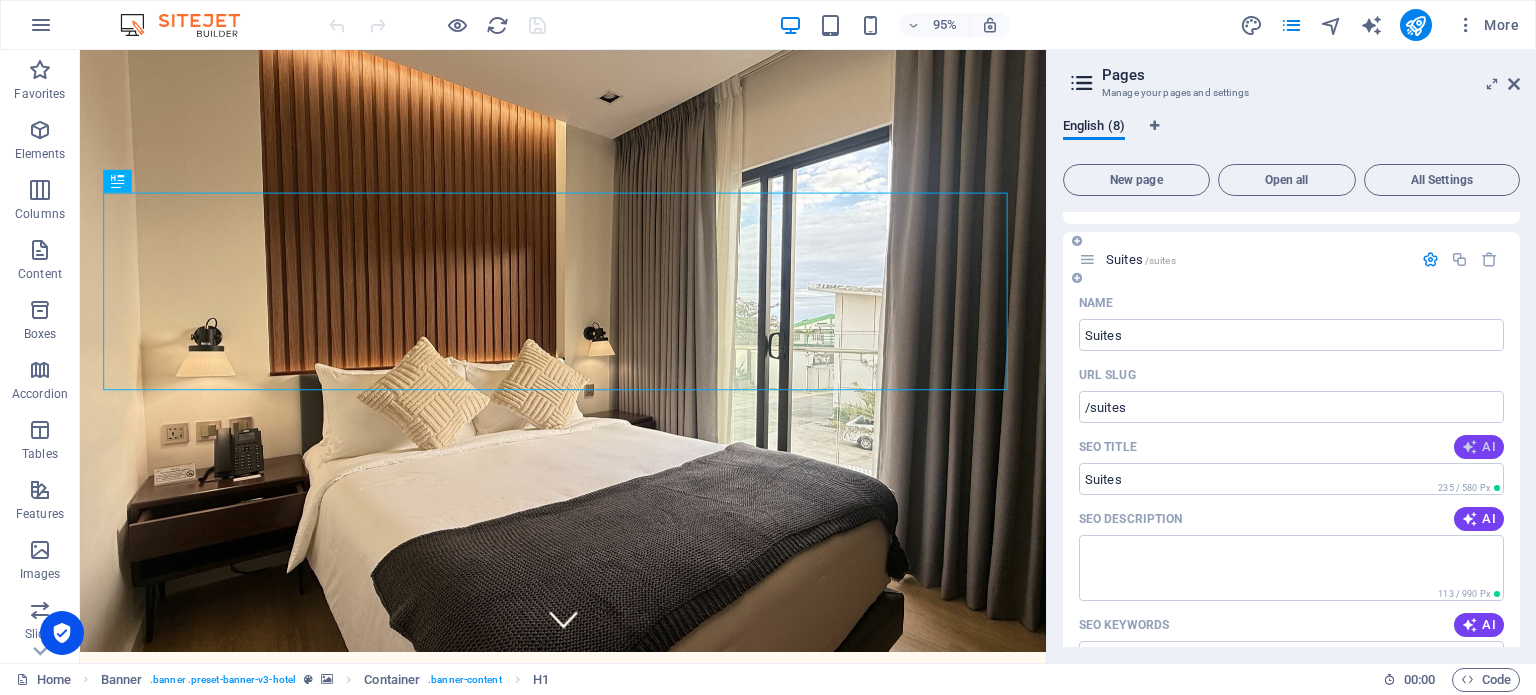 click at bounding box center [1470, 447] 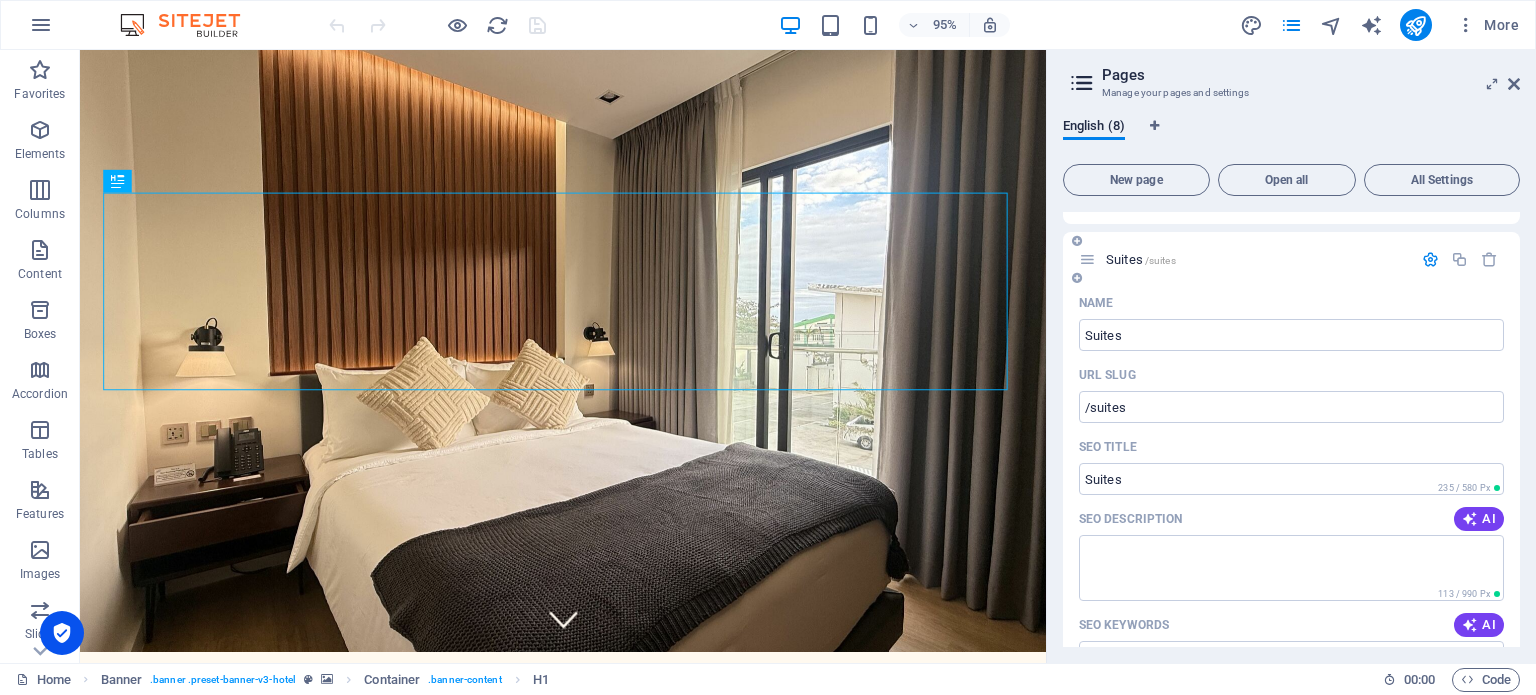 type on "Explore Our Luxury Suites" 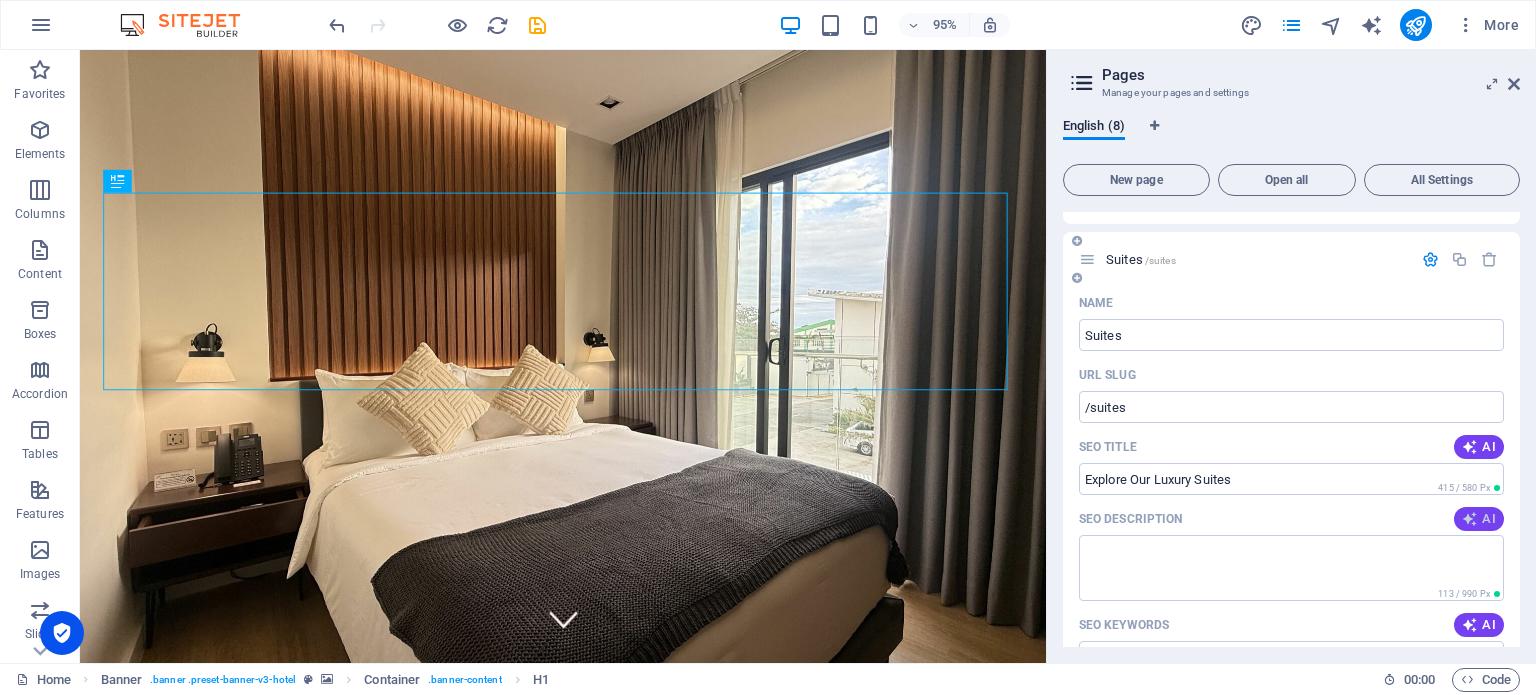 click at bounding box center (1470, 519) 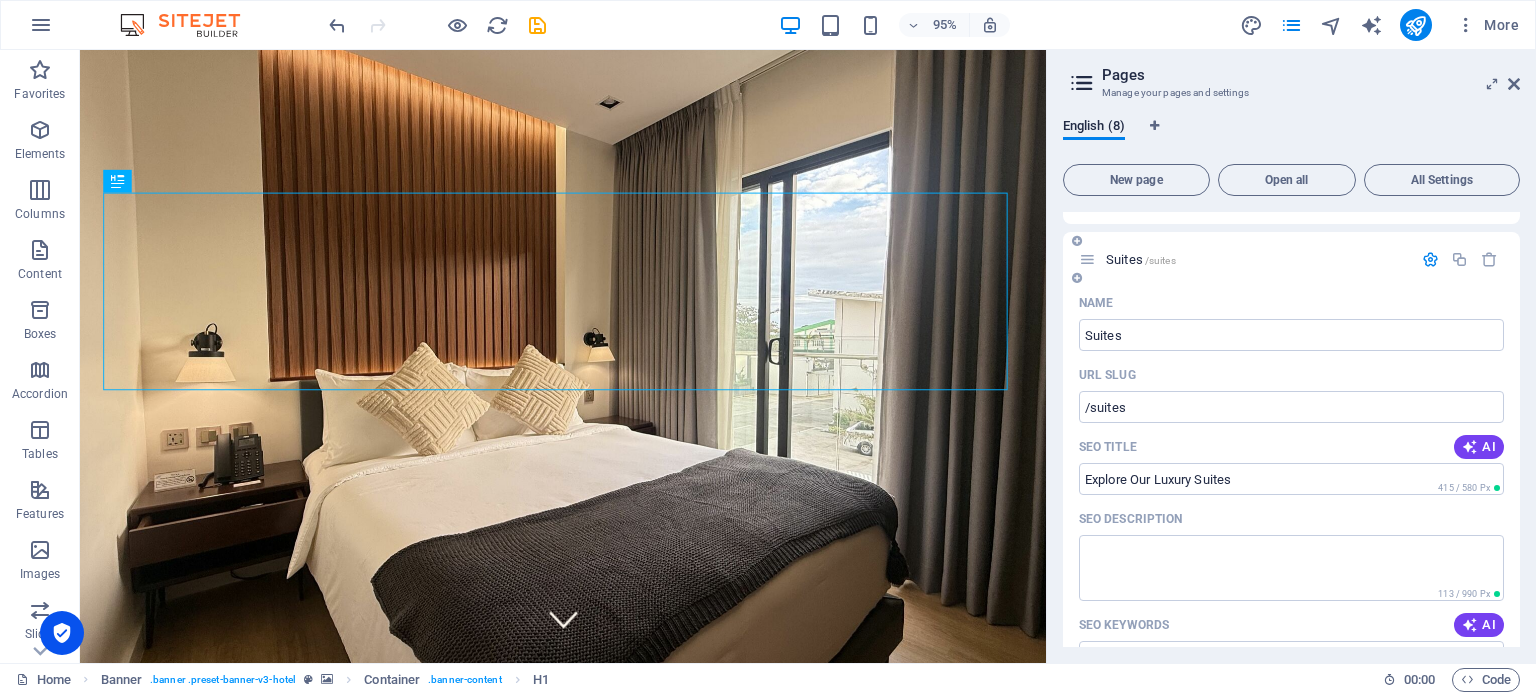 type on "Explore our diverse suites designed for comfort, from Twin to Deluxe Queen Rooms, including luxury options for families and VIPs." 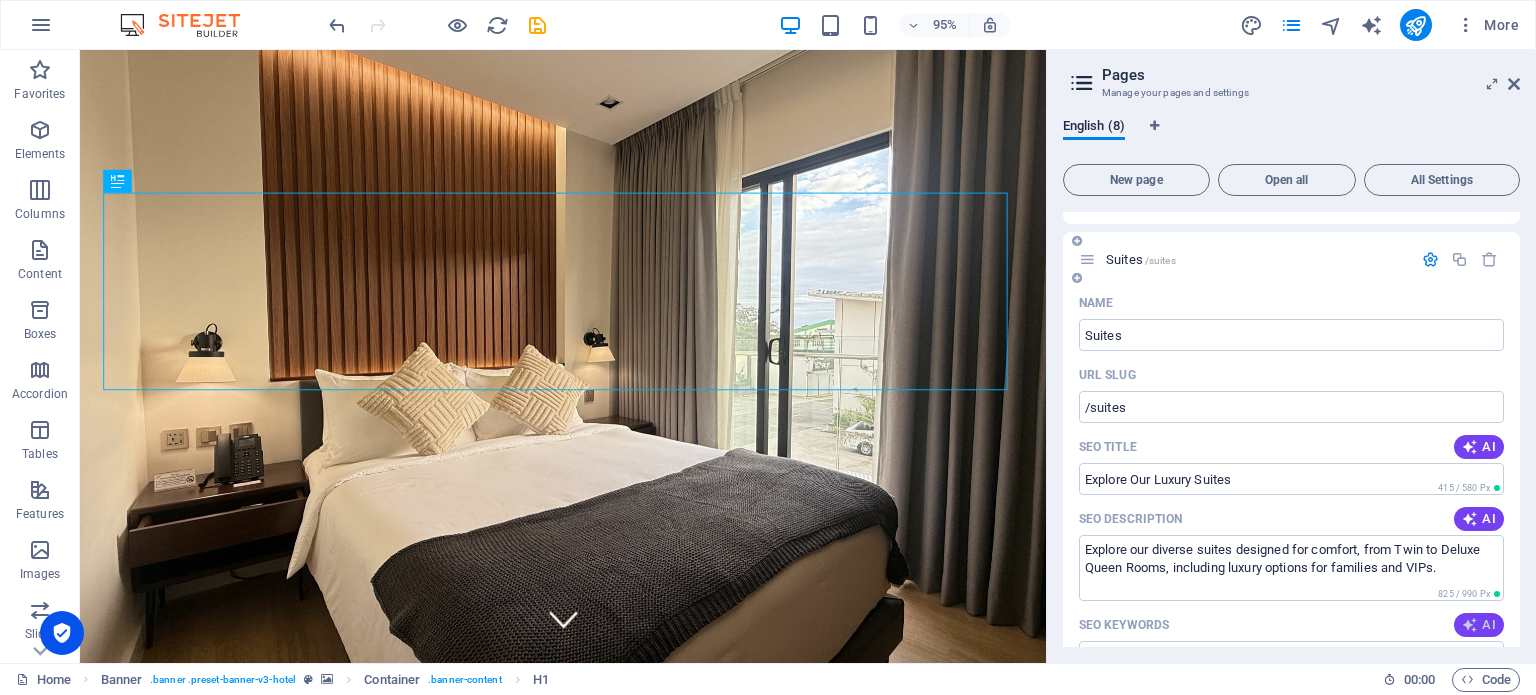 click at bounding box center (1470, 625) 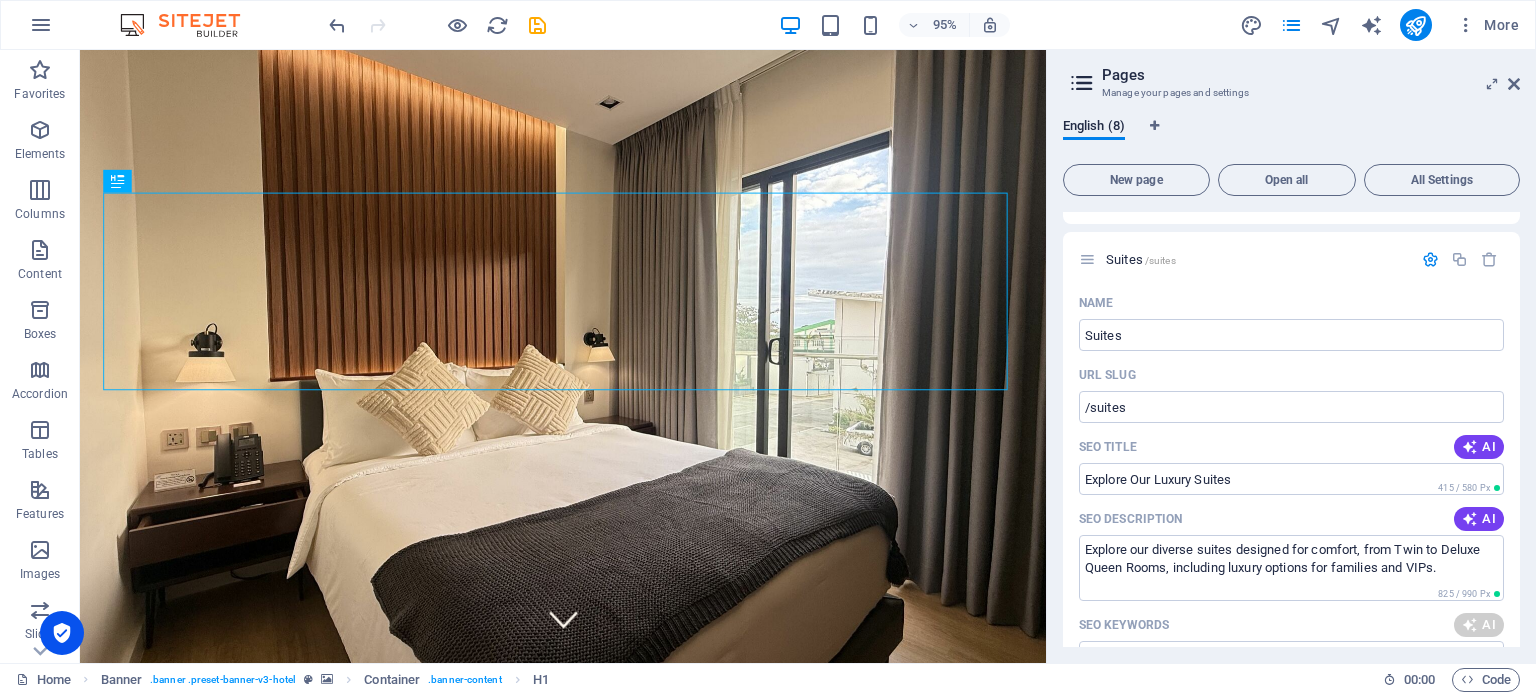 type on "suites, luxury hotel rooms, family suites, accessible accommodations, deluxe queen room, comfortable twin room" 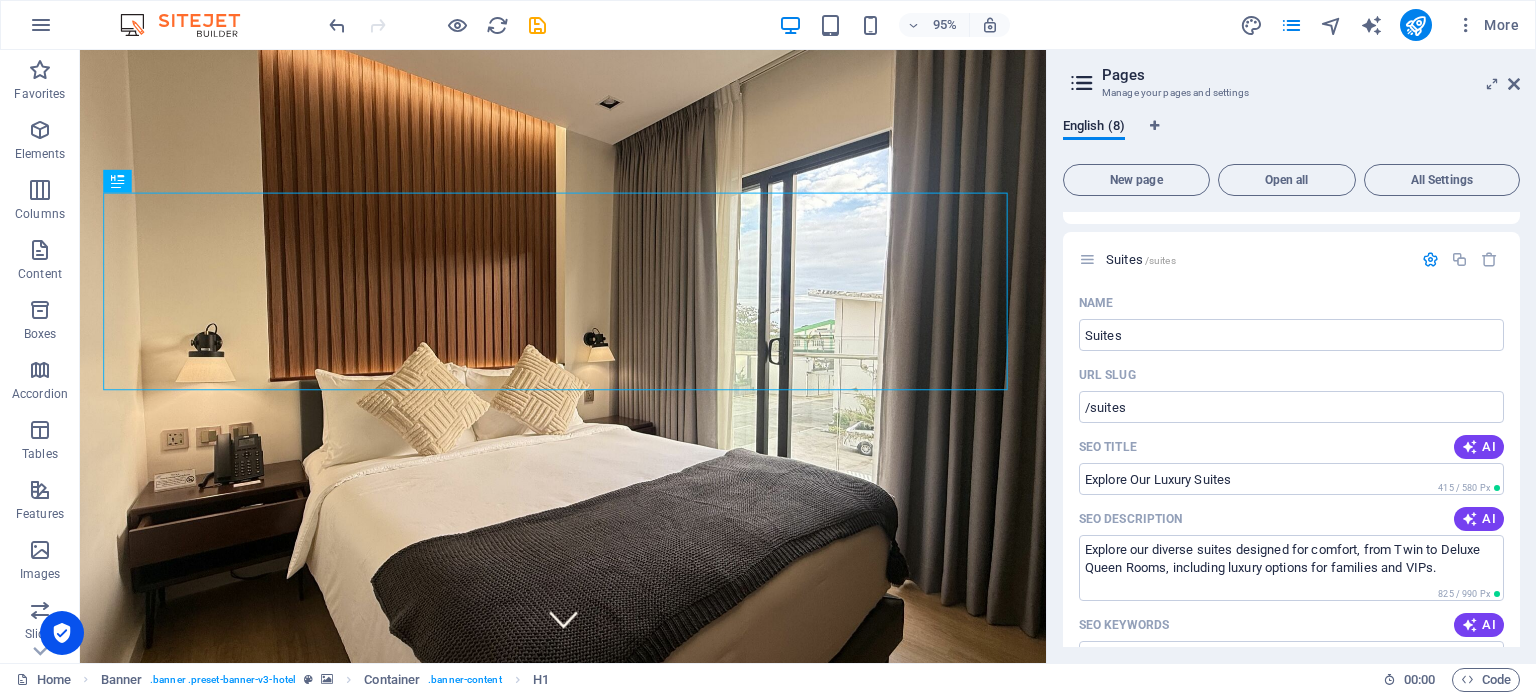 click at bounding box center [437, 25] 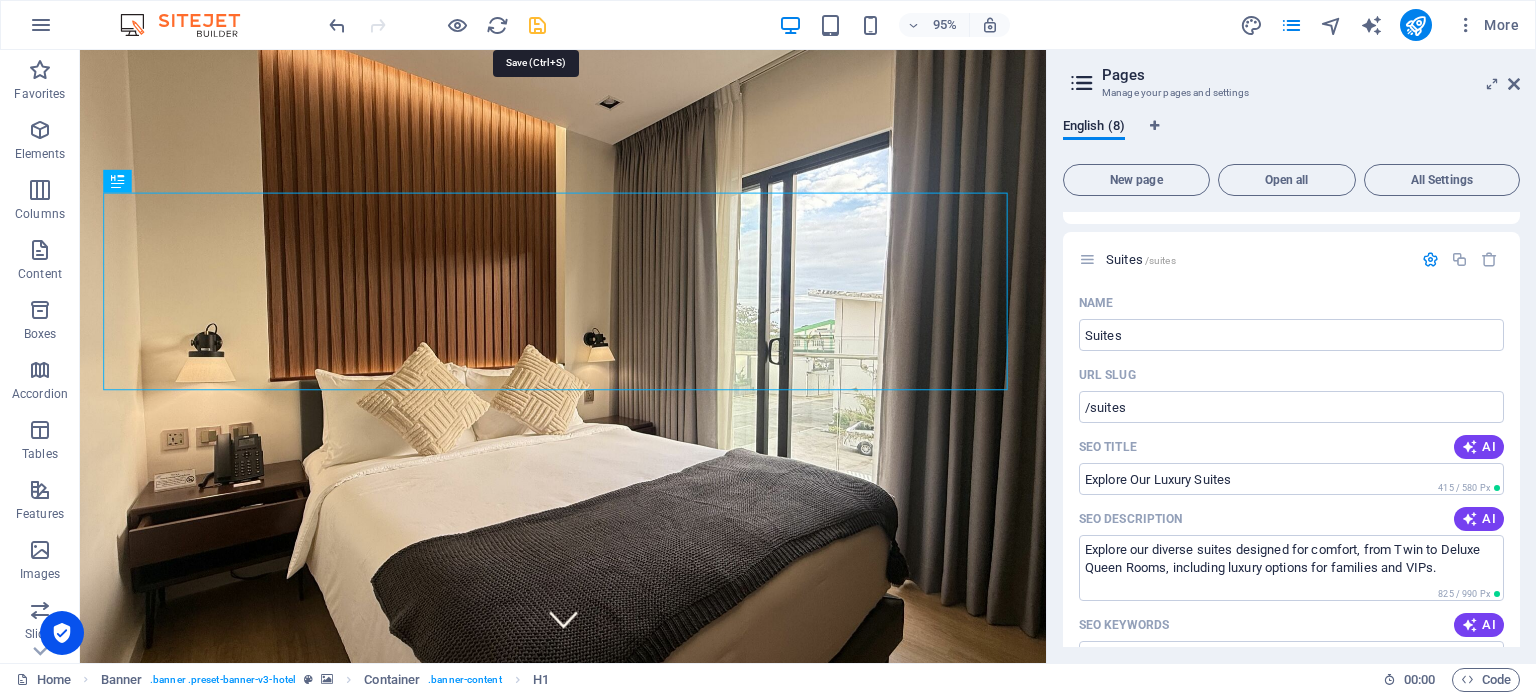 click at bounding box center (537, 25) 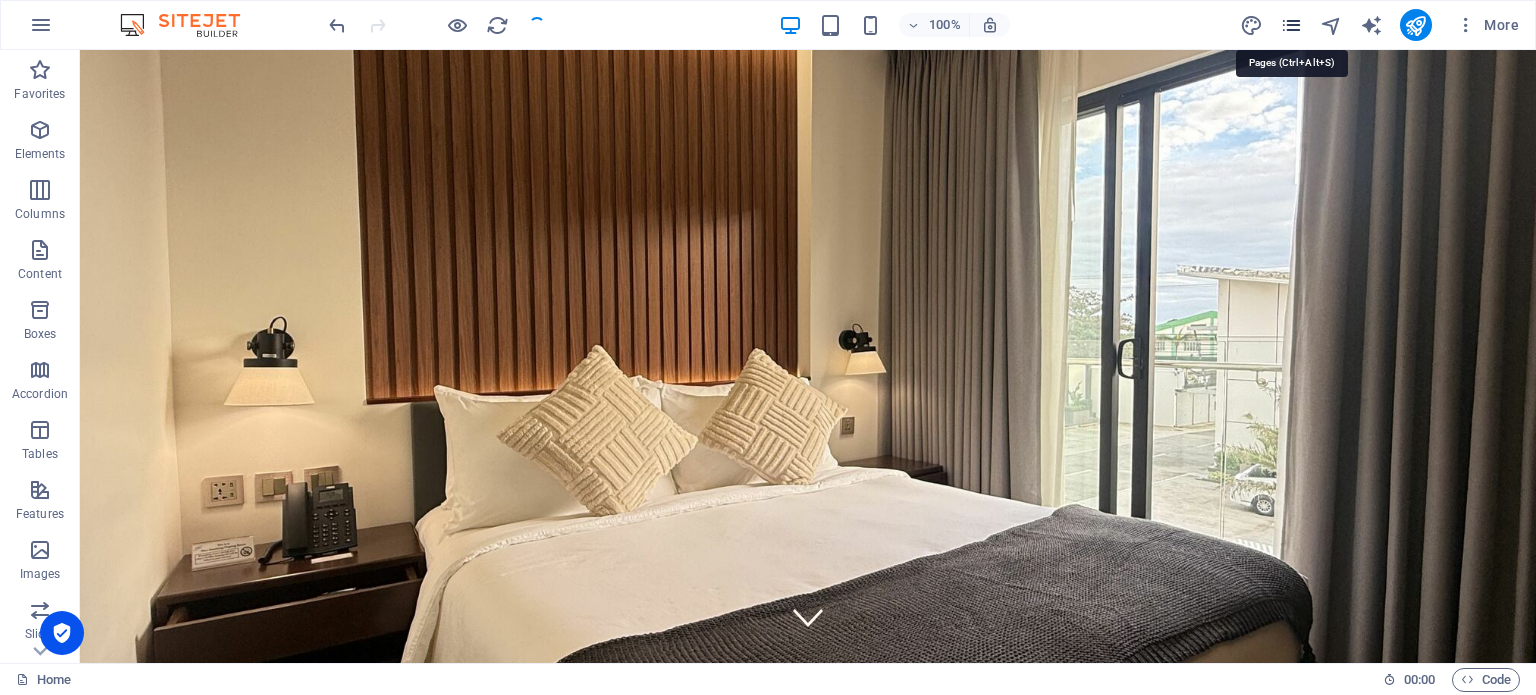 click at bounding box center [1291, 25] 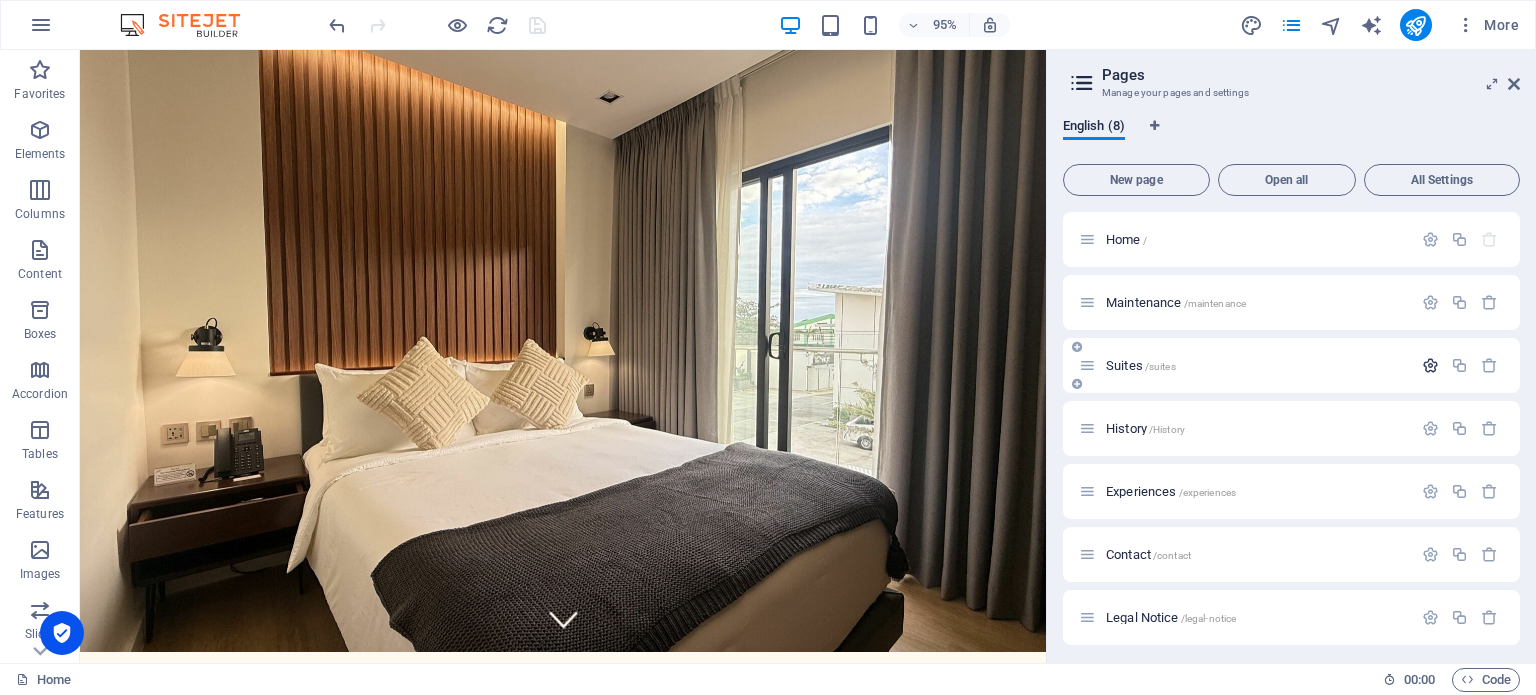 click at bounding box center [1430, 365] 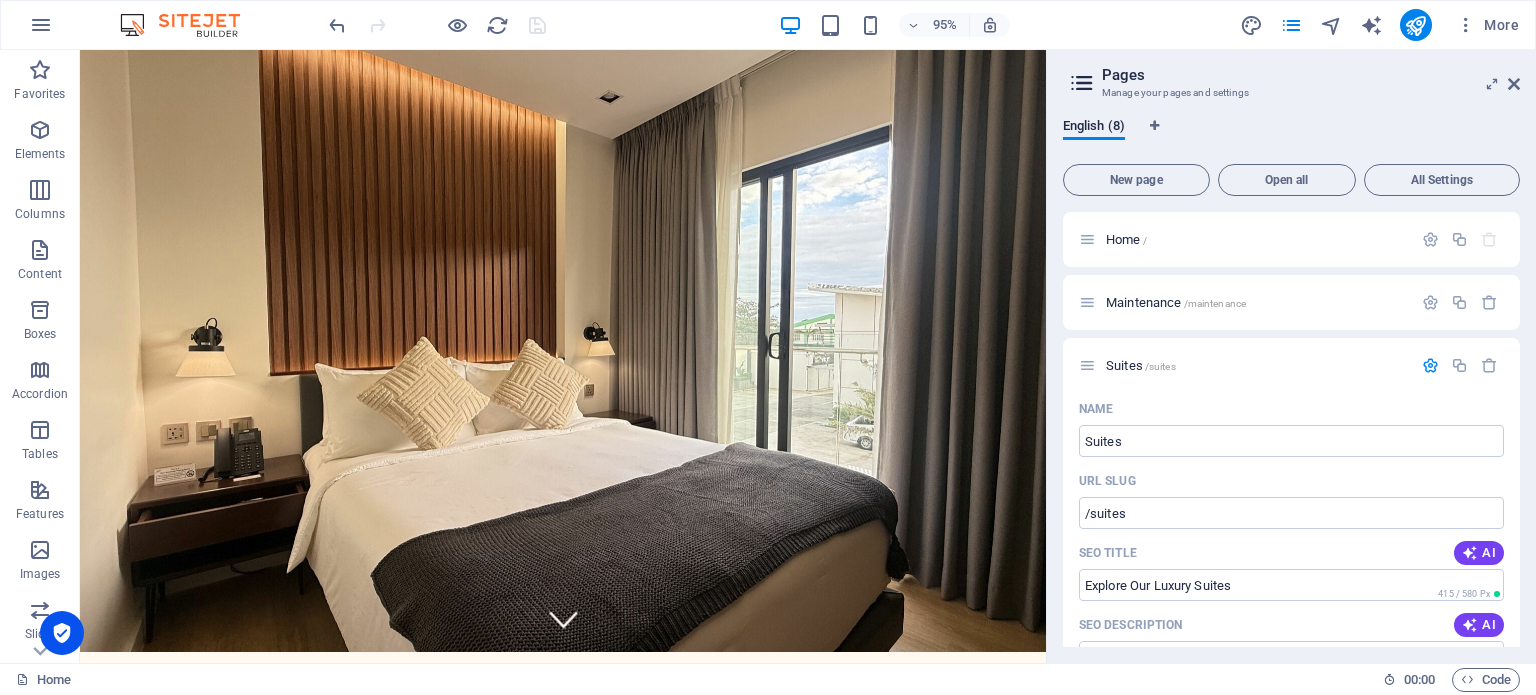 drag, startPoint x: 1520, startPoint y: 326, endPoint x: 1516, endPoint y: 347, distance: 21.377558 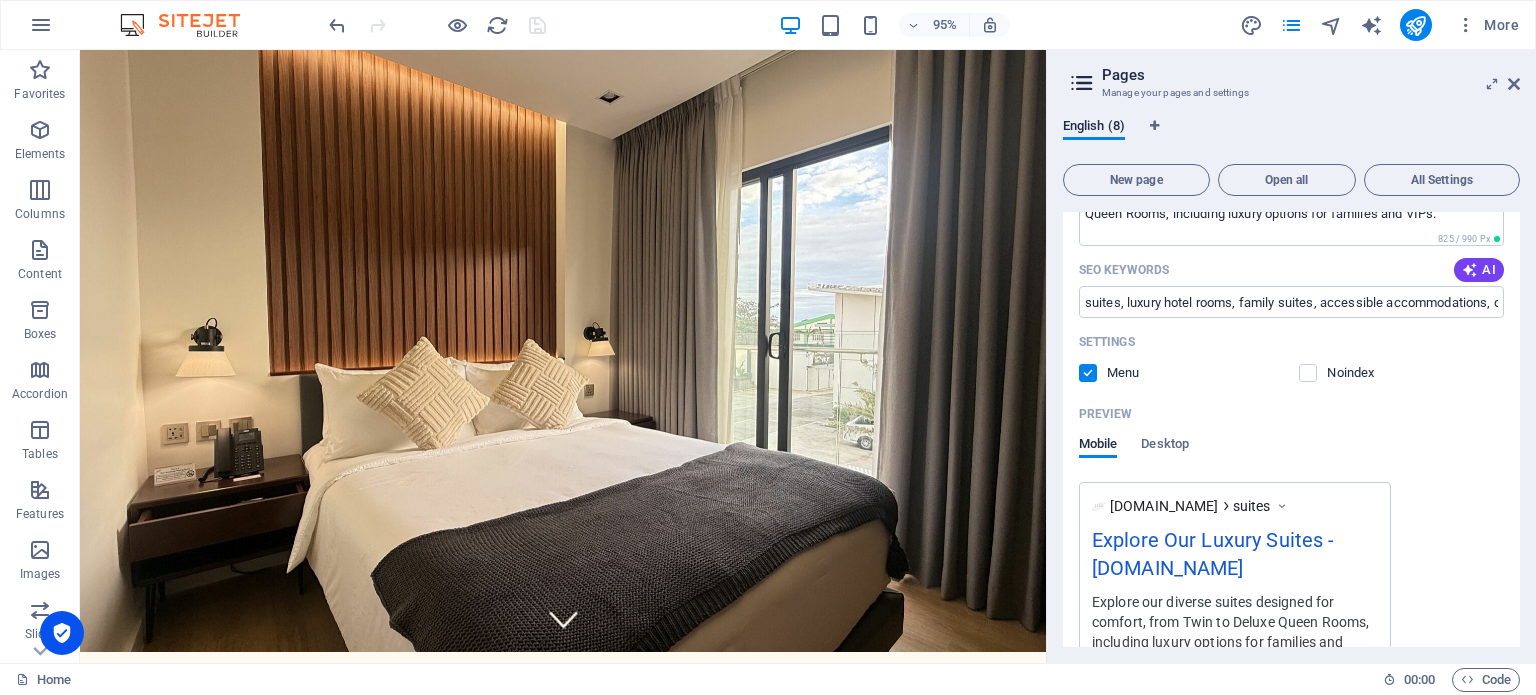 scroll, scrollTop: 476, scrollLeft: 0, axis: vertical 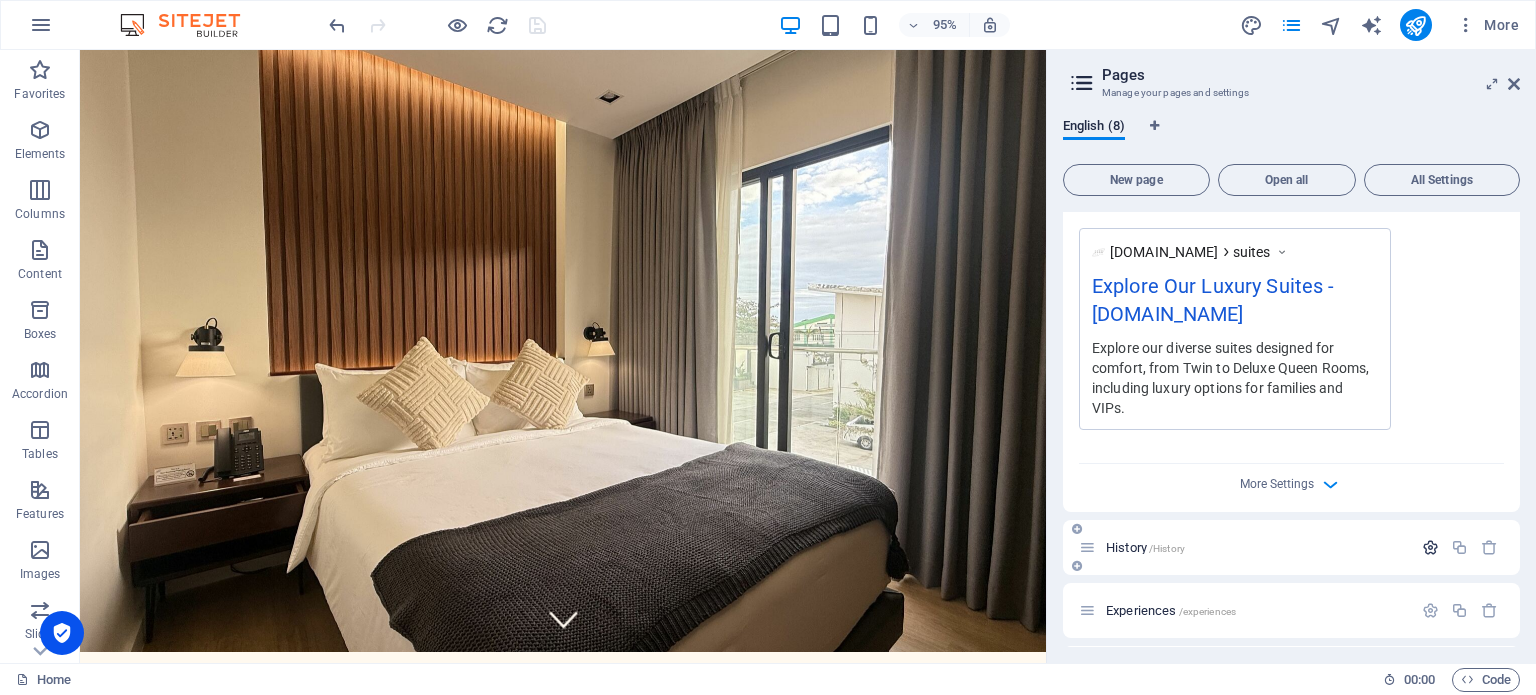 click at bounding box center [1430, 547] 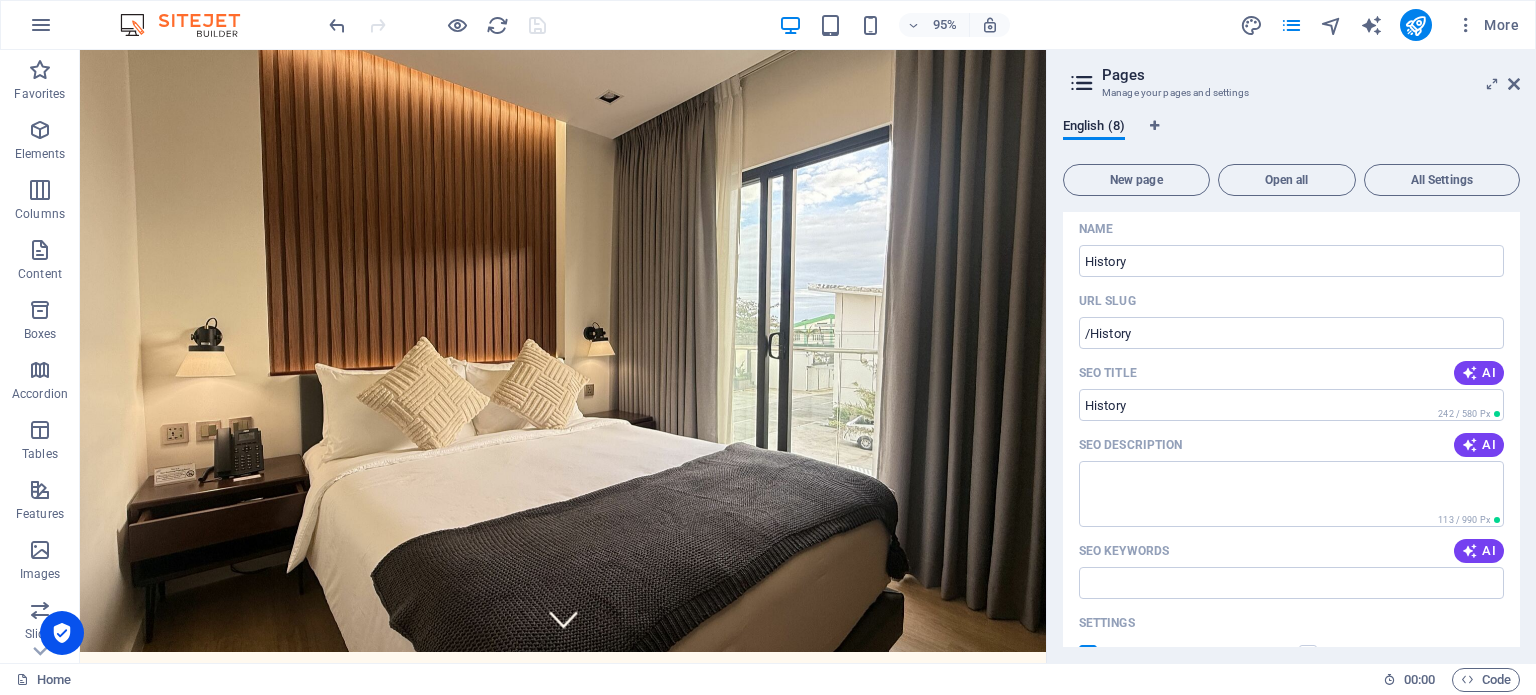 scroll, scrollTop: 1087, scrollLeft: 0, axis: vertical 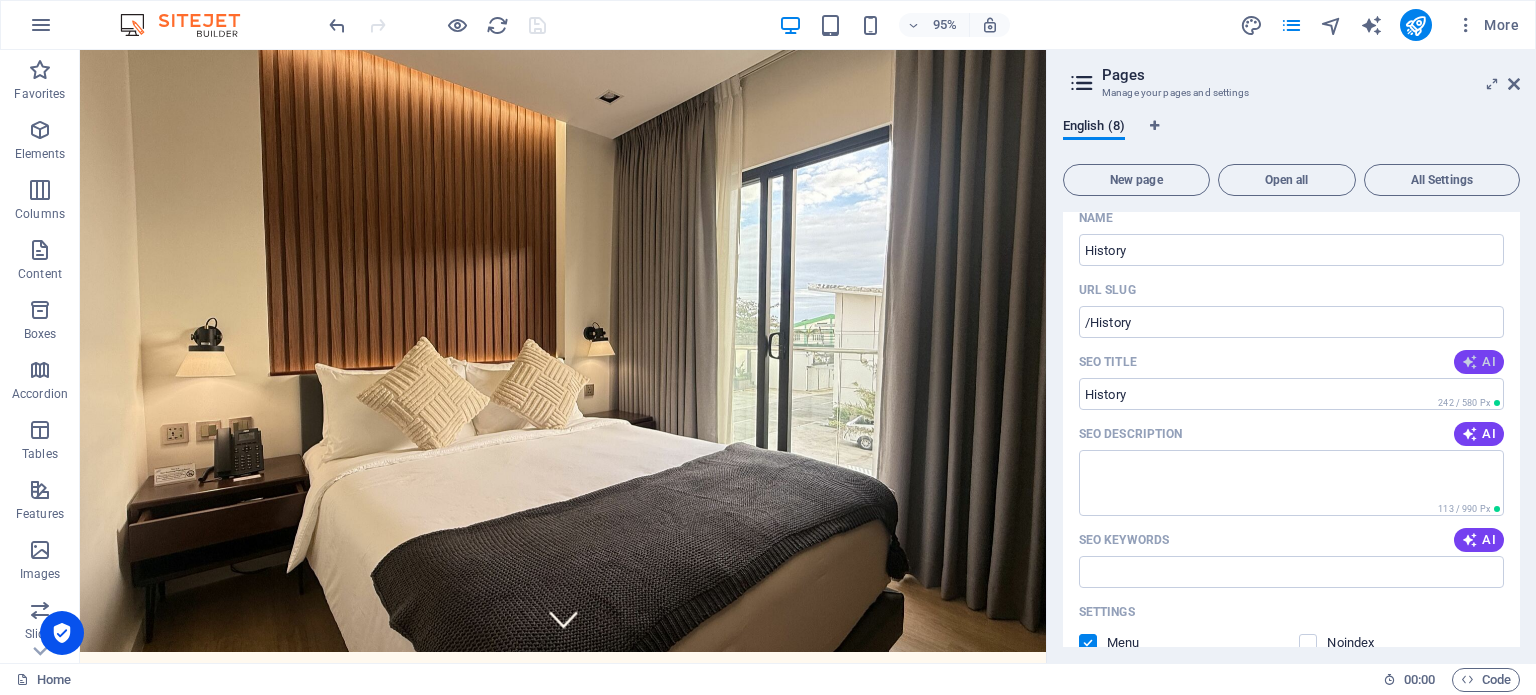 click on "AI" at bounding box center (1479, 362) 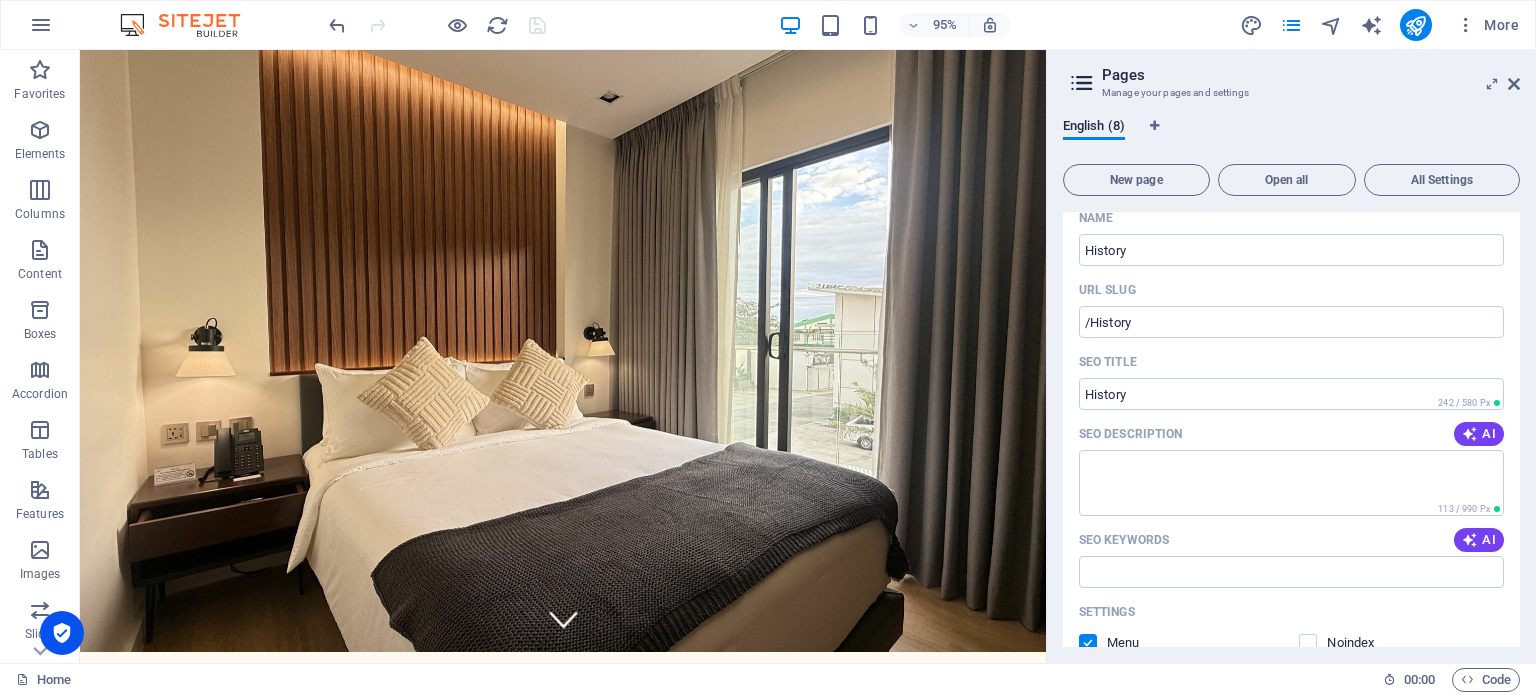 type on "SEED Hotel: Where Hospitality Grows" 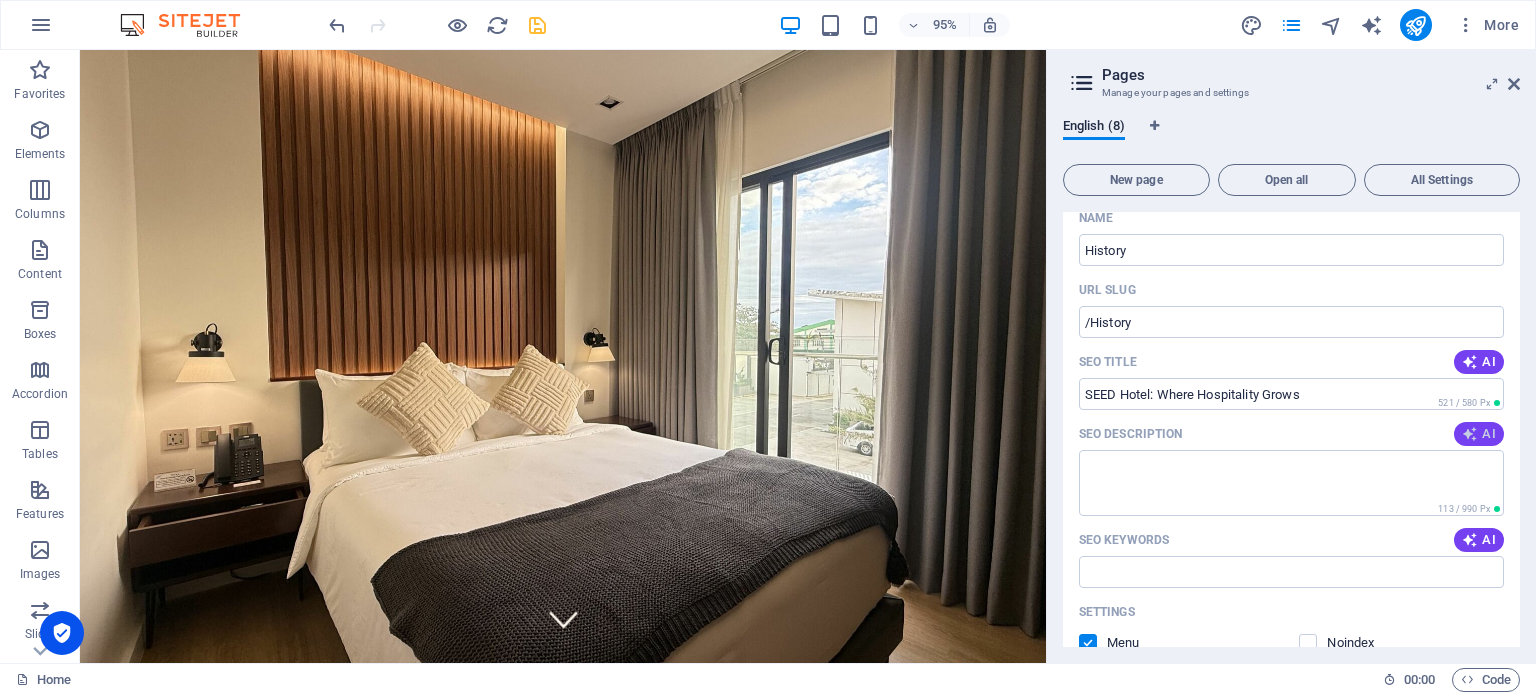 click at bounding box center (1470, 434) 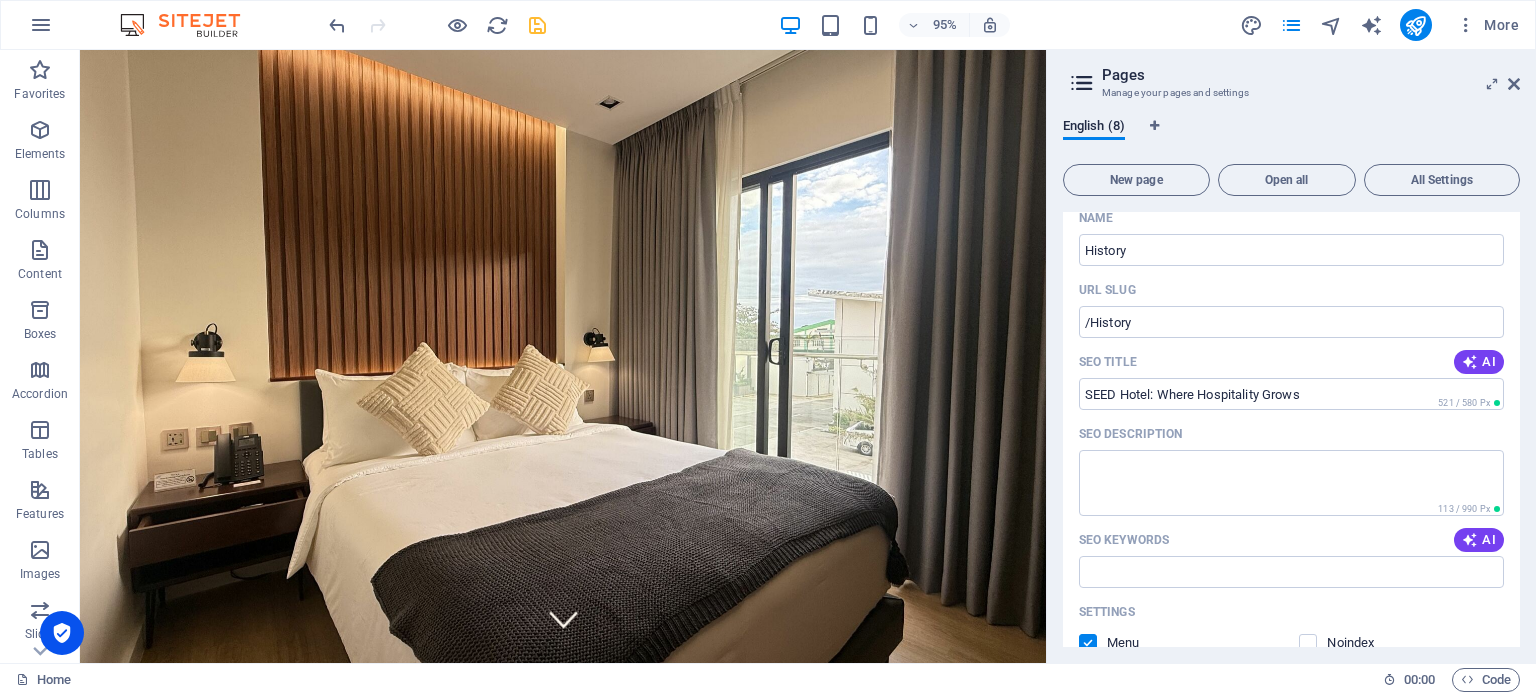 type on "Experience the heartfelt journey of [GEOGRAPHIC_DATA], where family, food, and hospitality unite for an unforgettable stay." 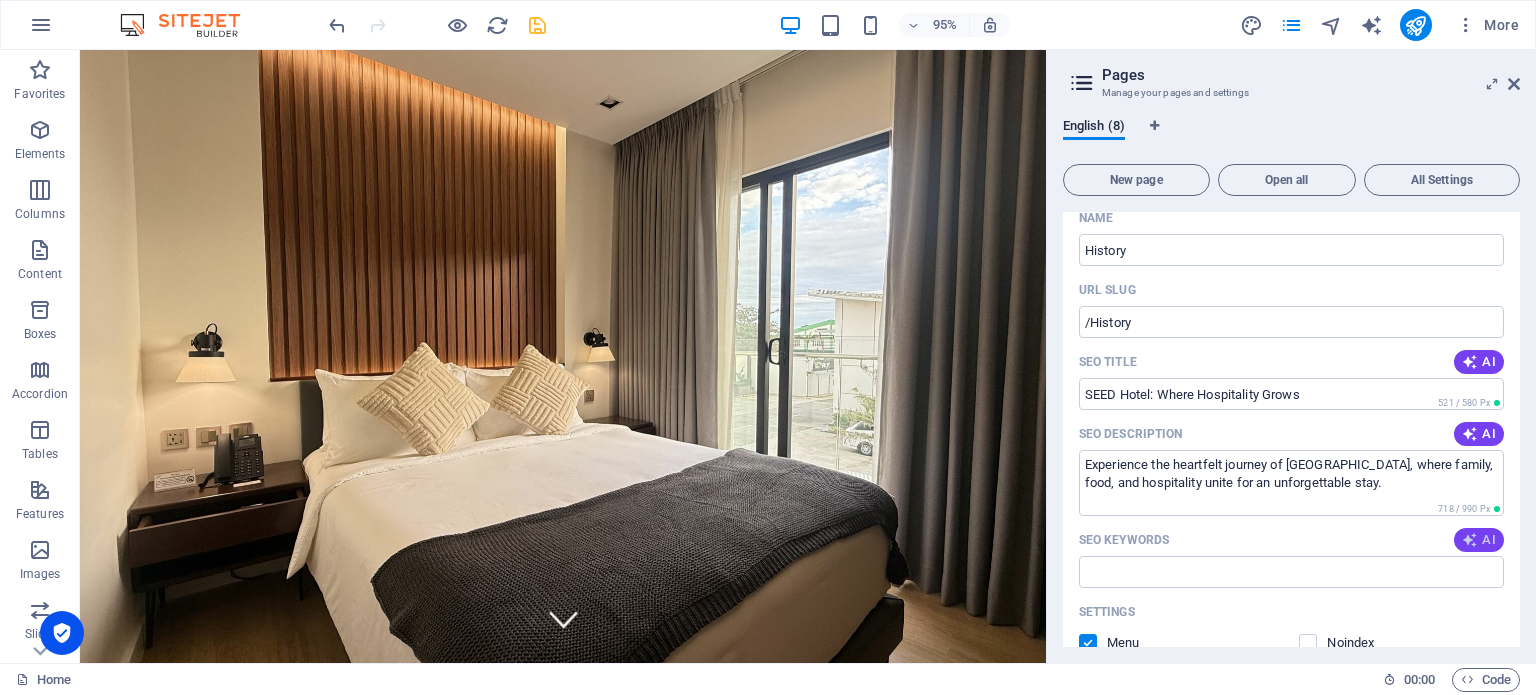 click at bounding box center (1470, 540) 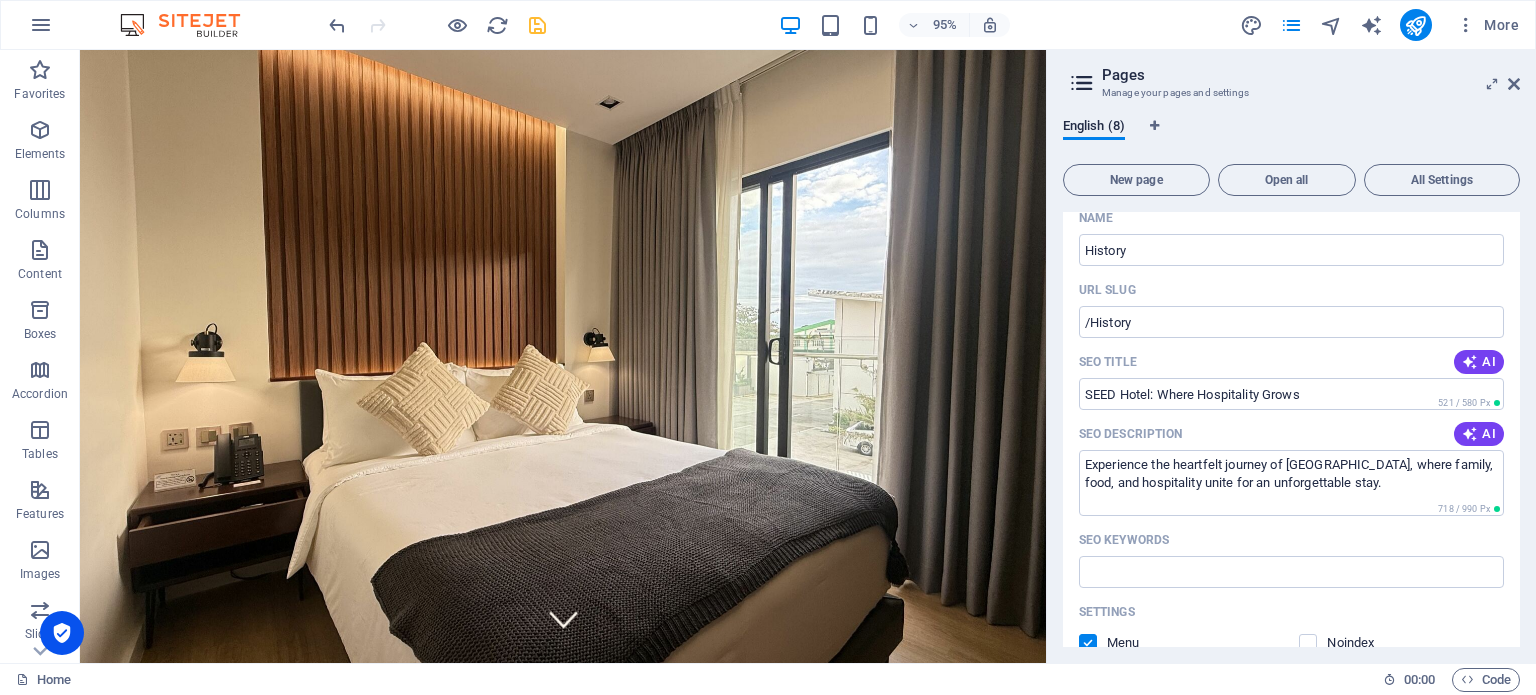 type on "SEED Hotel, family hospitality, agricultural roots, faith and gratitude, culinary experiences, home-like environment" 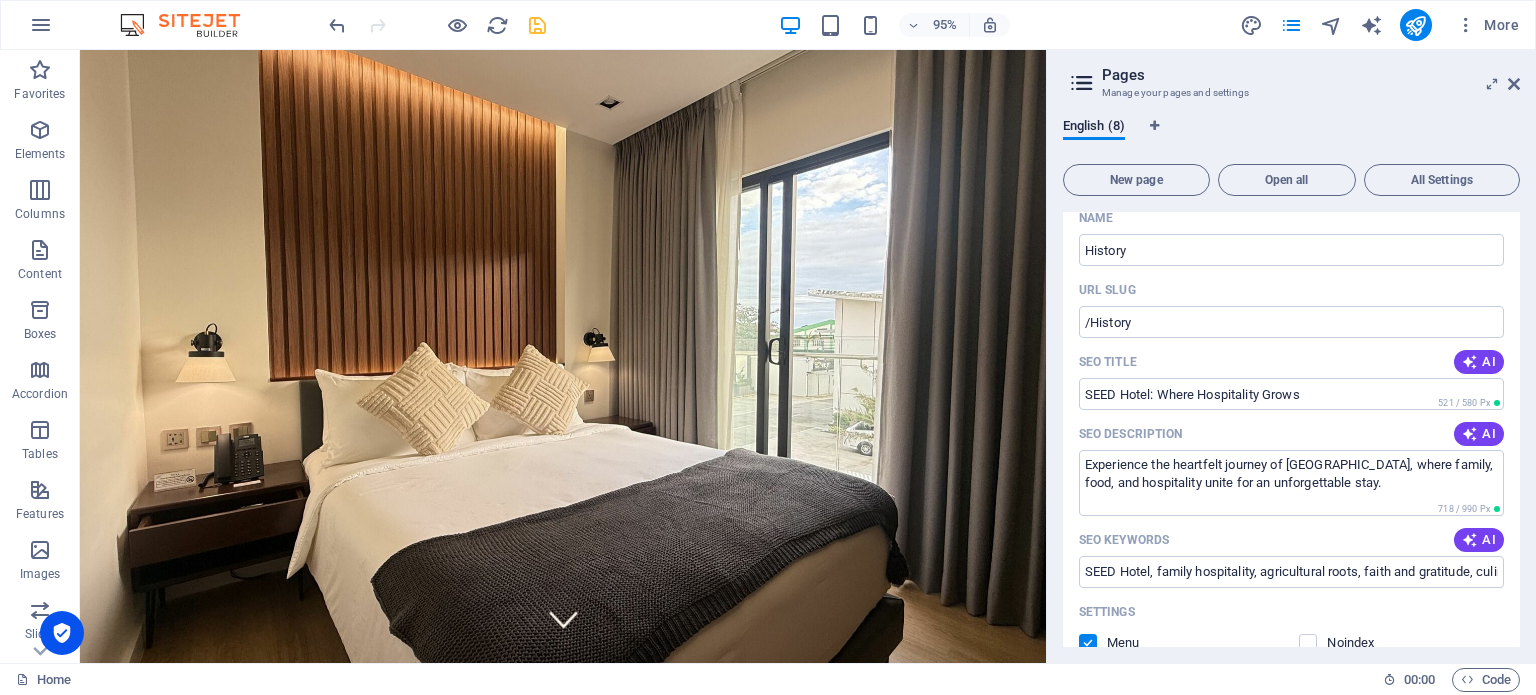 drag, startPoint x: 1515, startPoint y: 487, endPoint x: 1516, endPoint y: 511, distance: 24.020824 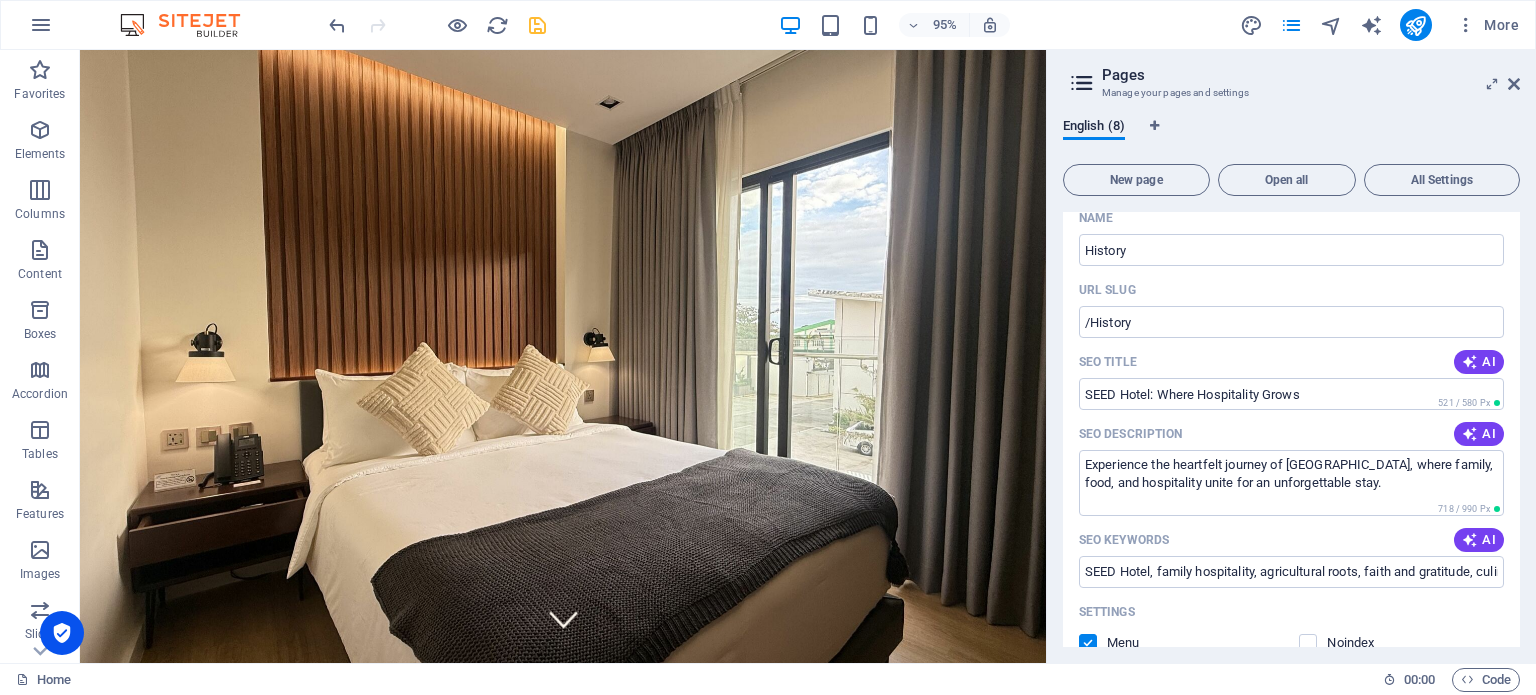 click on "Home / Maintenance /maintenance Suites /suites Name Suites ​ URL SLUG /suites ​ SEO Title AI Explore Our Luxury Suites ​ 415 / 580 Px SEO Description AI Explore our diverse suites designed for comfort, from Twin to Deluxe Queen Rooms, including luxury options for families and VIPs. ​ 825 / 990 Px SEO Keywords AI suites, luxury hotel rooms, family suites, accessible accommodations, deluxe queen room, comfortable twin room ​ Settings Menu Noindex Preview Mobile Desktop [DOMAIN_NAME] suites Explore Our Luxury Suites - [DOMAIN_NAME] Explore our diverse suites designed for comfort, from Twin to Deluxe Queen Rooms, including luxury options for families and VIPs. Meta tags ​ Preview Image (Open Graph) Drag files here, click to choose files or select files from Files or our free stock photos & videos More Settings History /History Name History ​ URL SLUG /History ​ SEO Title AI SEED Hotel: Where Hospitality Grows ​ 521 / 580 Px SEO Description AI ​ 718 / 990 Px SEO Keywords AI ​ Settings" at bounding box center (1291, 429) 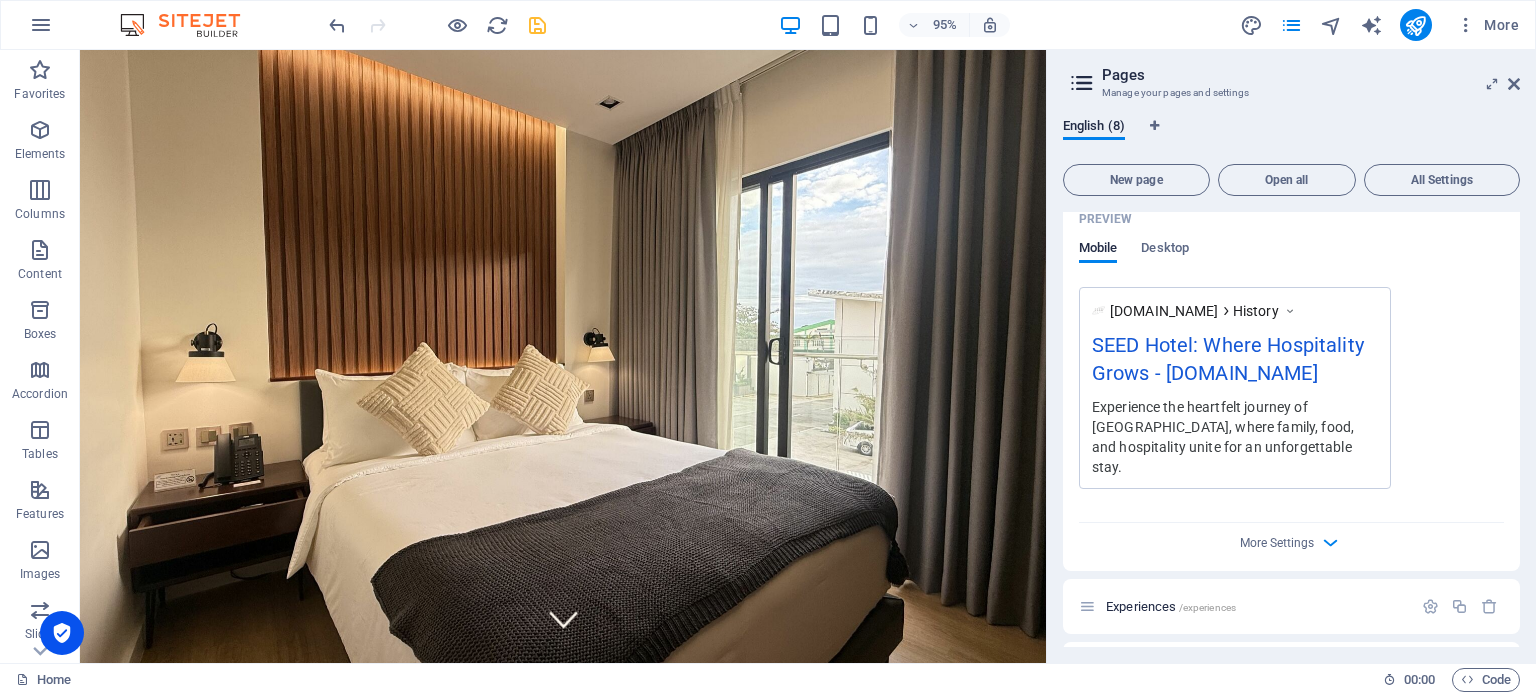 scroll, scrollTop: 1572, scrollLeft: 0, axis: vertical 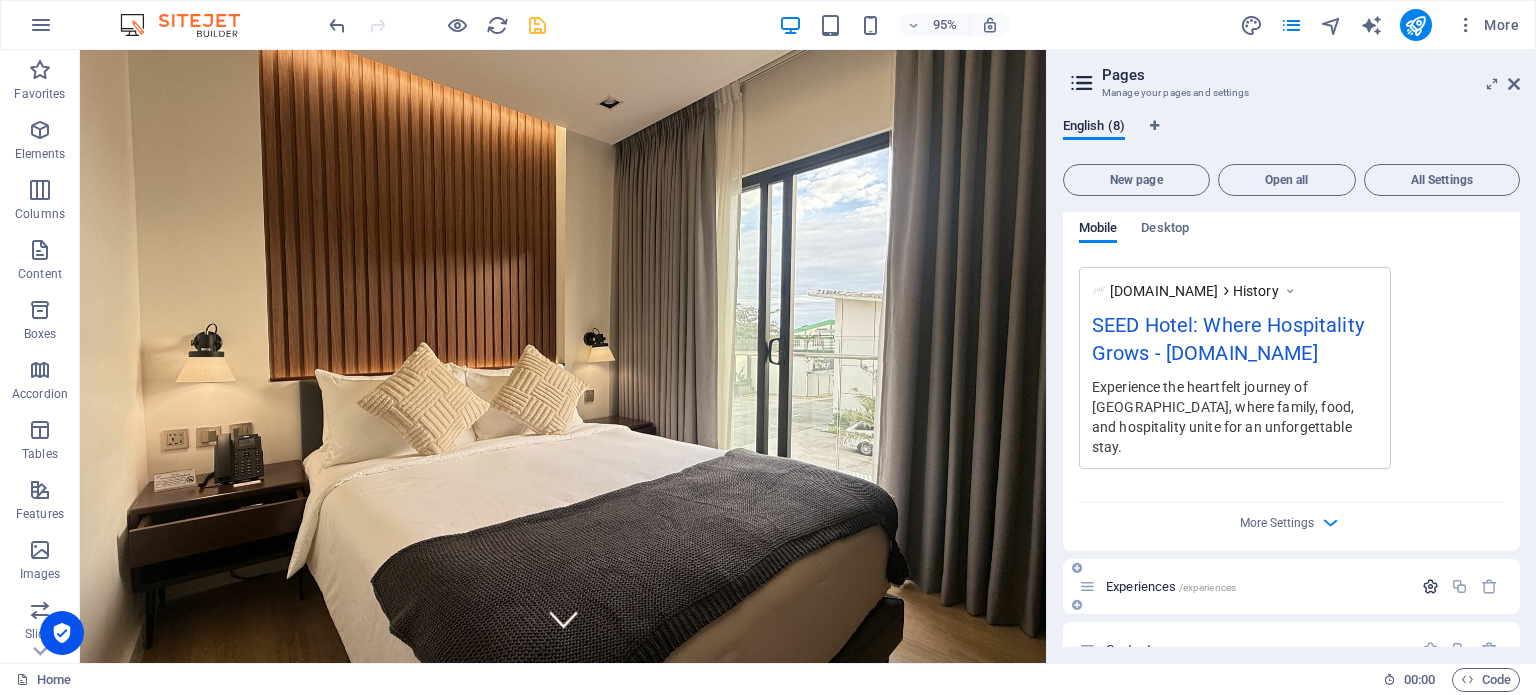 click at bounding box center (1430, 586) 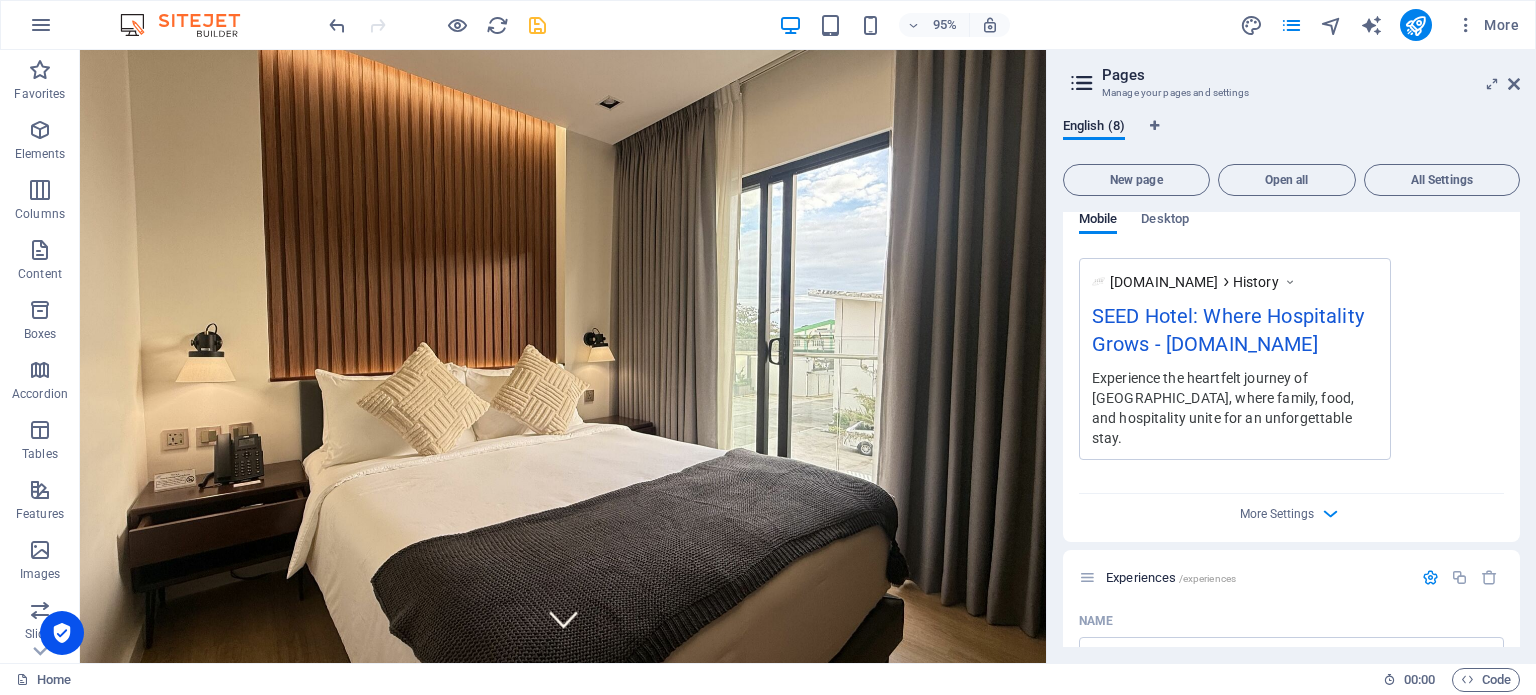 click on "Home / Maintenance /maintenance Suites /suites Name Suites ​ URL SLUG /suites ​ SEO Title AI Explore Our Luxury Suites ​ 415 / 580 Px SEO Description AI Explore our diverse suites designed for comfort, from Twin to Deluxe Queen Rooms, including luxury options for families and VIPs. ​ 825 / 990 Px SEO Keywords AI suites, luxury hotel rooms, family suites, accessible accommodations, deluxe queen room, comfortable twin room ​ Settings Menu Noindex Preview Mobile Desktop [DOMAIN_NAME] suites Explore Our Luxury Suites - [DOMAIN_NAME] Explore our diverse suites designed for comfort, from Twin to Deluxe Queen Rooms, including luxury options for families and VIPs. Meta tags ​ Preview Image (Open Graph) Drag files here, click to choose files or select files from Files or our free stock photos & videos More Settings History /History Name History ​ URL SLUG /History ​ SEO Title AI SEED Hotel: Where Hospitality Grows ​ 521 / 580 Px SEO Description AI ​ 718 / 990 Px SEO Keywords AI ​ Settings AI" at bounding box center (1291, 429) 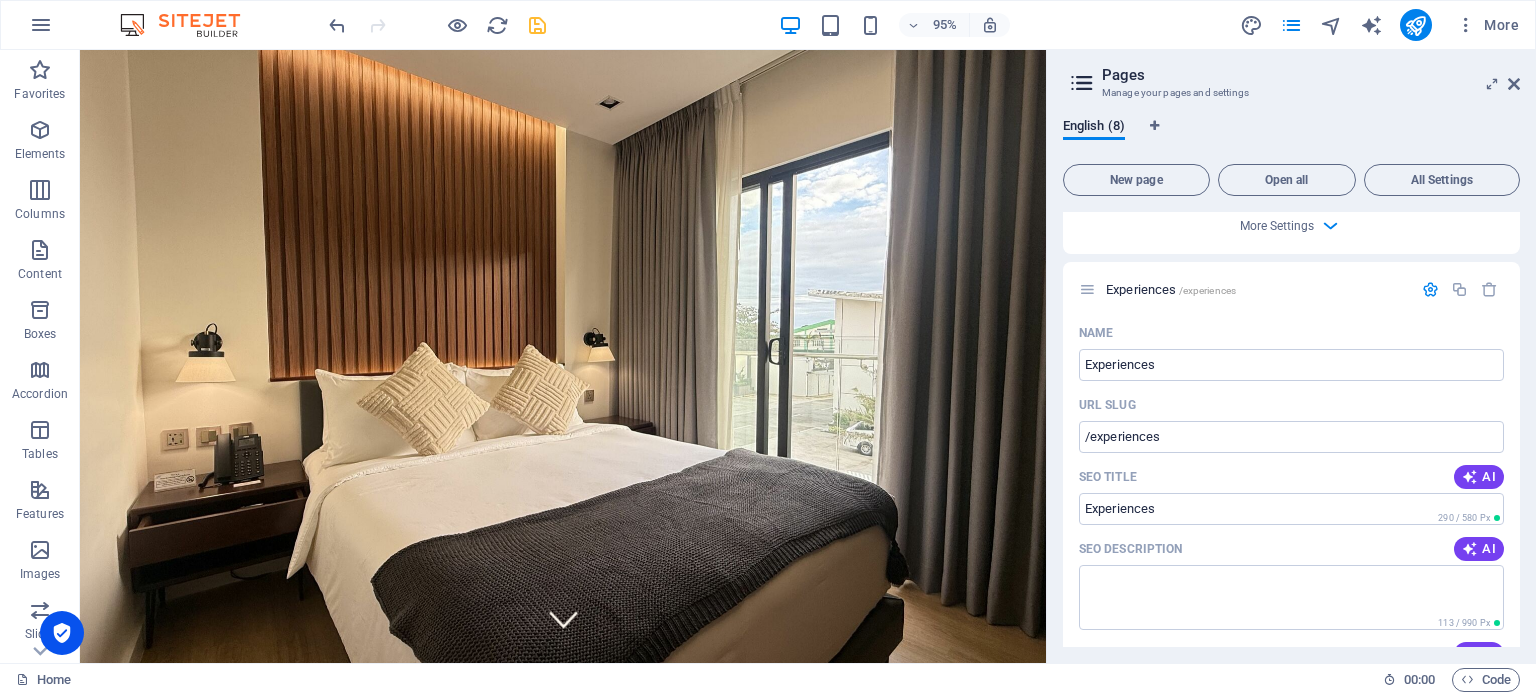 scroll, scrollTop: 1875, scrollLeft: 0, axis: vertical 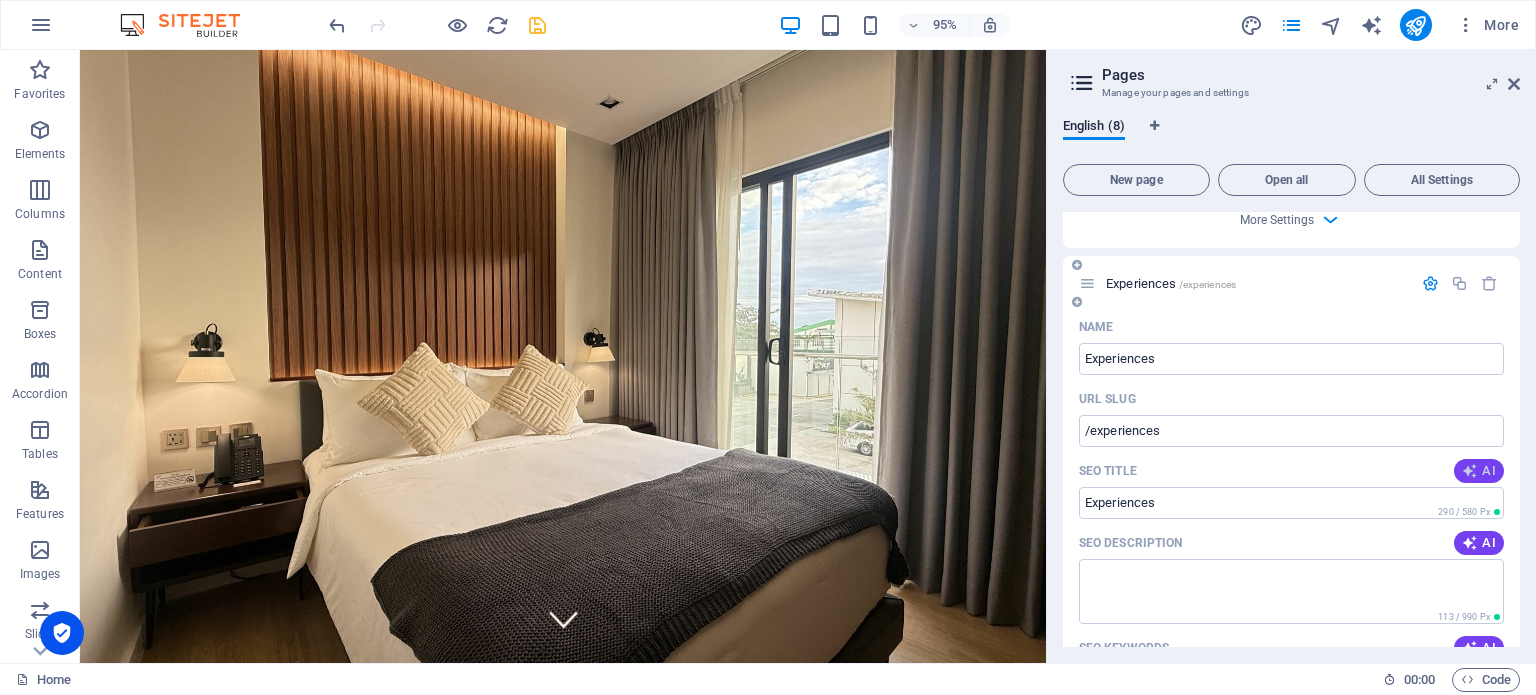 click on "AI" at bounding box center [1479, 471] 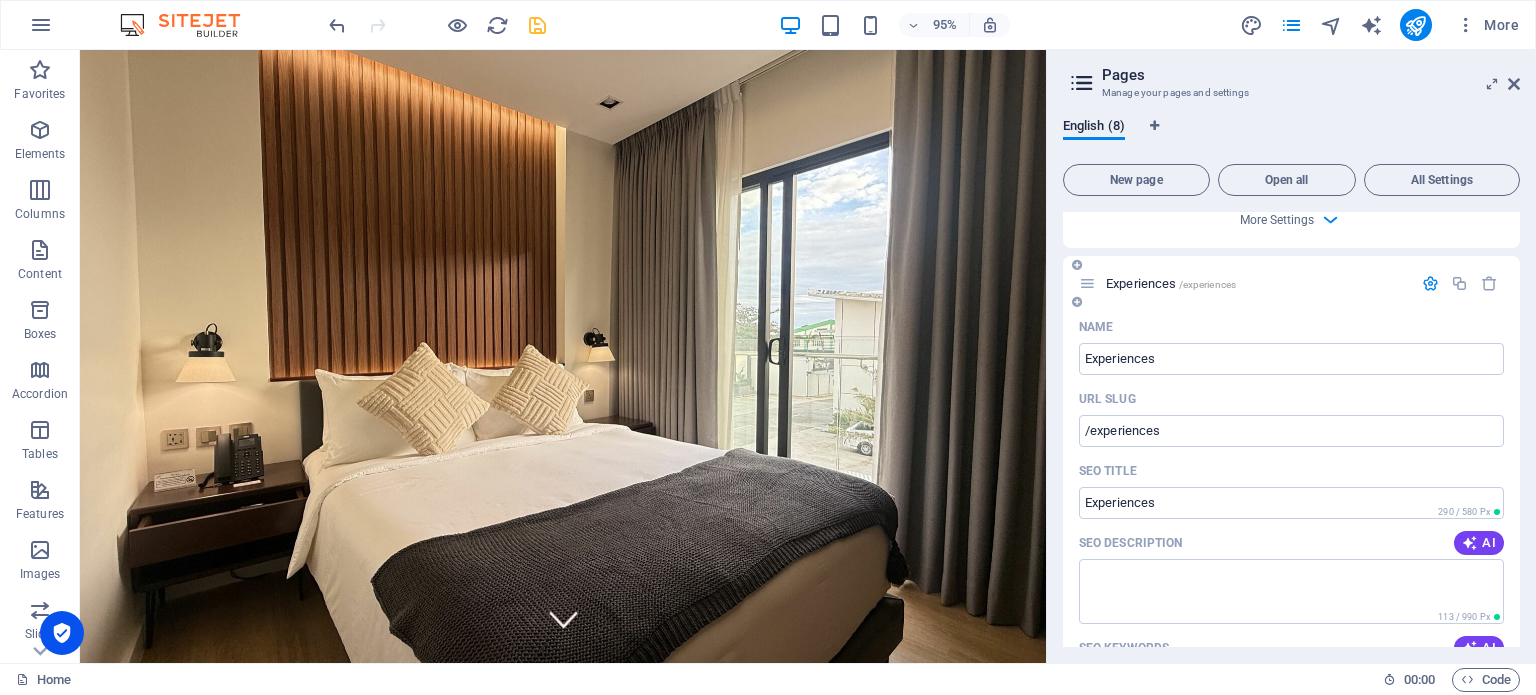 type on "Unforgettable KTV Experiences" 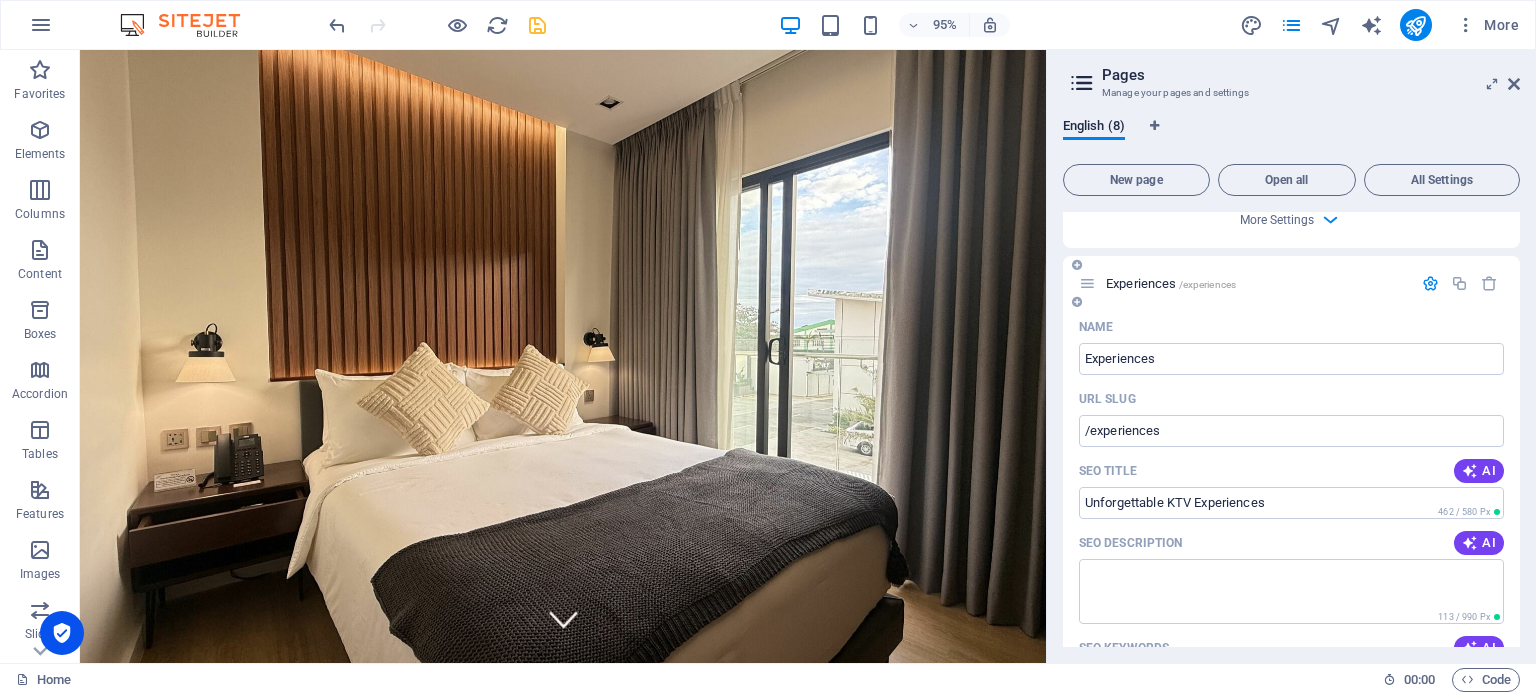 drag, startPoint x: 1484, startPoint y: 519, endPoint x: 1472, endPoint y: 523, distance: 12.649111 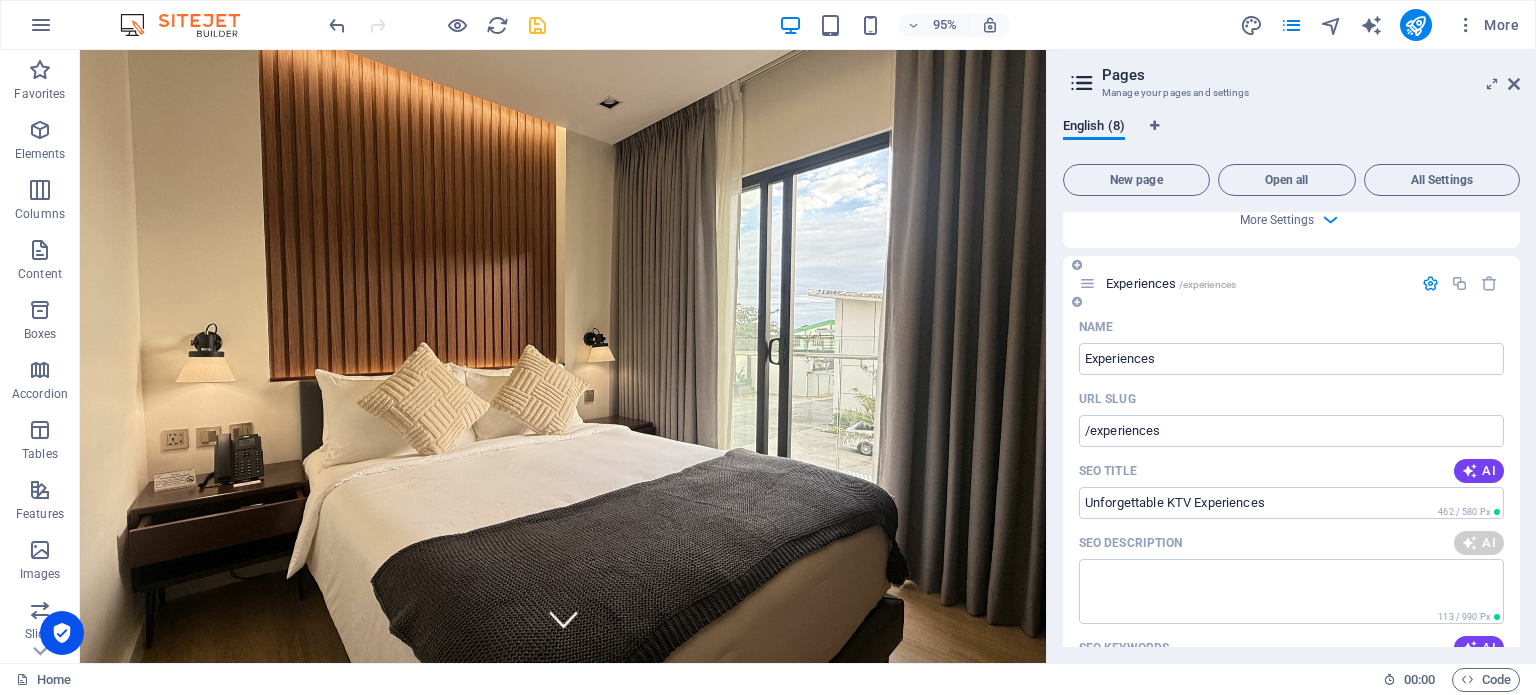 type on "Discover unique experiences at Seed! Enjoy vibrant KTV rooms, spacious event halls, and a cozy in-house restaurant." 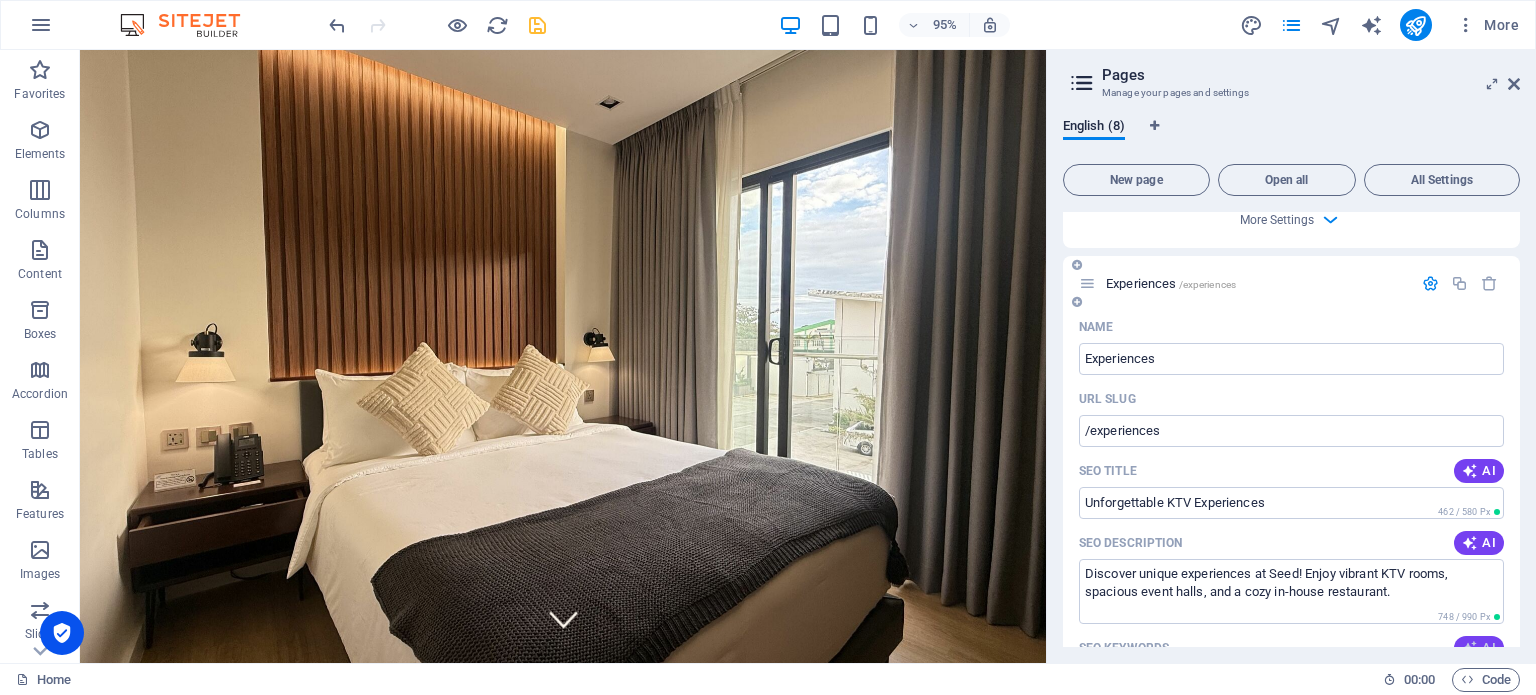 click at bounding box center [1470, 648] 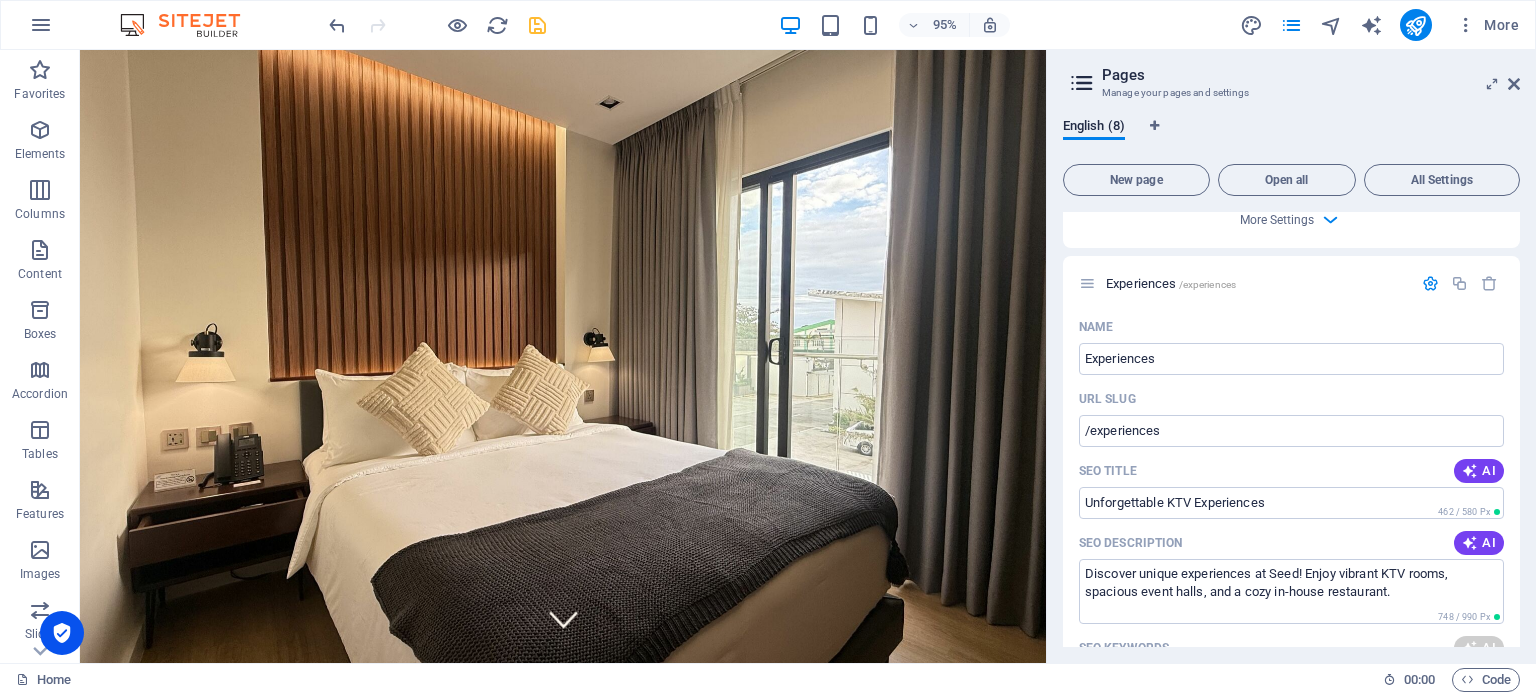click on "English (8) New page Open all All Settings Home / Maintenance /maintenance Suites /suites Name Suites ​ URL SLUG /suites ​ SEO Title AI Explore Our Luxury Suites ​ 415 / 580 Px SEO Description AI Explore our diverse suites designed for comfort, from Twin to Deluxe Queen Rooms, including luxury options for families and VIPs. ​ 825 / 990 Px SEO Keywords AI suites, luxury hotel rooms, family suites, accessible accommodations, deluxe queen room, comfortable twin room ​ Settings Menu Noindex Preview Mobile Desktop [DOMAIN_NAME] suites Explore Our Luxury Suites - [DOMAIN_NAME] Explore our diverse suites designed for comfort, from Twin to Deluxe Queen Rooms, including luxury options for families and VIPs. Meta tags ​ Preview Image (Open Graph) Drag files here, click to choose files or select files from Files or our free stock photos & videos More Settings History /History Name History ​ URL SLUG /History ​ SEO Title AI SEED Hotel: Where Hospitality Grows ​ 521 / 580 Px SEO Description AI ​" at bounding box center (1291, 382) 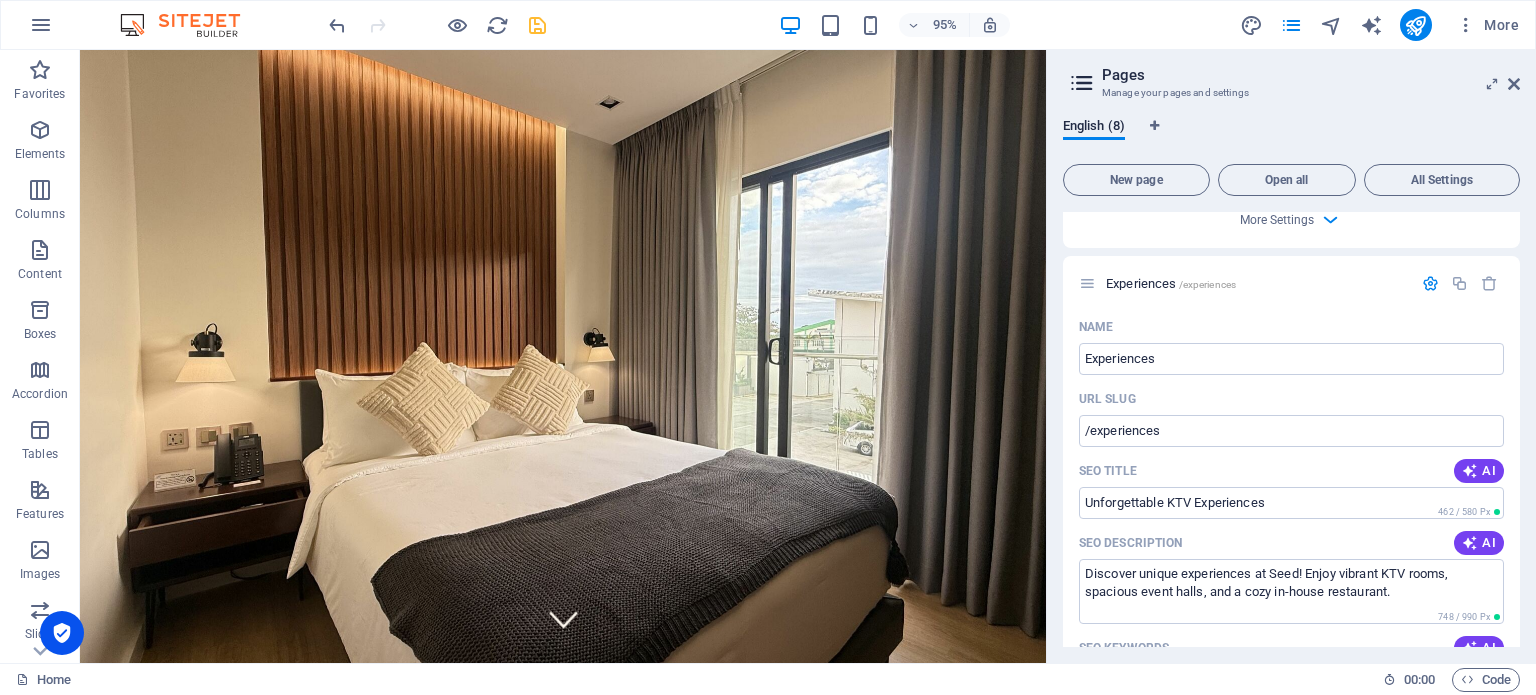 type on "KTV experiences, private karaoke rooms, event hosting, unique dining, luxurious VIP room, fun-filled gatherings" 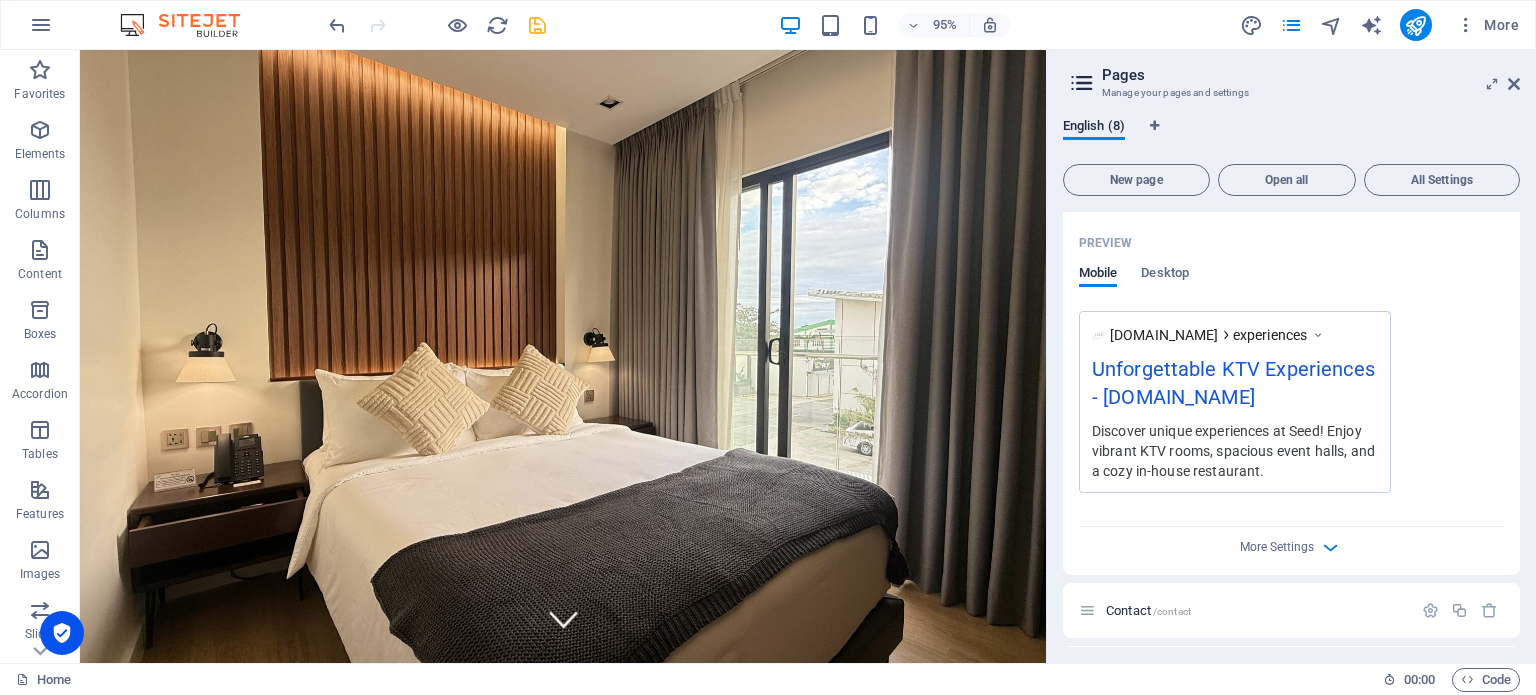 scroll, scrollTop: 2435, scrollLeft: 0, axis: vertical 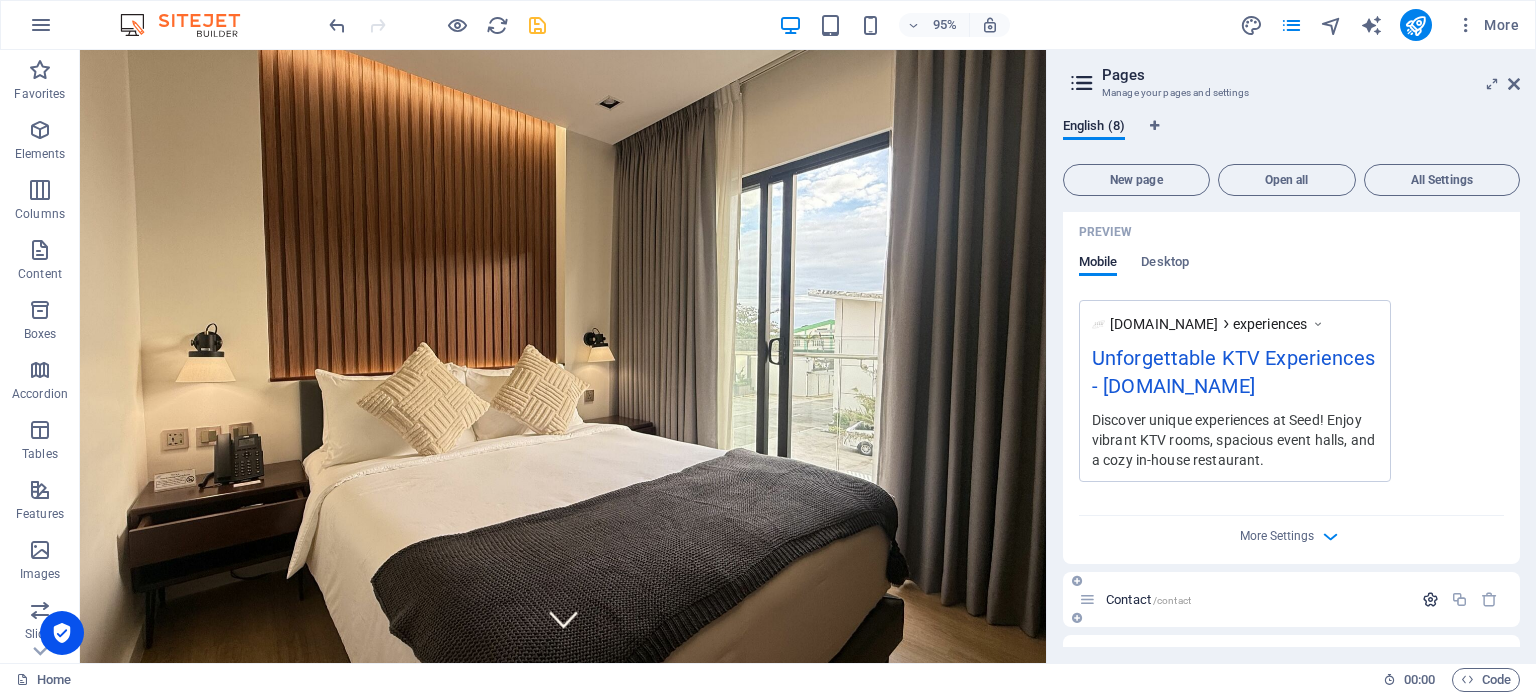 click at bounding box center (1430, 599) 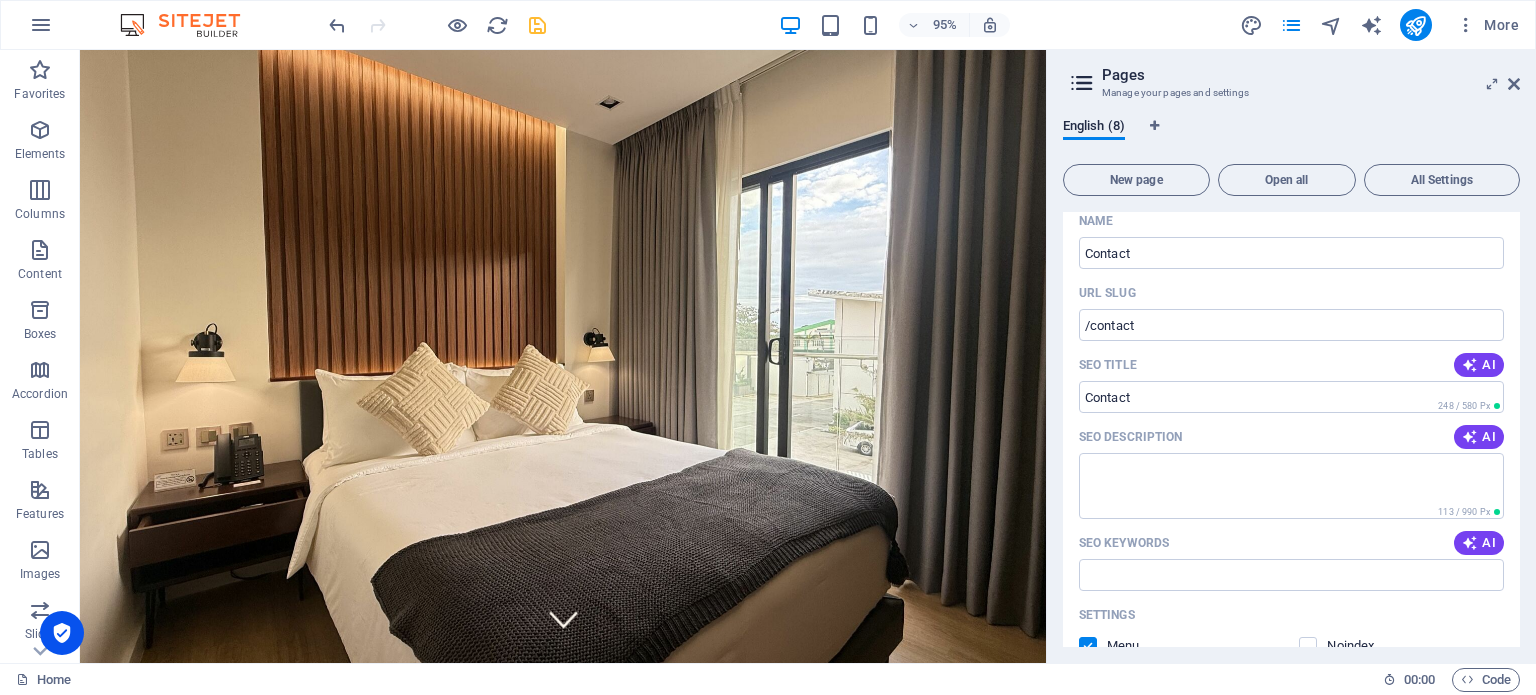 scroll, scrollTop: 2843, scrollLeft: 0, axis: vertical 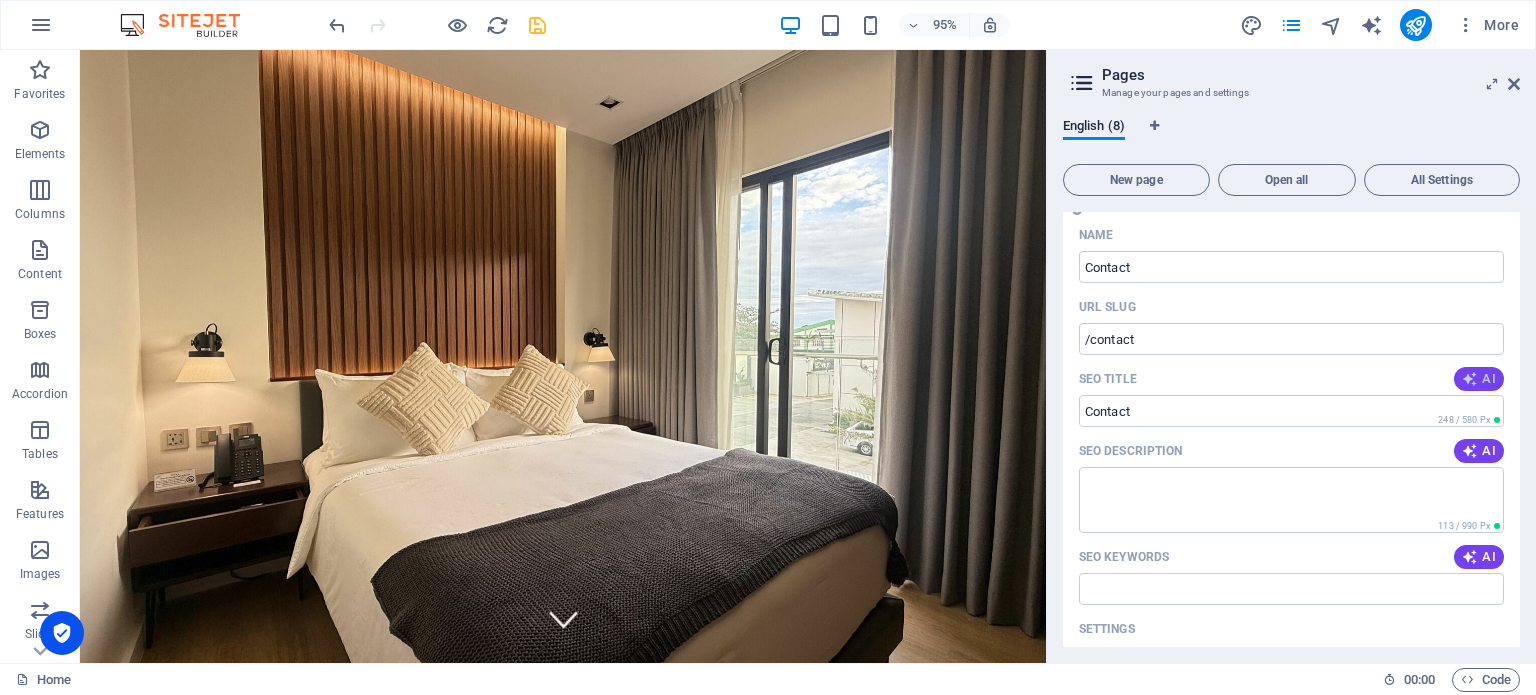 click at bounding box center (1470, 379) 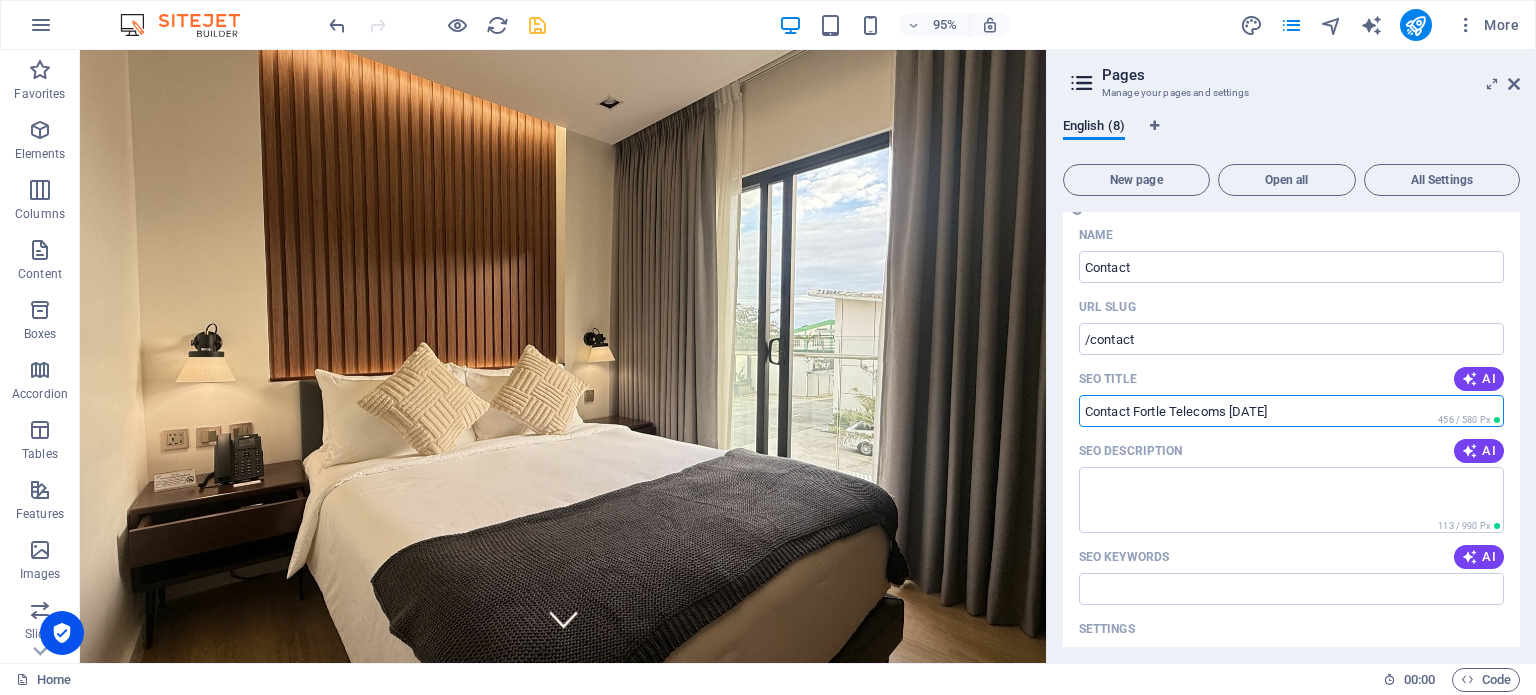 drag, startPoint x: 1135, startPoint y: 387, endPoint x: 1228, endPoint y: 388, distance: 93.00538 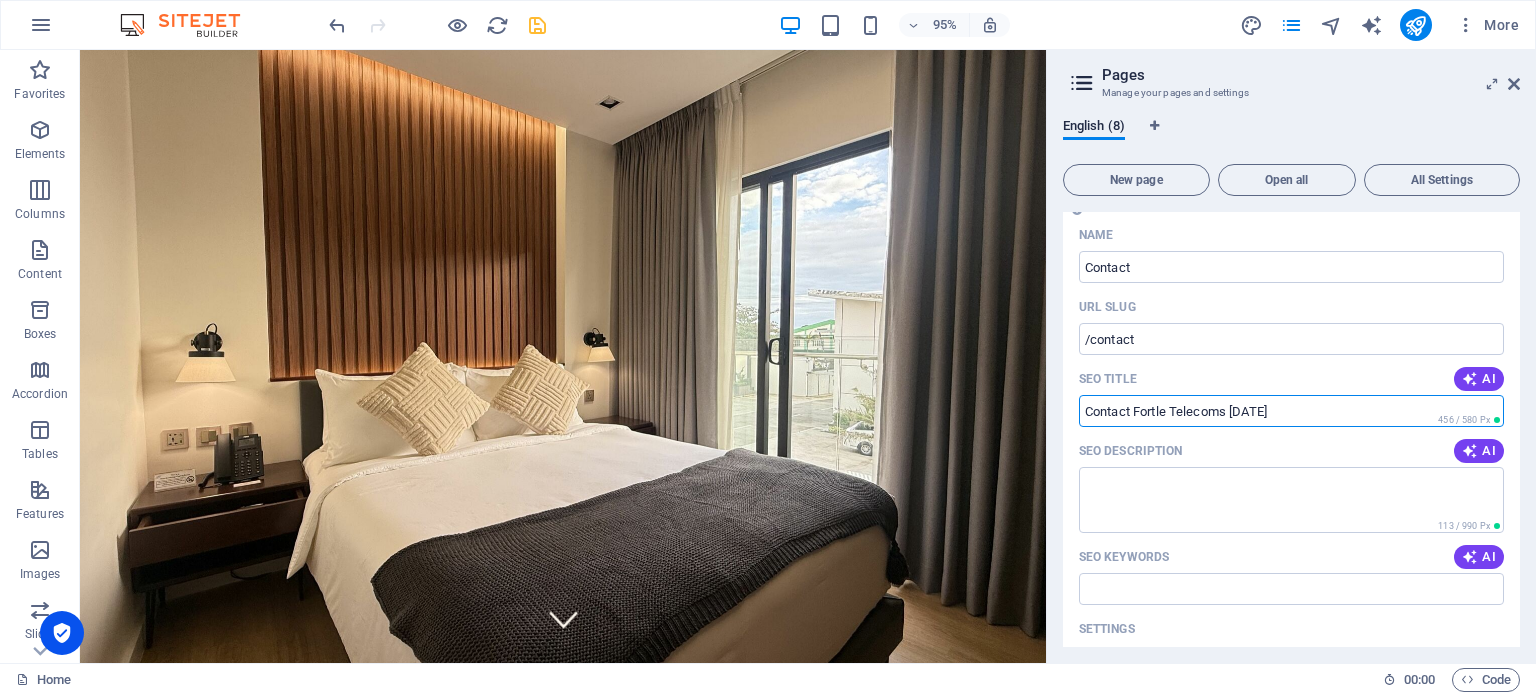 click on "Contact Fortle Telecoms [DATE]" at bounding box center (1291, 411) 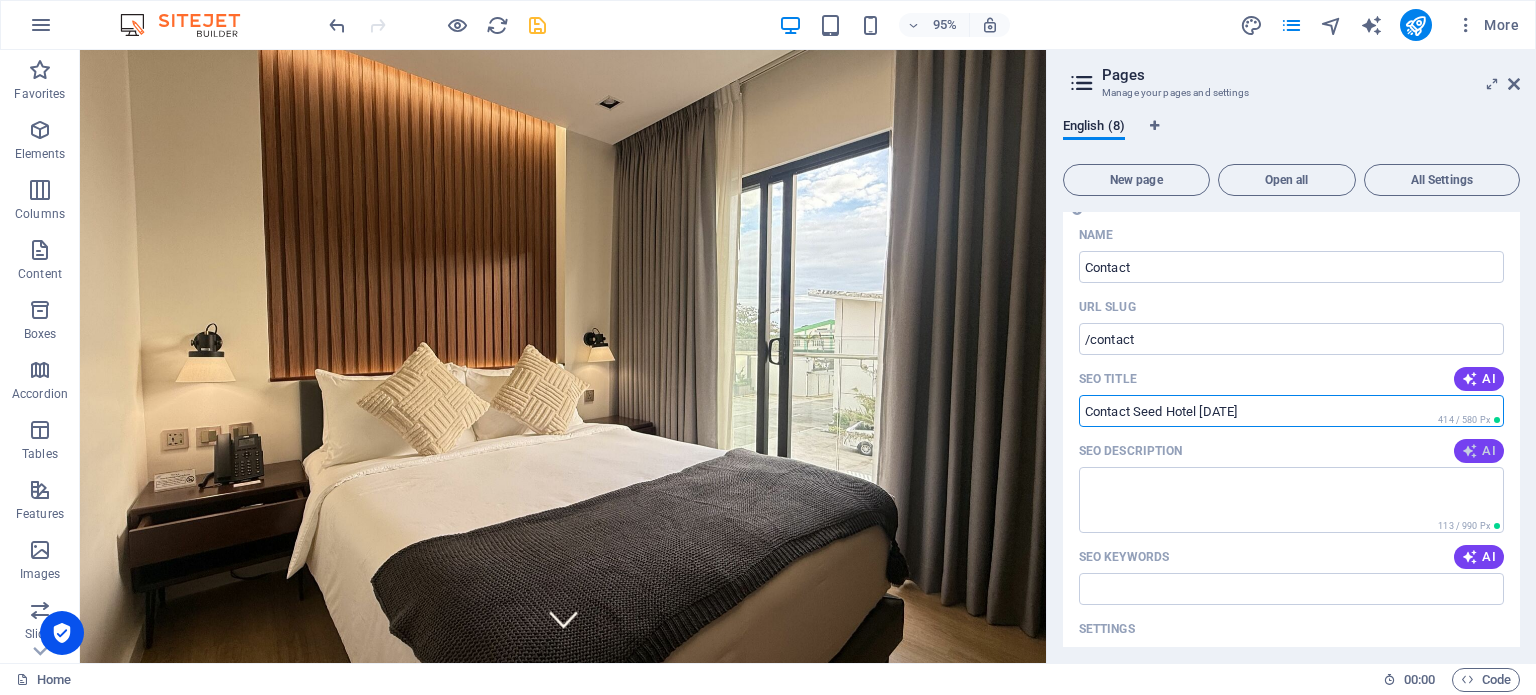 type on "Contact Seed Hotel [DATE]" 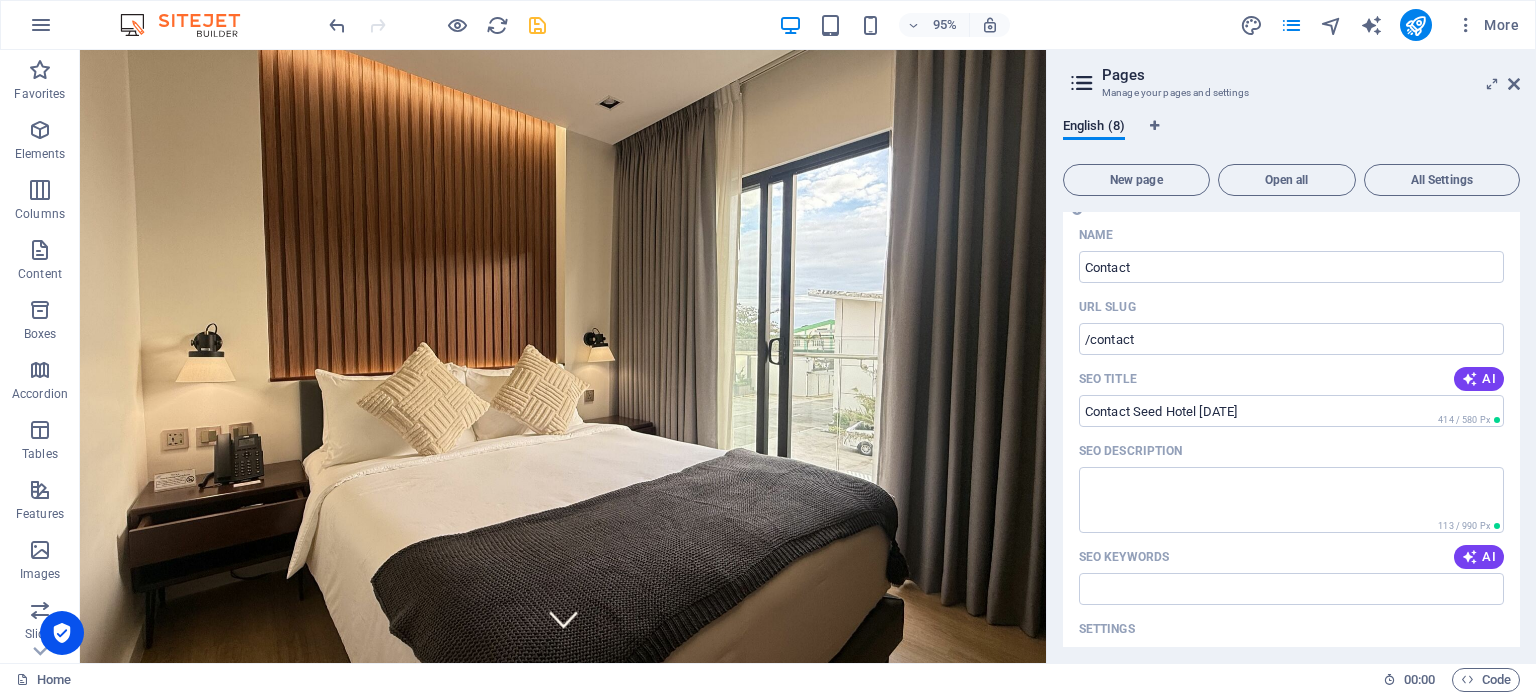 type on "Reach out to us for inquiries! Find our contact details and get assistance via phone or email. Were here to help!" 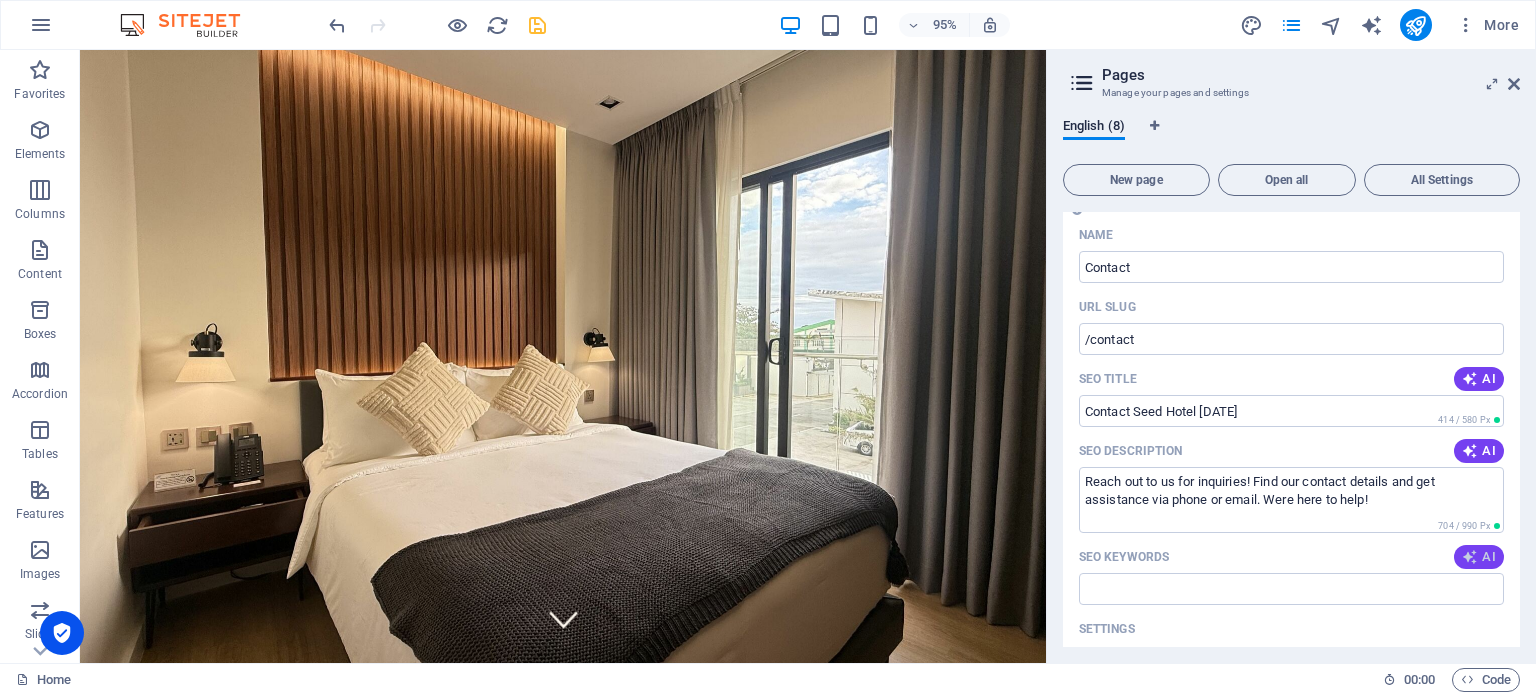 click at bounding box center [1470, 557] 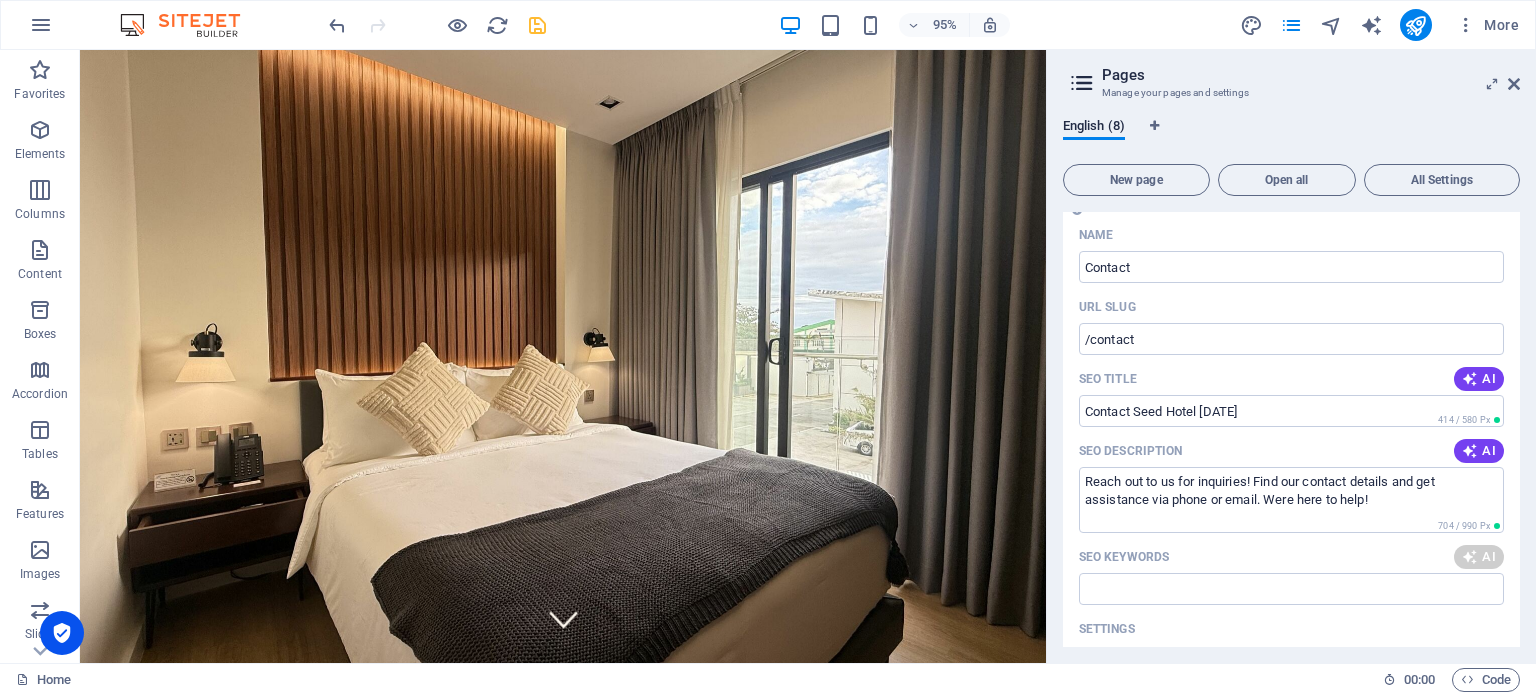 type on "contact details, get in touch, [GEOGRAPHIC_DATA], customer inquiries, phone number, email contact" 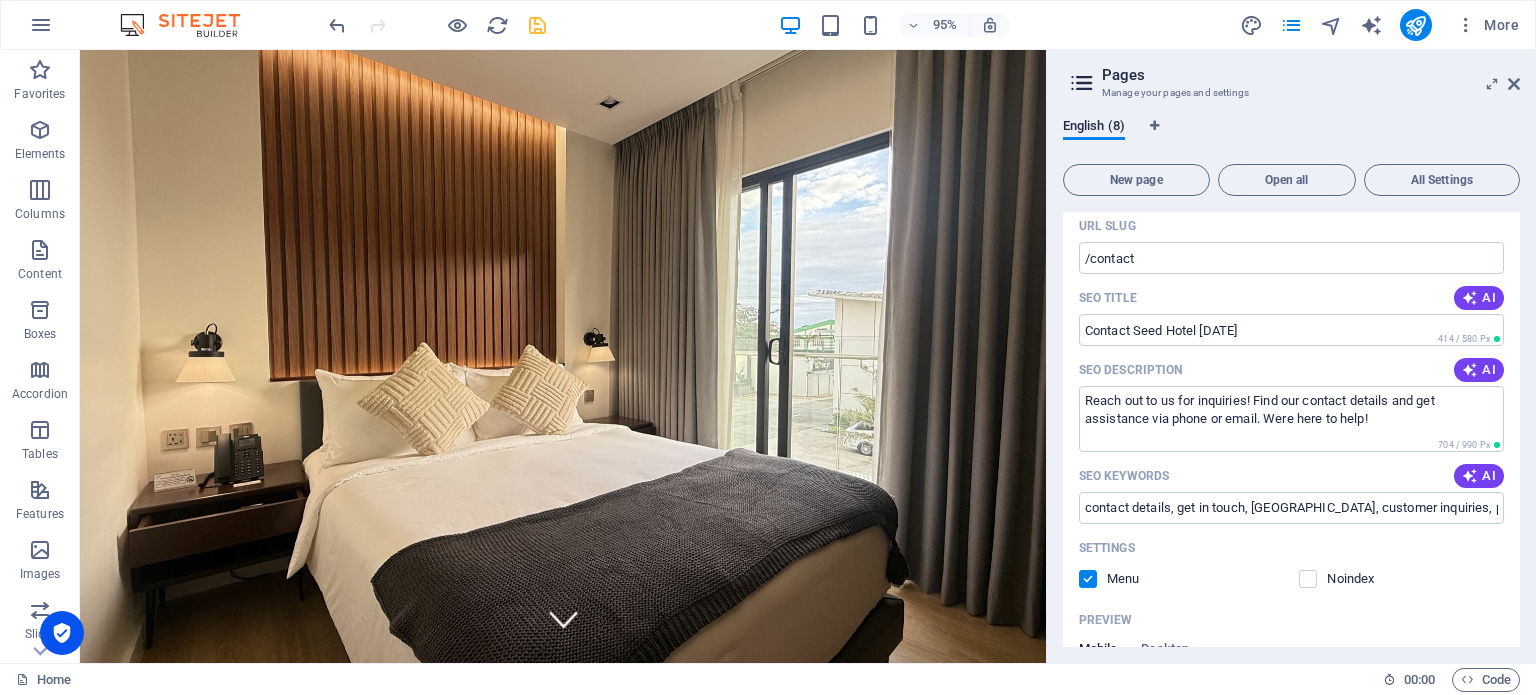 scroll, scrollTop: 2938, scrollLeft: 0, axis: vertical 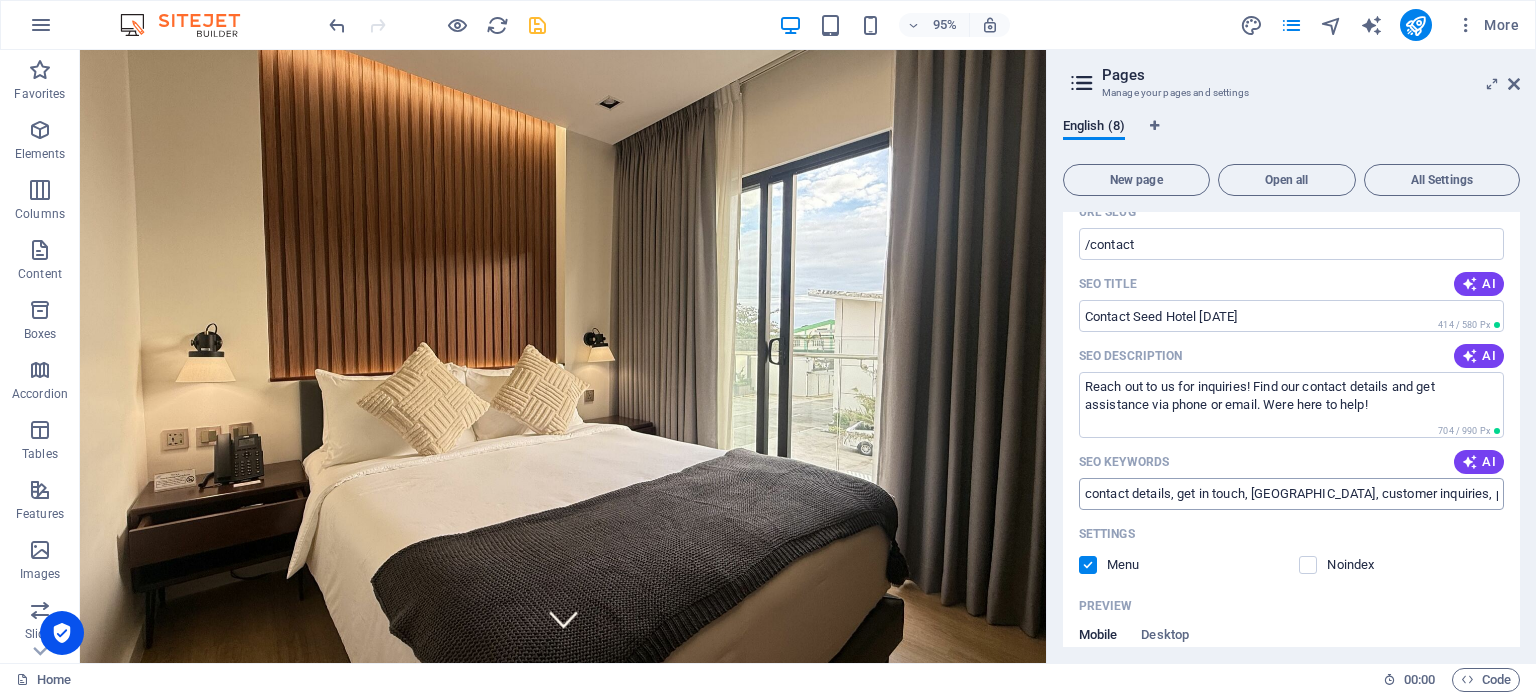 click on "contact details, get in touch, [GEOGRAPHIC_DATA], customer inquiries, phone number, email contact" at bounding box center (1291, 494) 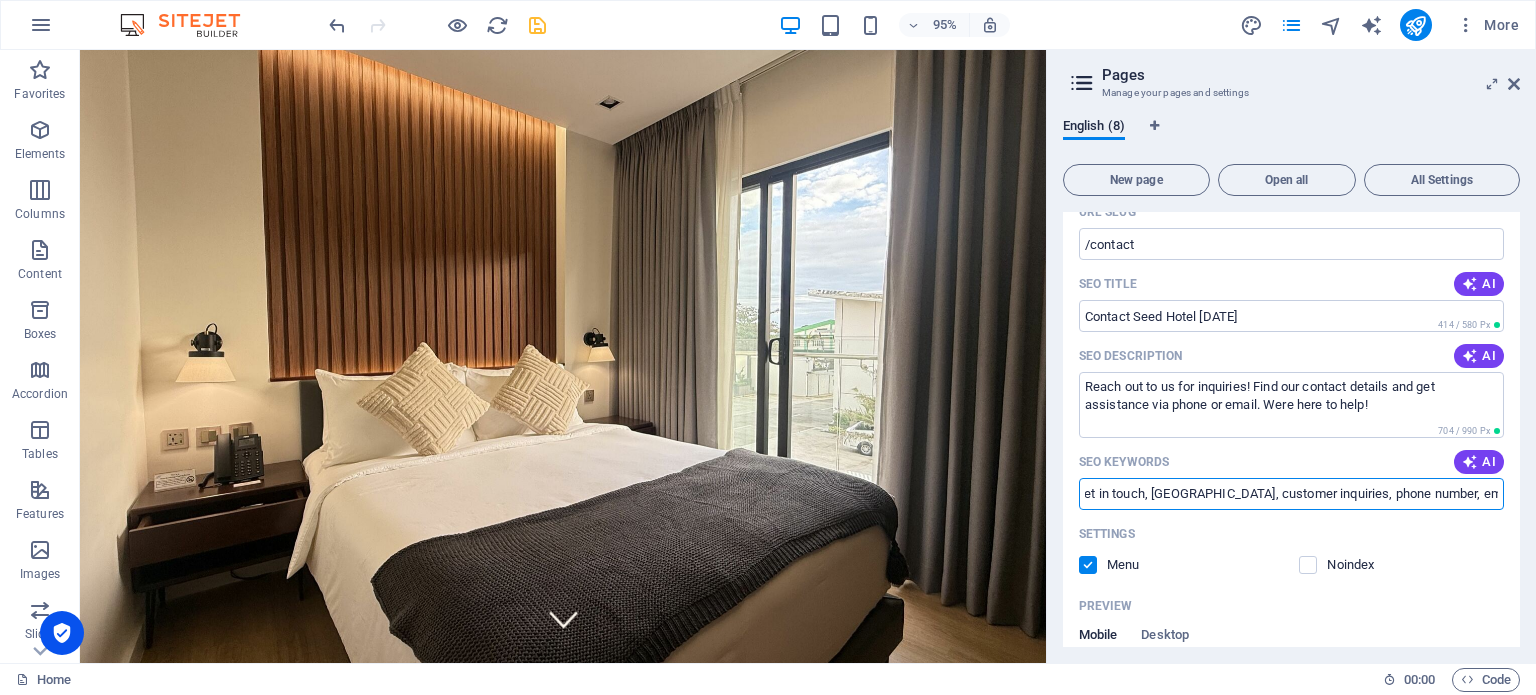 scroll, scrollTop: 0, scrollLeft: 148, axis: horizontal 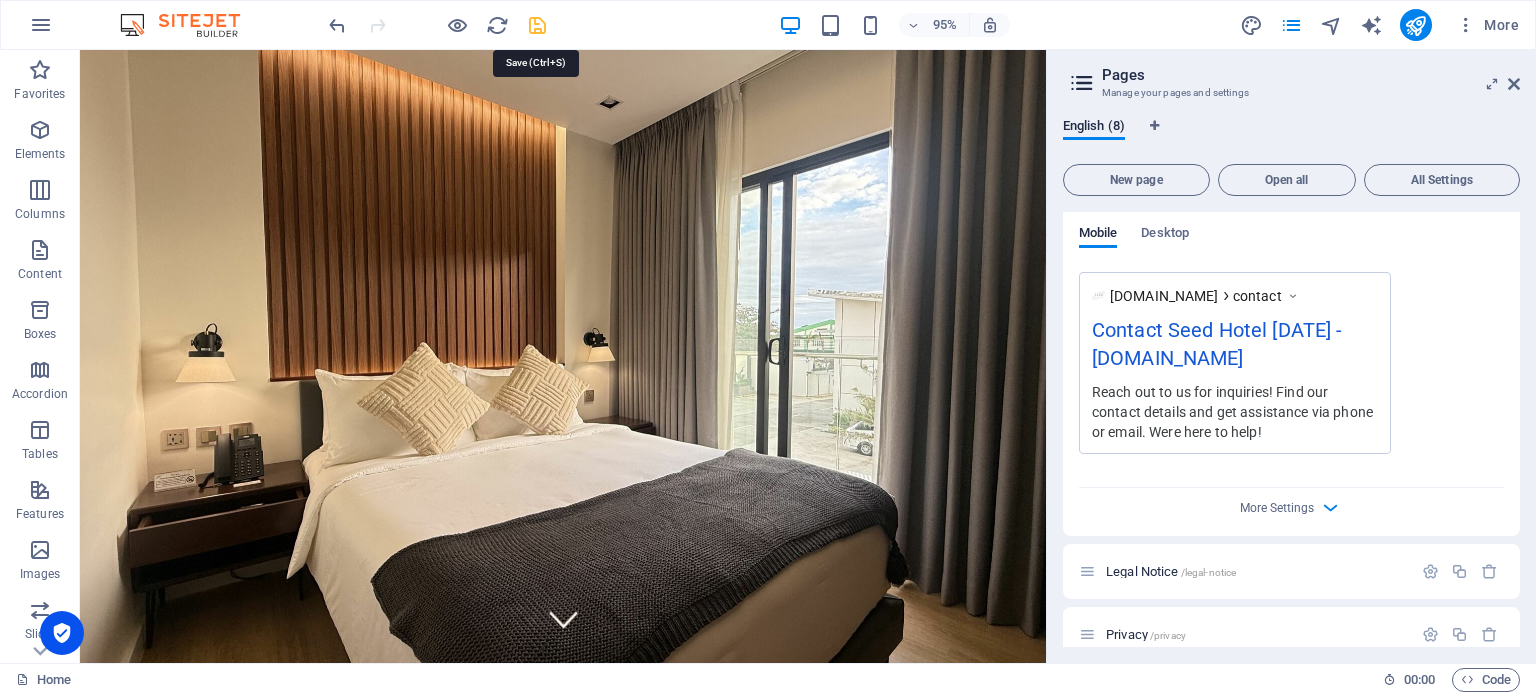 click at bounding box center (537, 25) 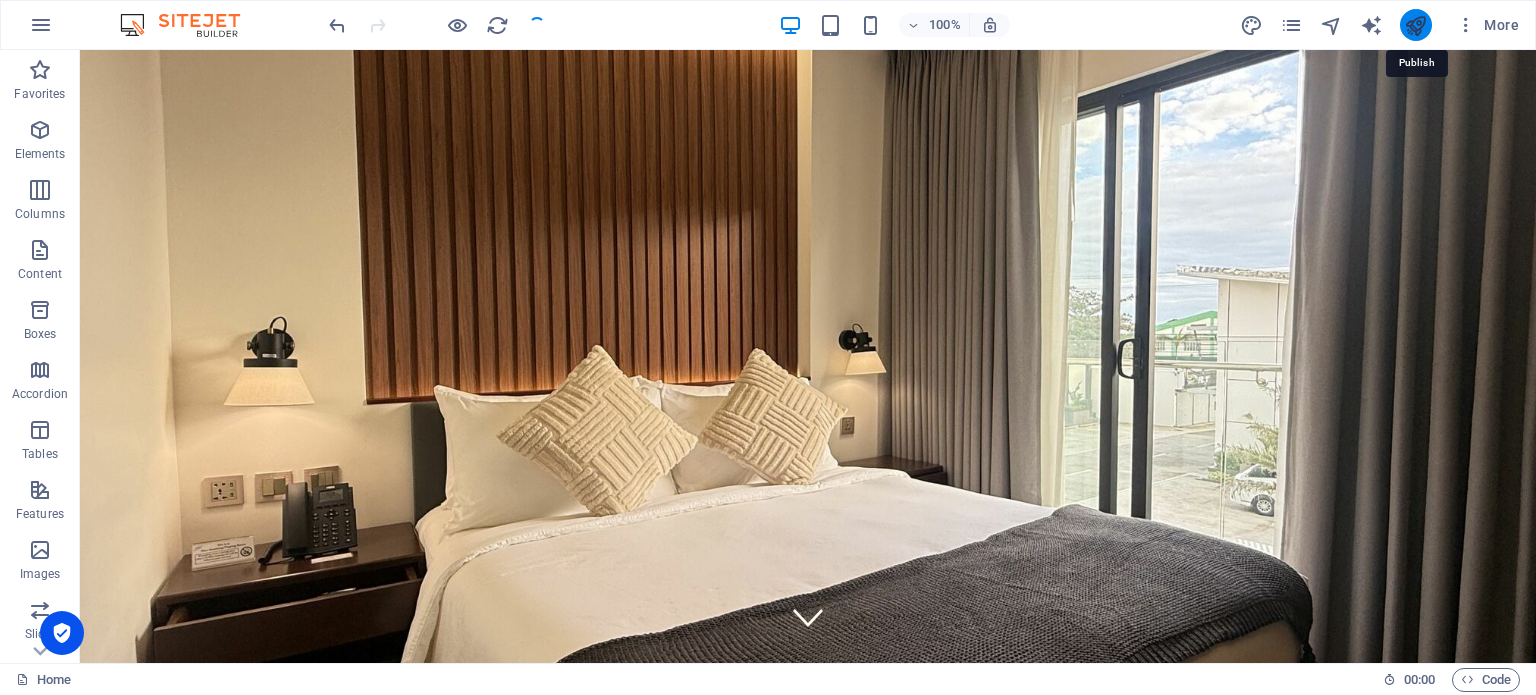 click at bounding box center [1415, 25] 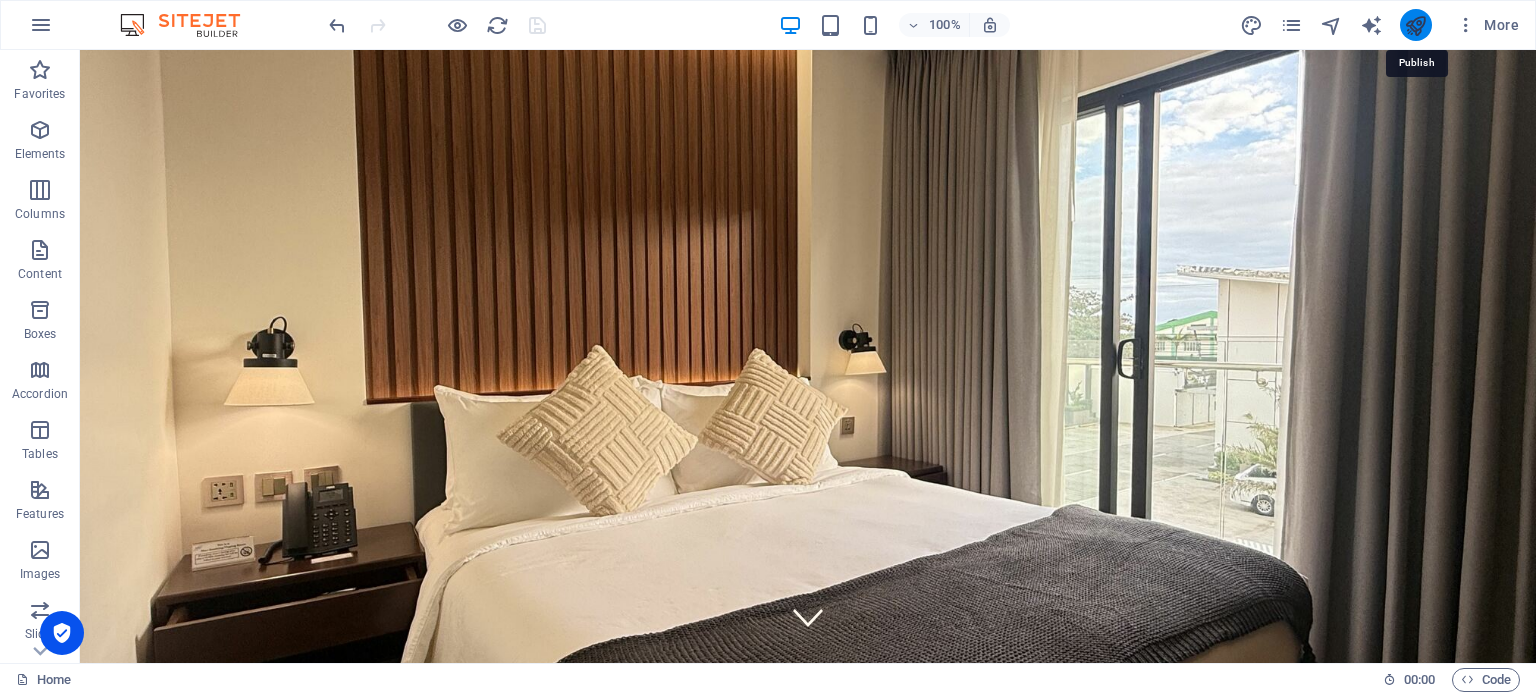 click at bounding box center [1415, 25] 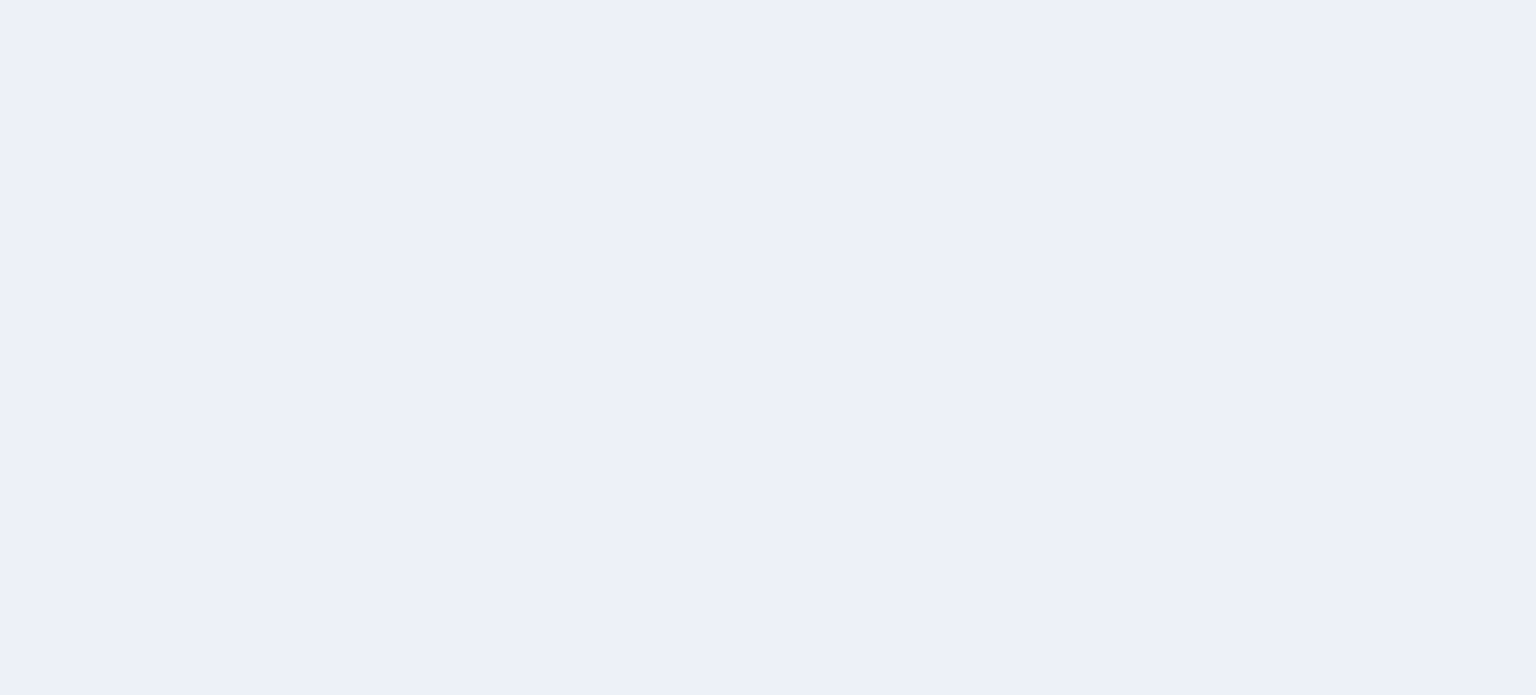 scroll, scrollTop: 0, scrollLeft: 0, axis: both 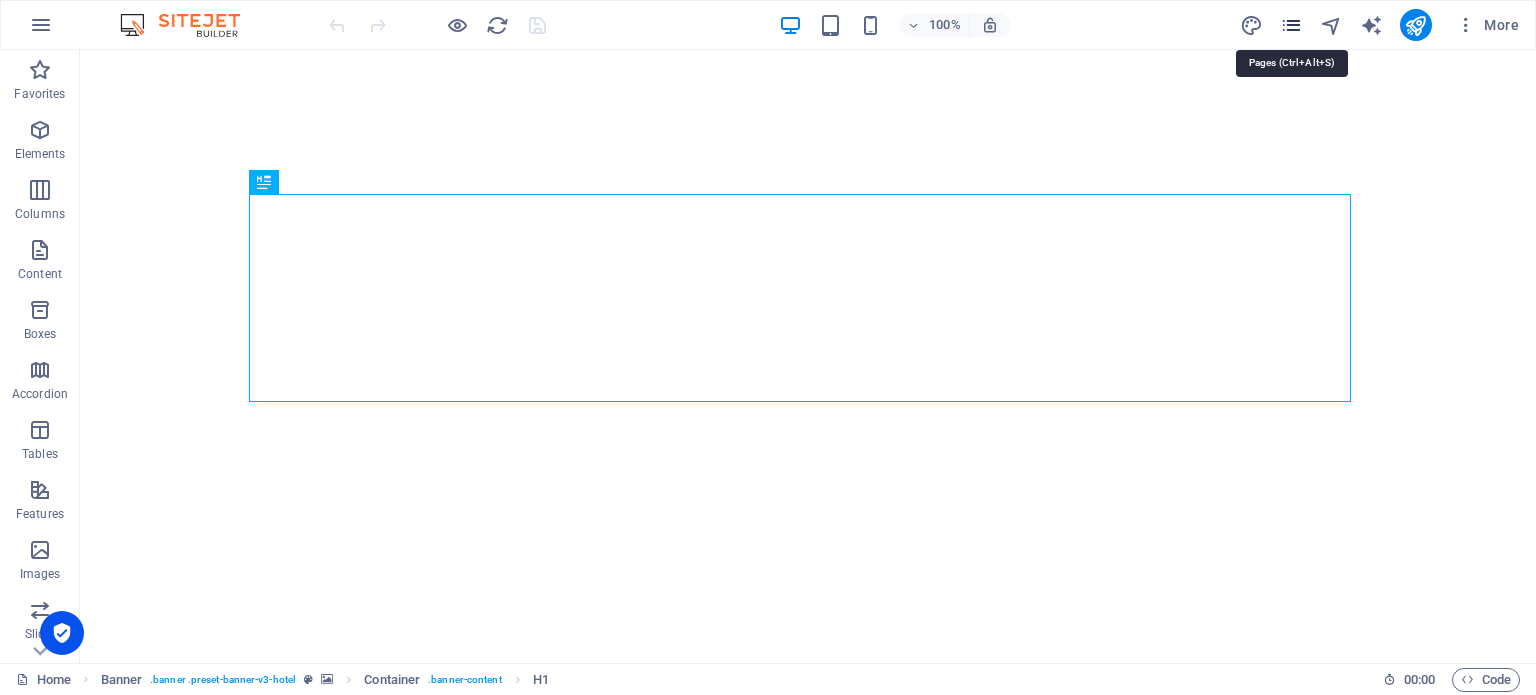 click at bounding box center (1291, 25) 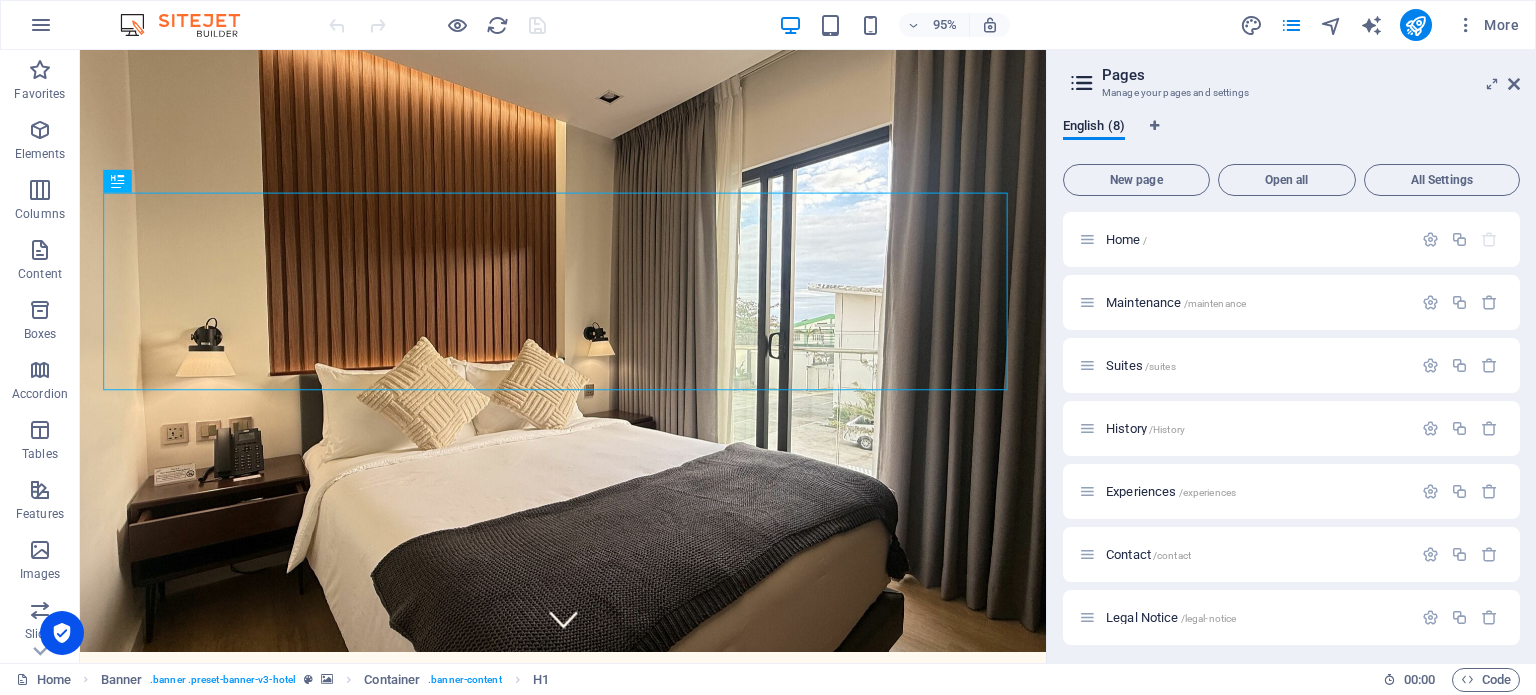 scroll, scrollTop: 0, scrollLeft: 0, axis: both 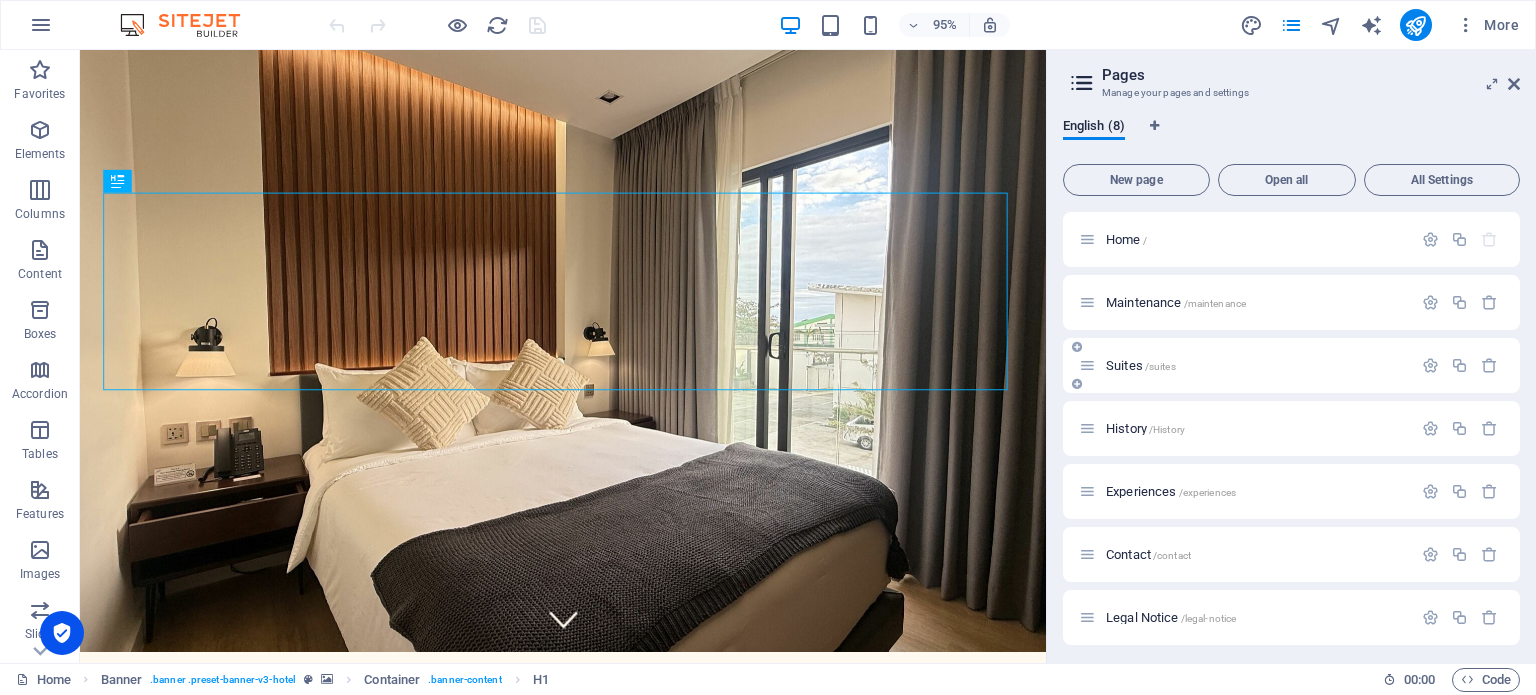 click on "Suites /suites" at bounding box center [1141, 365] 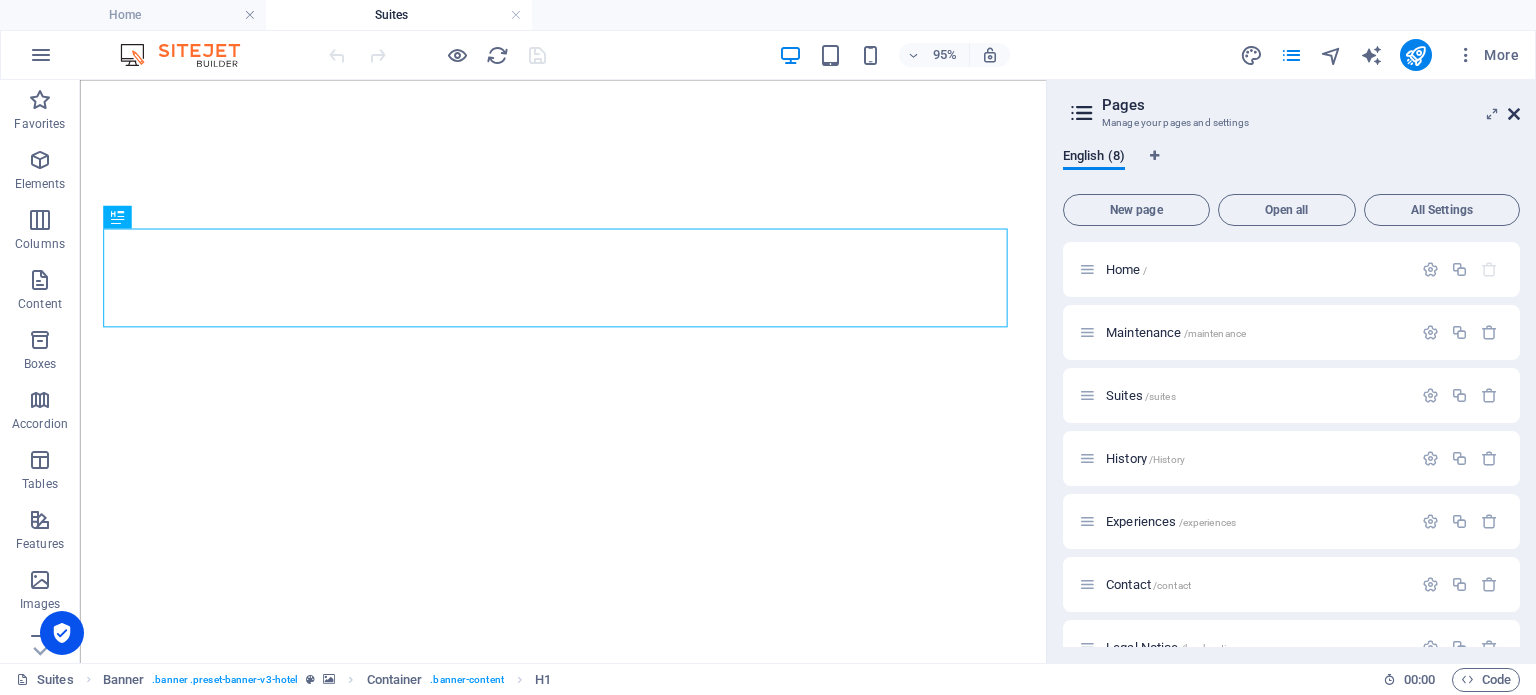 click at bounding box center (1514, 114) 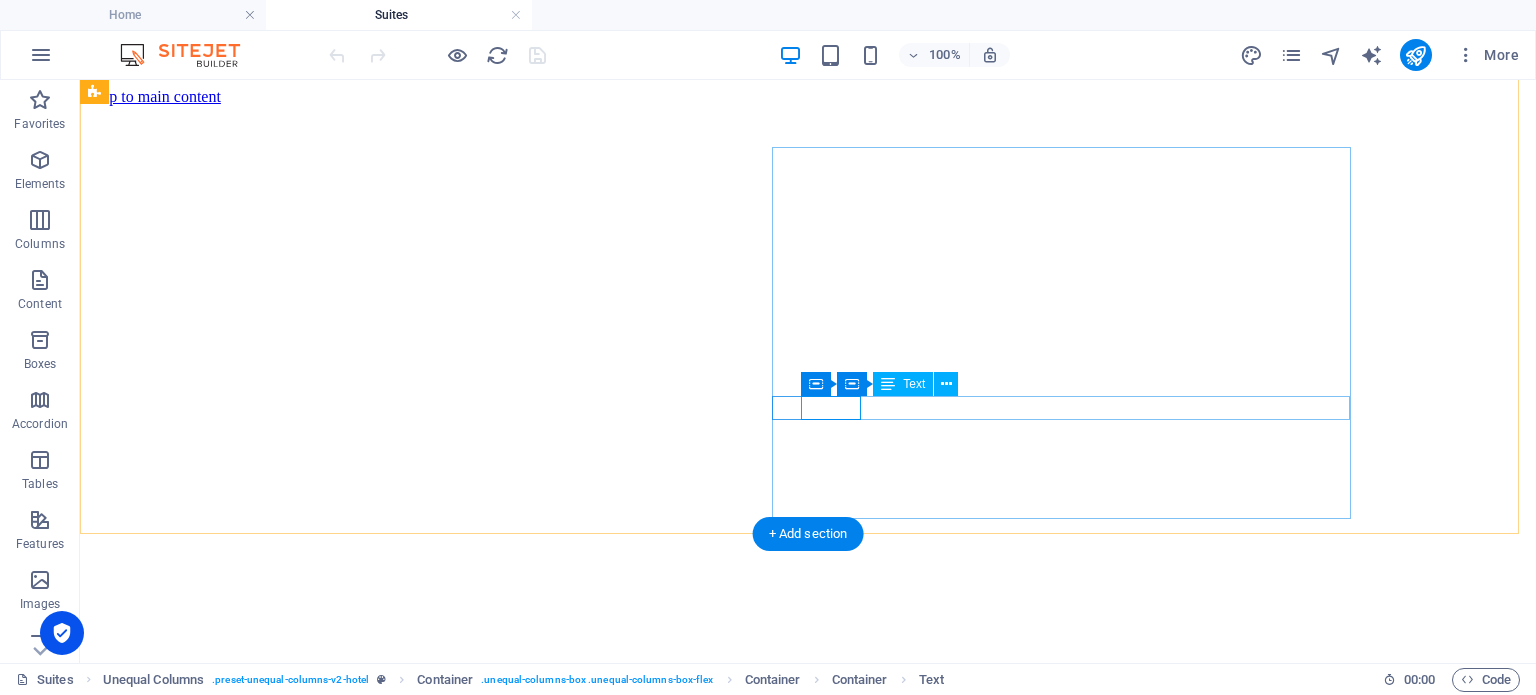 scroll, scrollTop: 682, scrollLeft: 0, axis: vertical 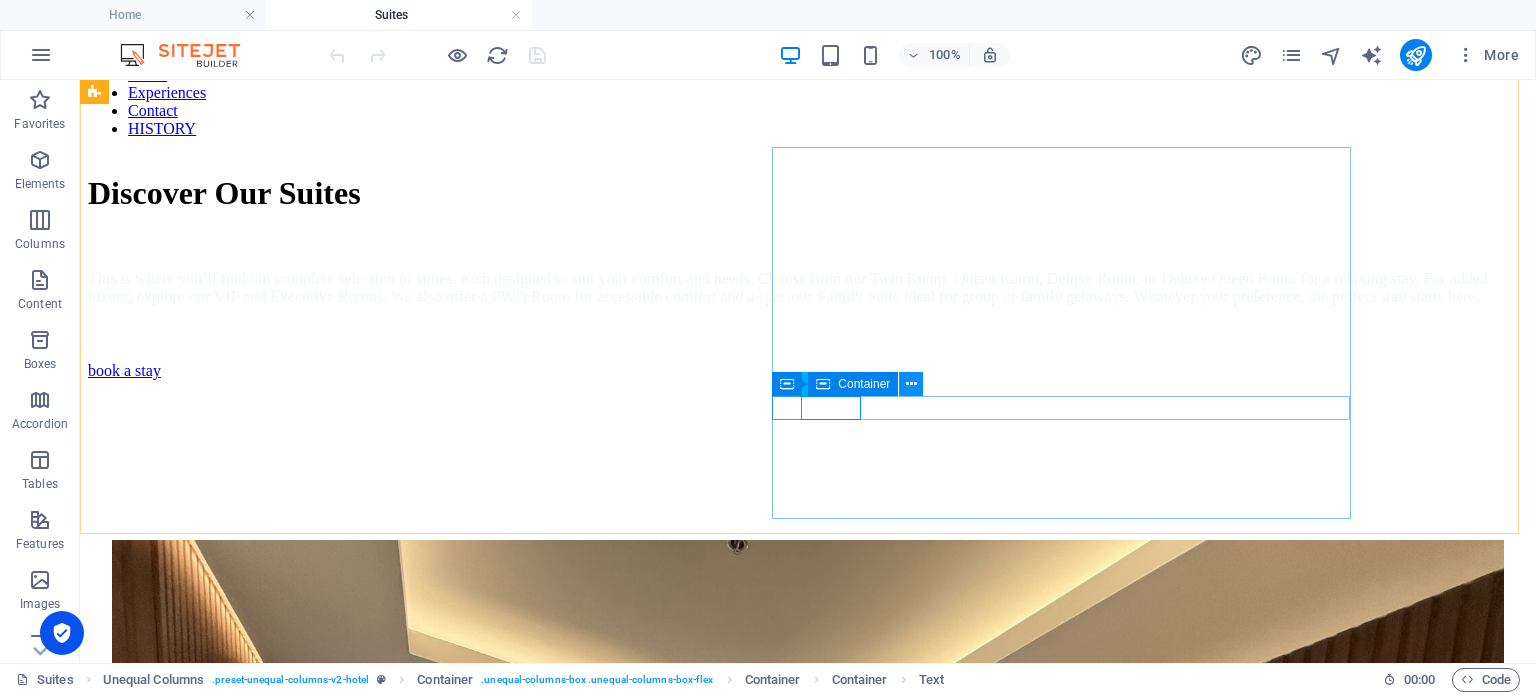 click at bounding box center (911, 384) 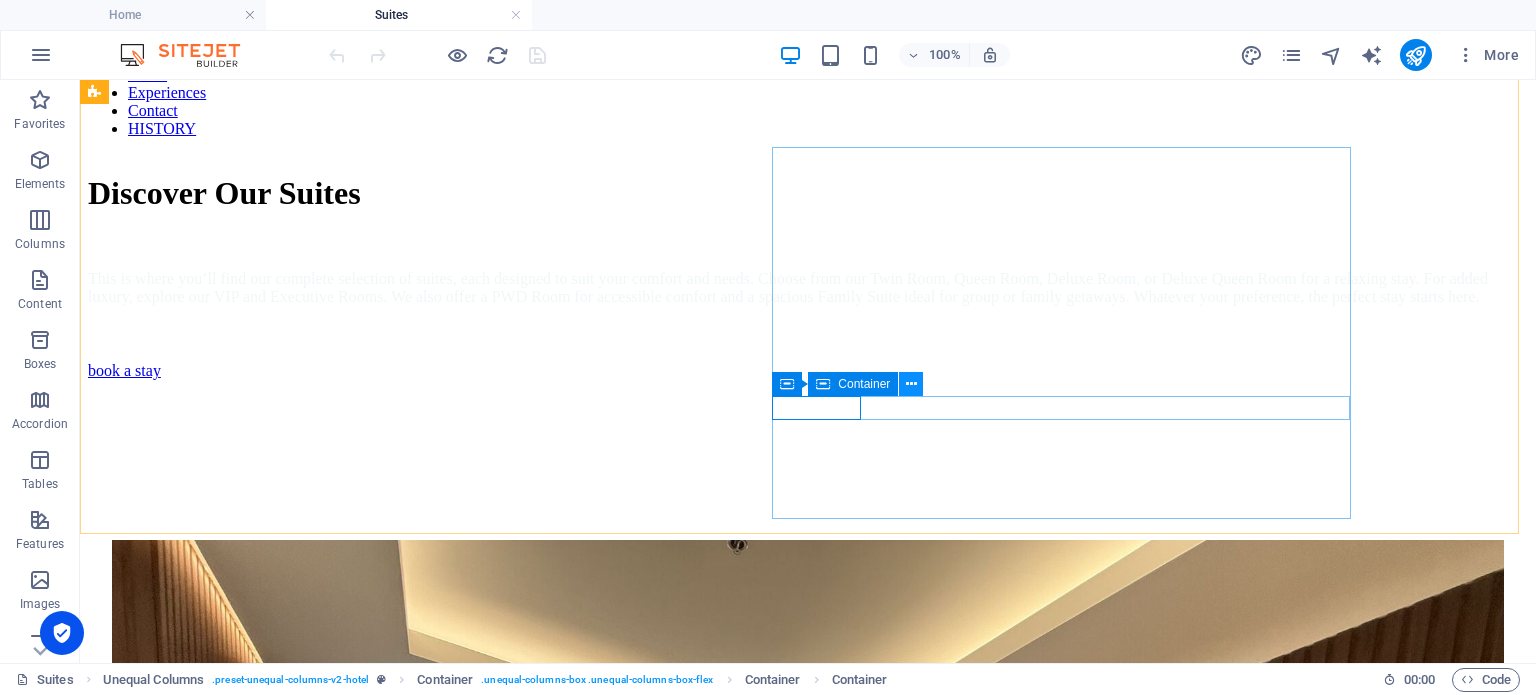 click at bounding box center (911, 384) 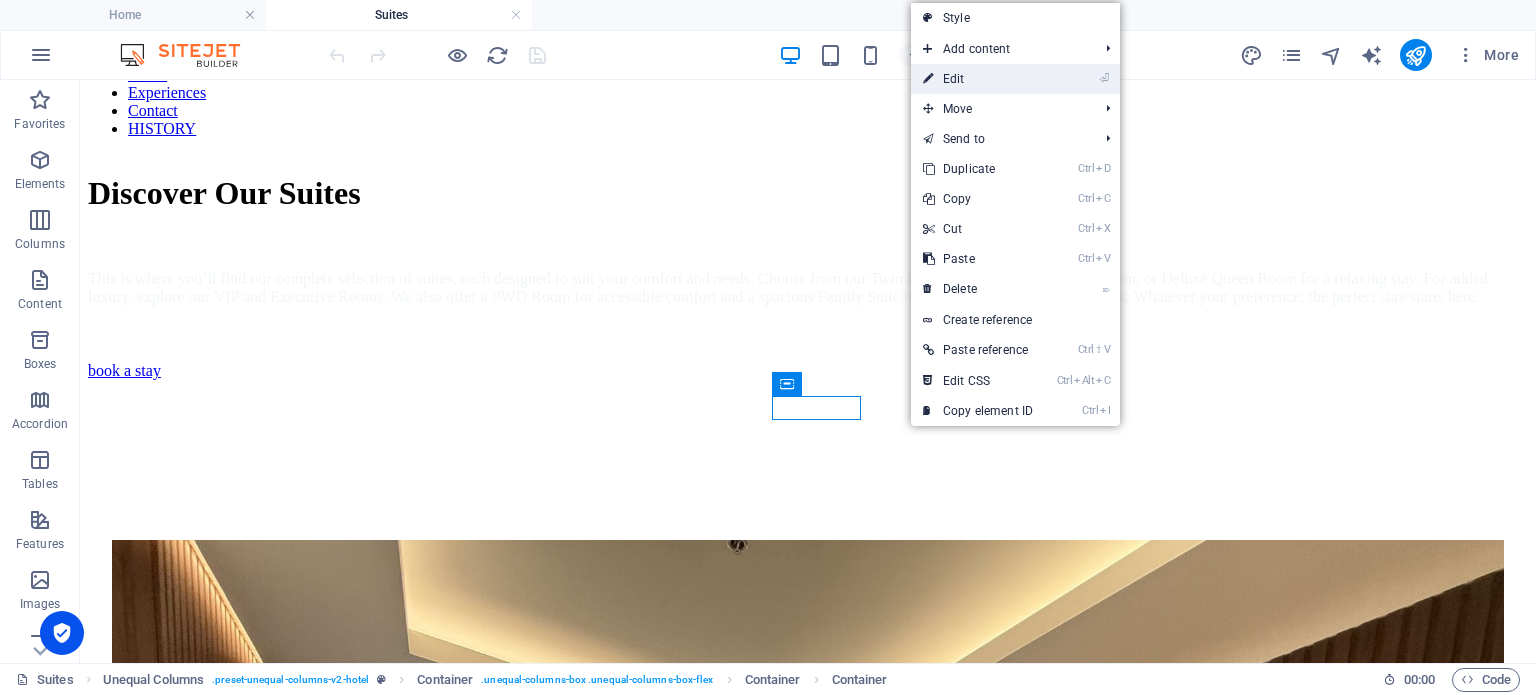 click on "⏎  Edit" at bounding box center (978, 79) 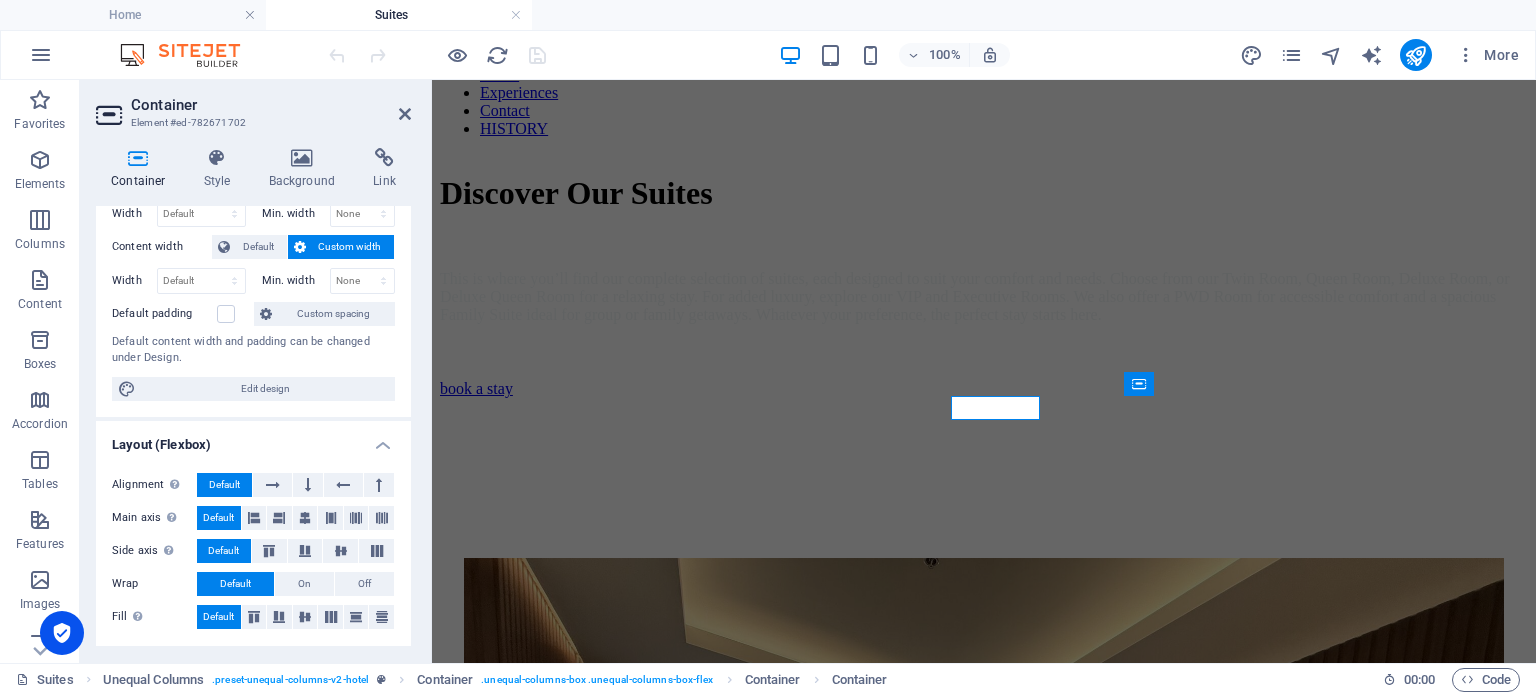 scroll, scrollTop: 100, scrollLeft: 0, axis: vertical 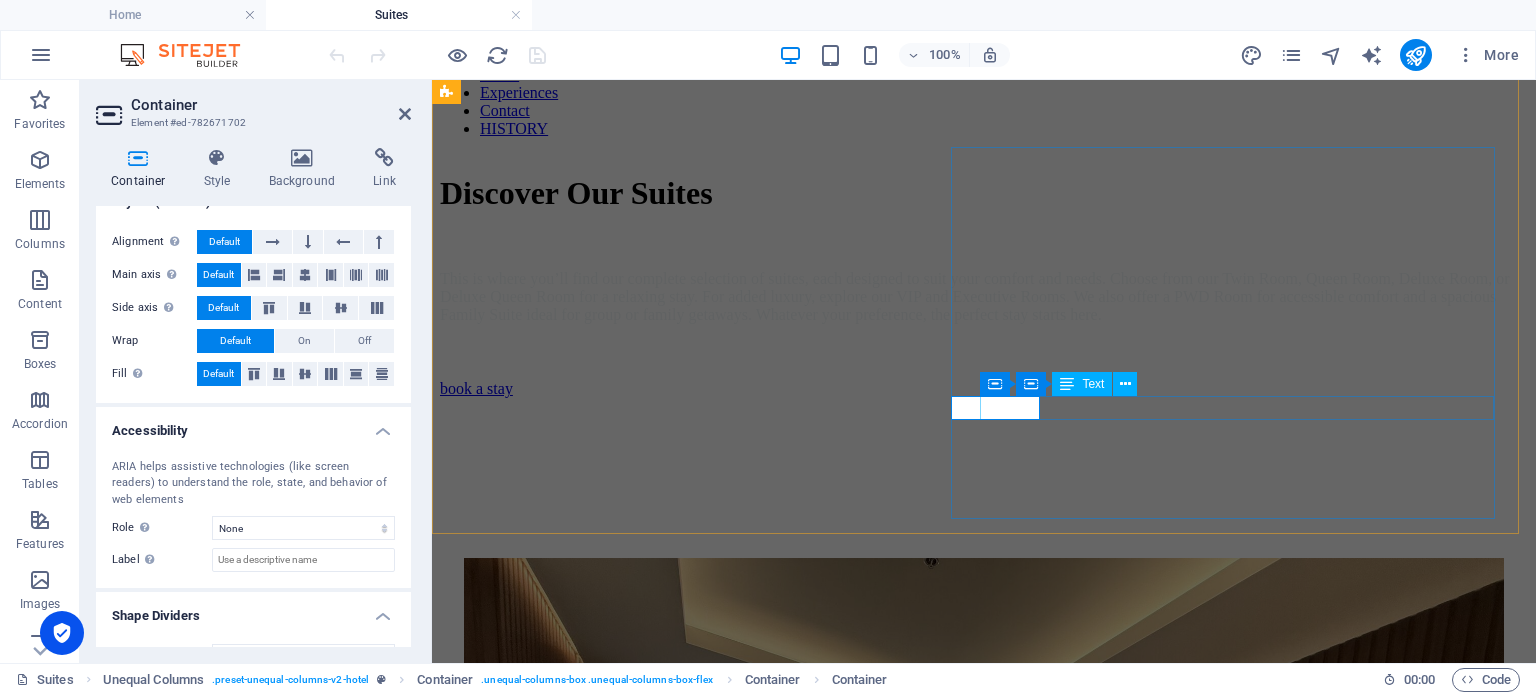 click on "256 sqft" at bounding box center [984, 1590] 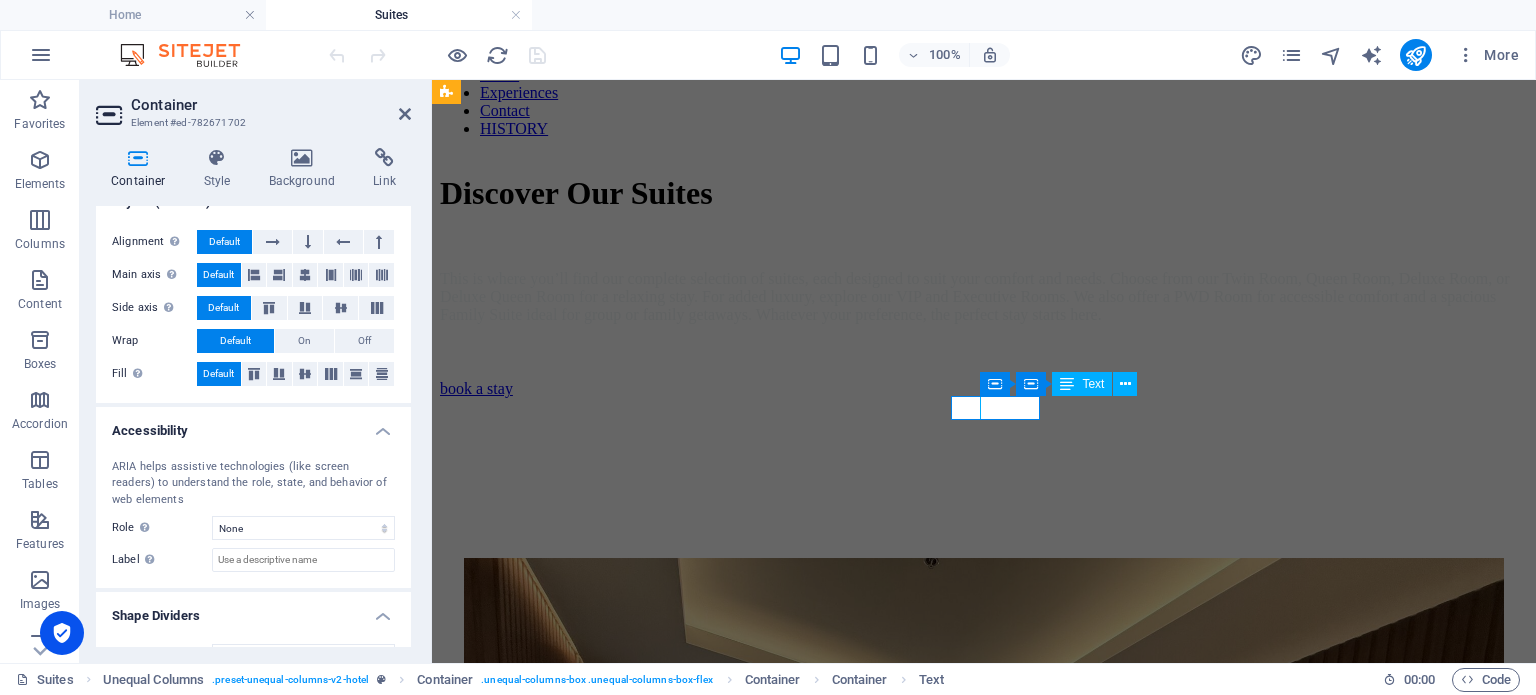click on "256 sqft" at bounding box center [984, 1590] 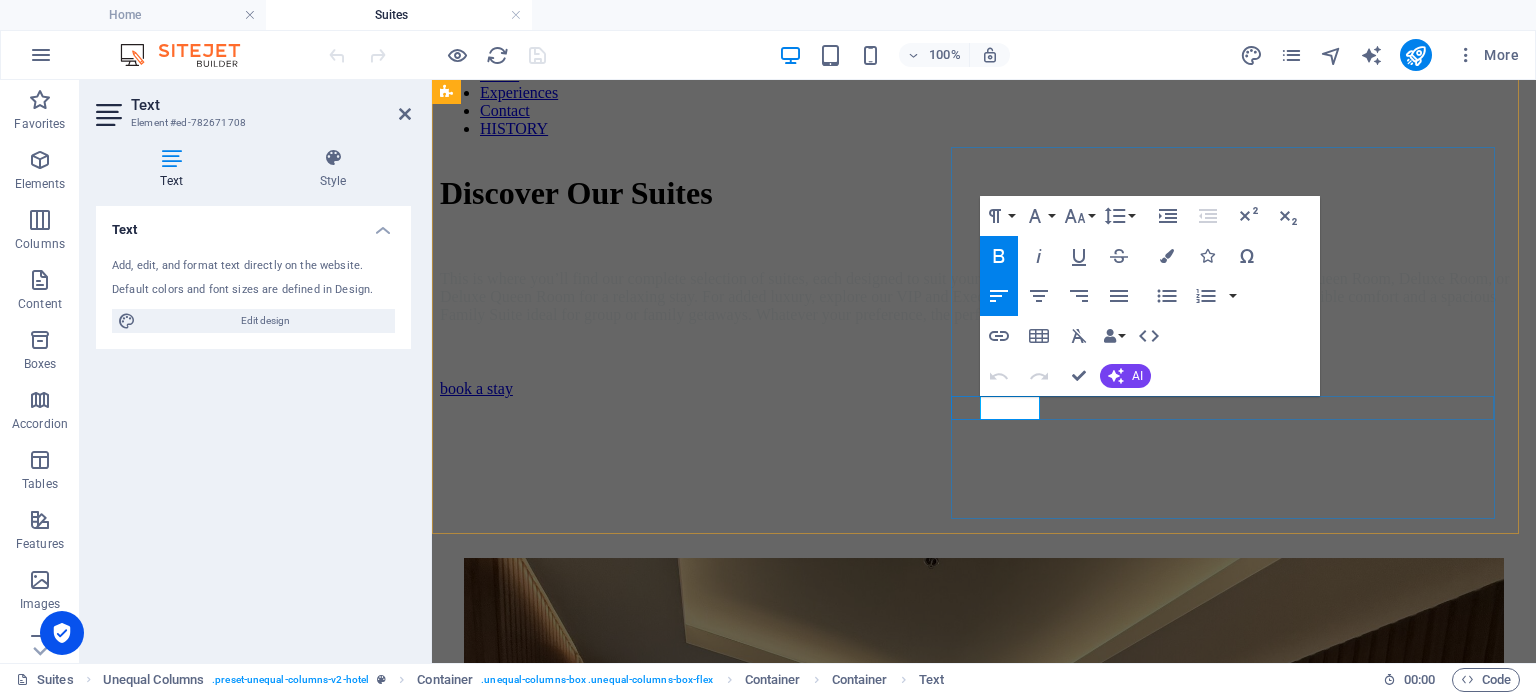 click on "256 sqft" at bounding box center [491, 1589] 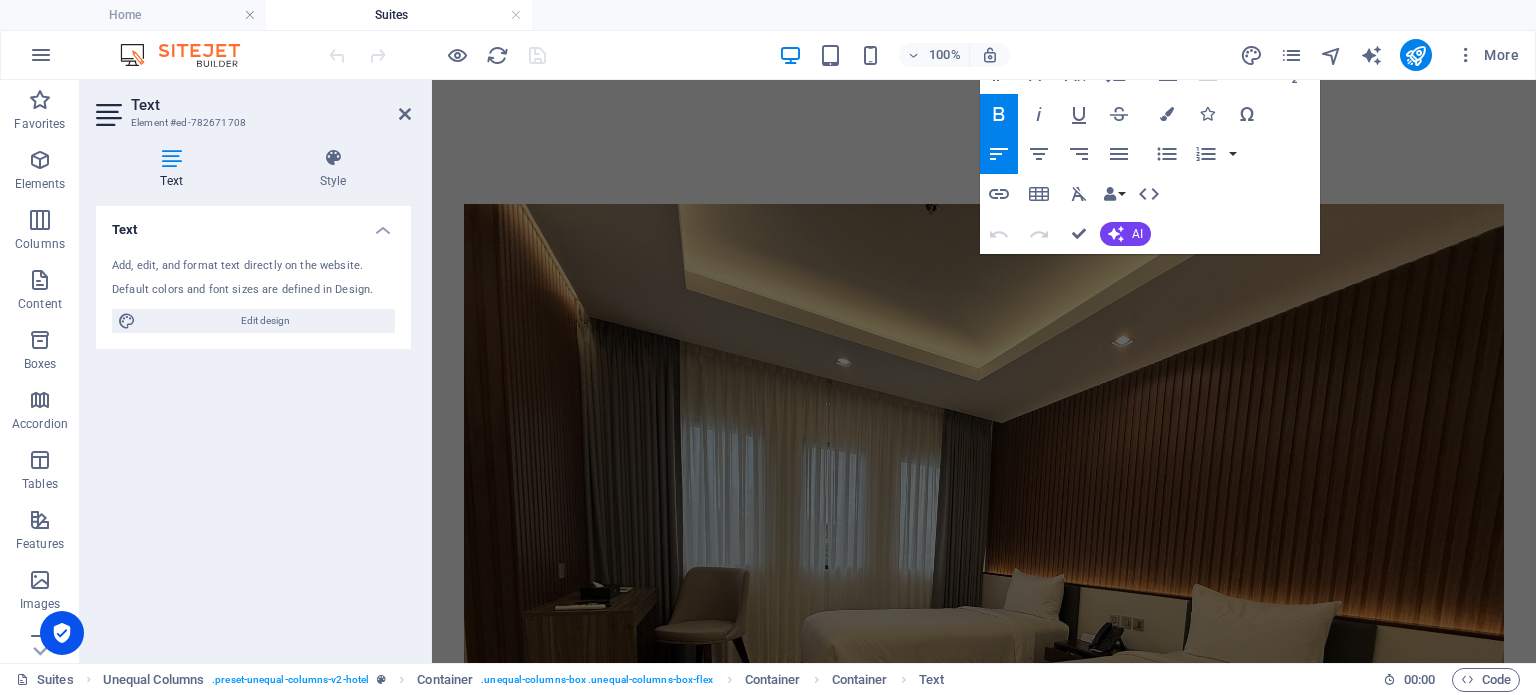 scroll, scrollTop: 879, scrollLeft: 0, axis: vertical 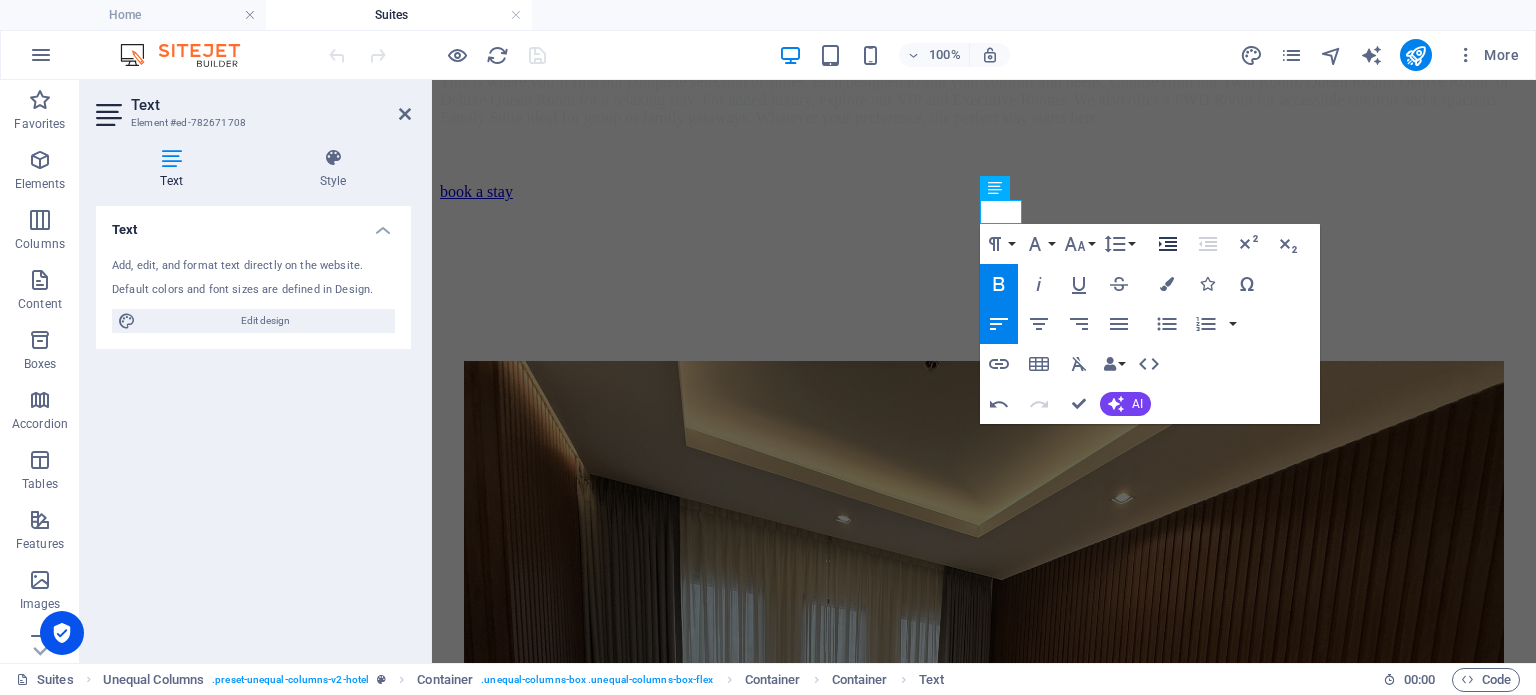 type 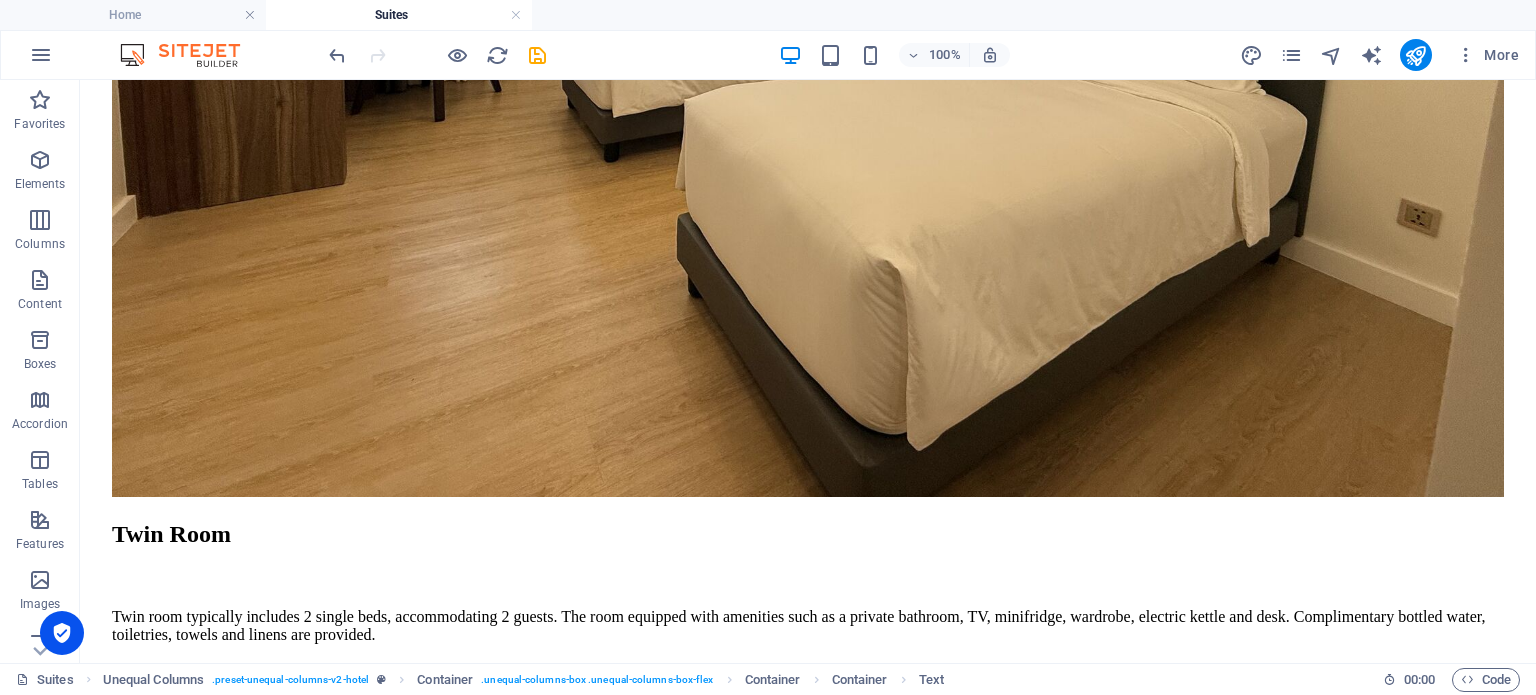 scroll, scrollTop: 1769, scrollLeft: 0, axis: vertical 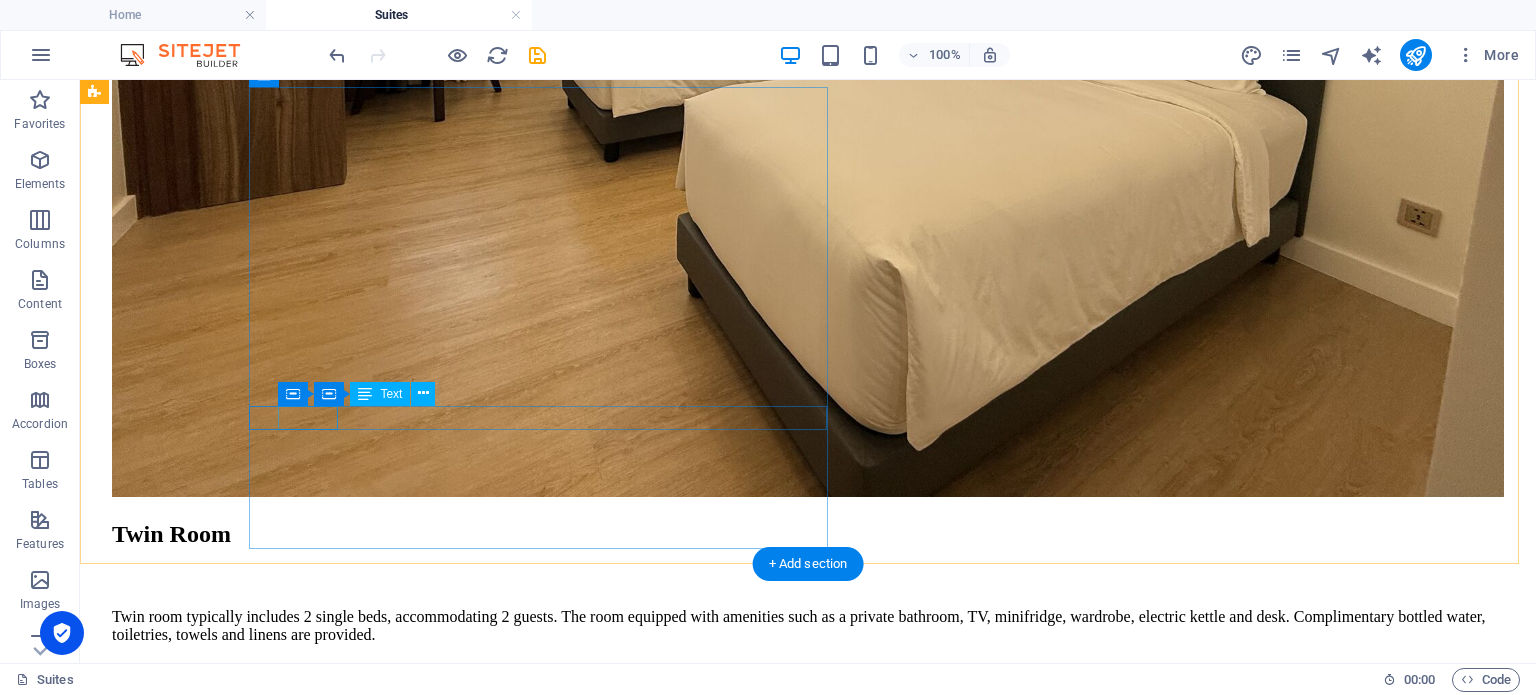 click on "256 sqft" at bounding box center [808, 6243] 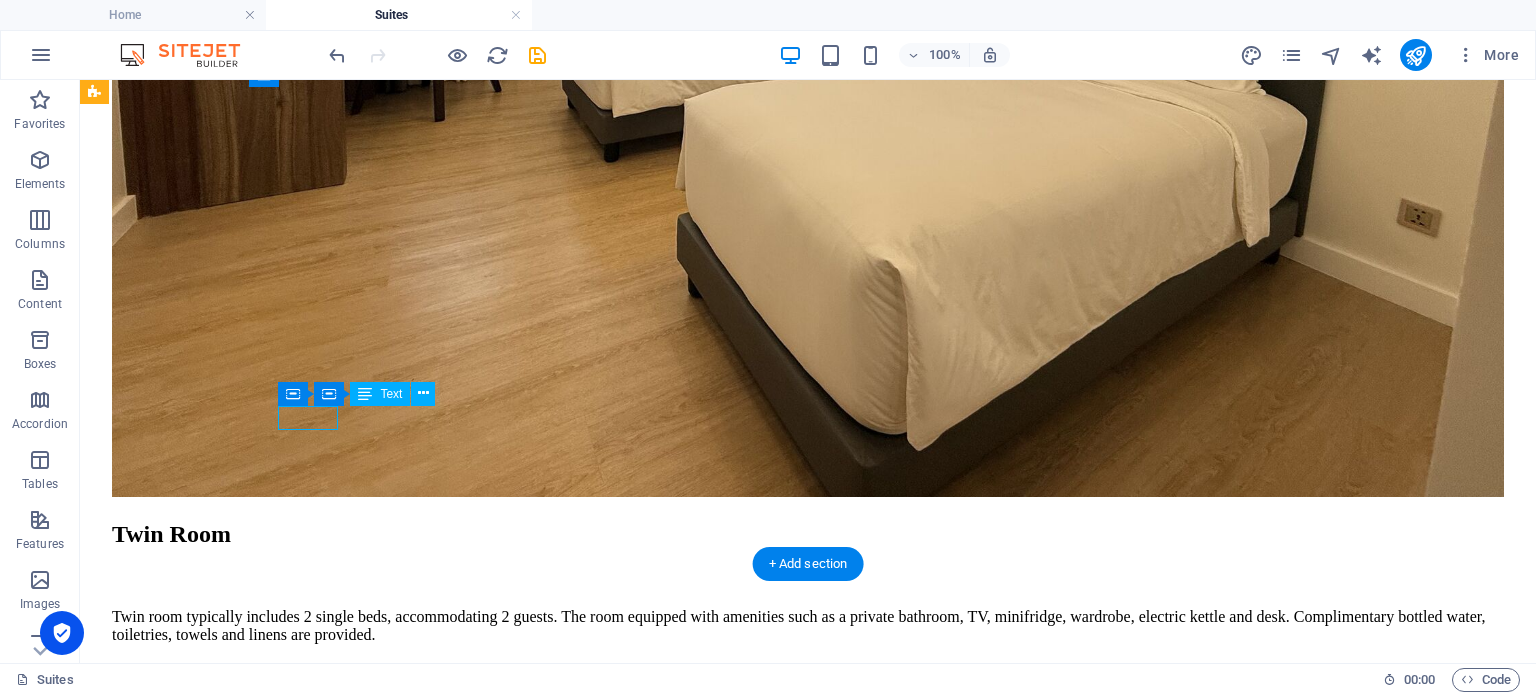 click on "256 sqft" at bounding box center [808, 6243] 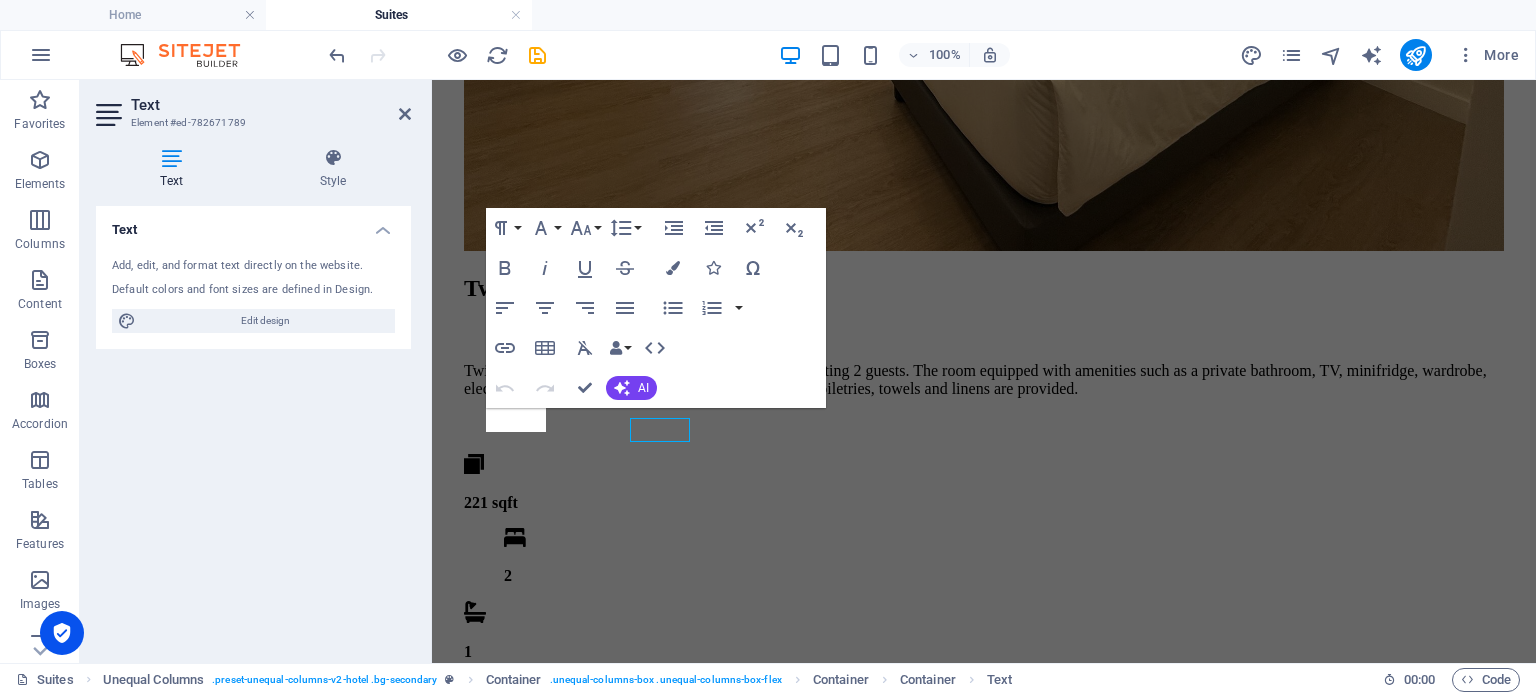 scroll, scrollTop: 1747, scrollLeft: 0, axis: vertical 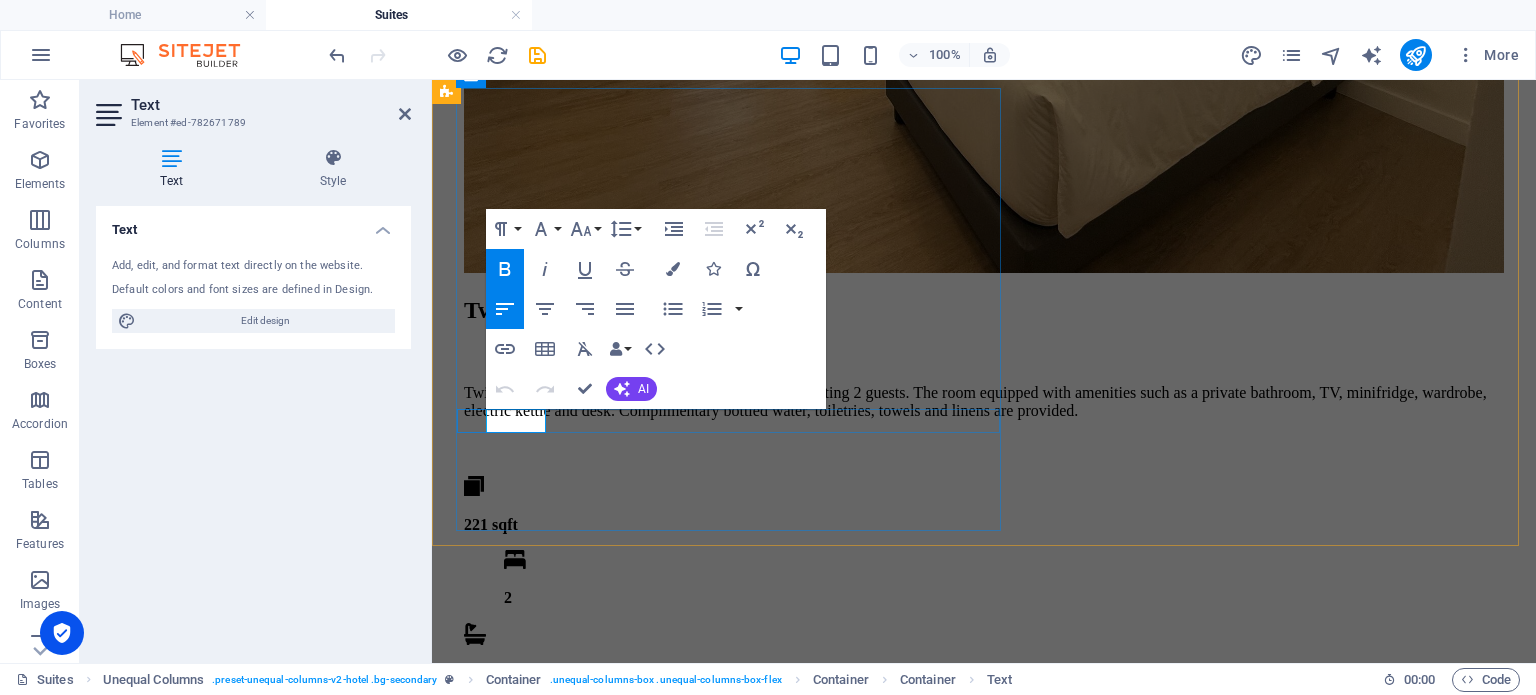 click on "256 sqft" at bounding box center [491, 5992] 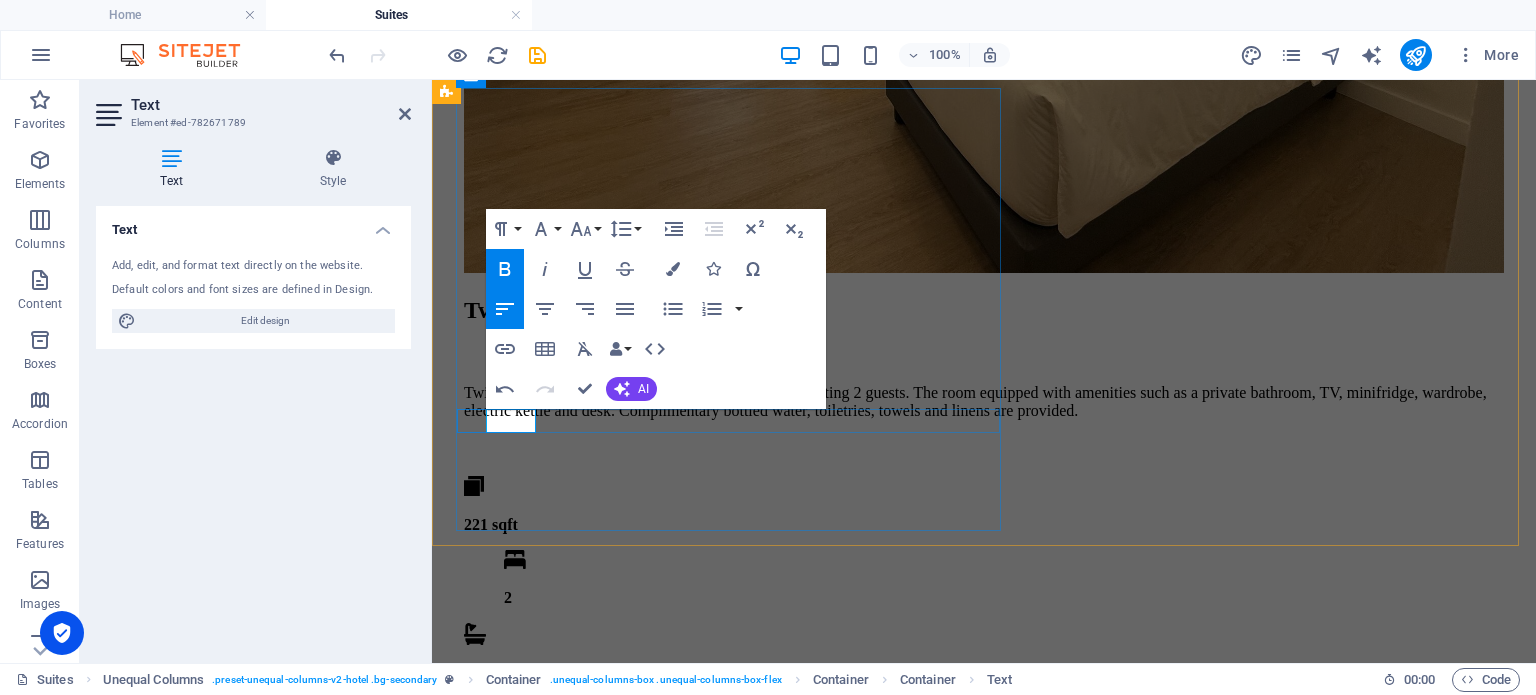 type 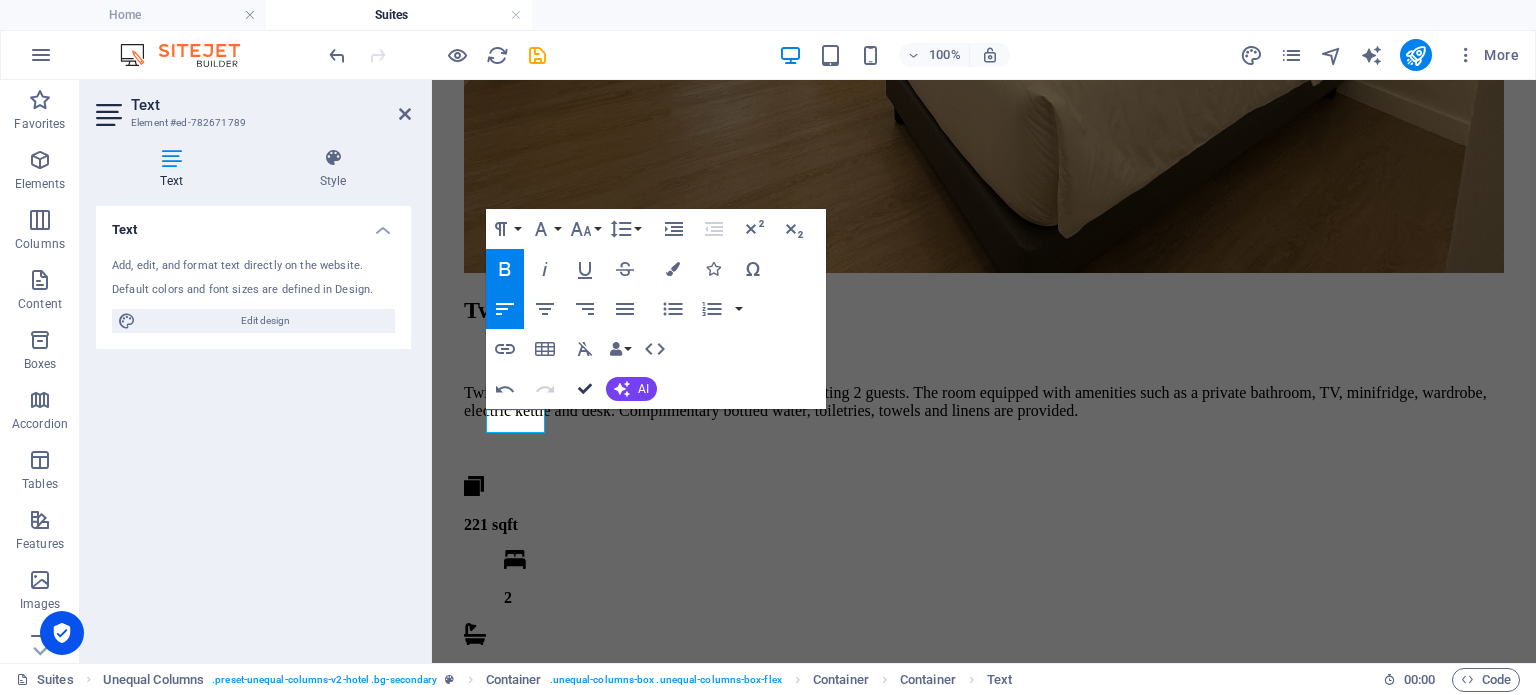 scroll, scrollTop: 1766, scrollLeft: 0, axis: vertical 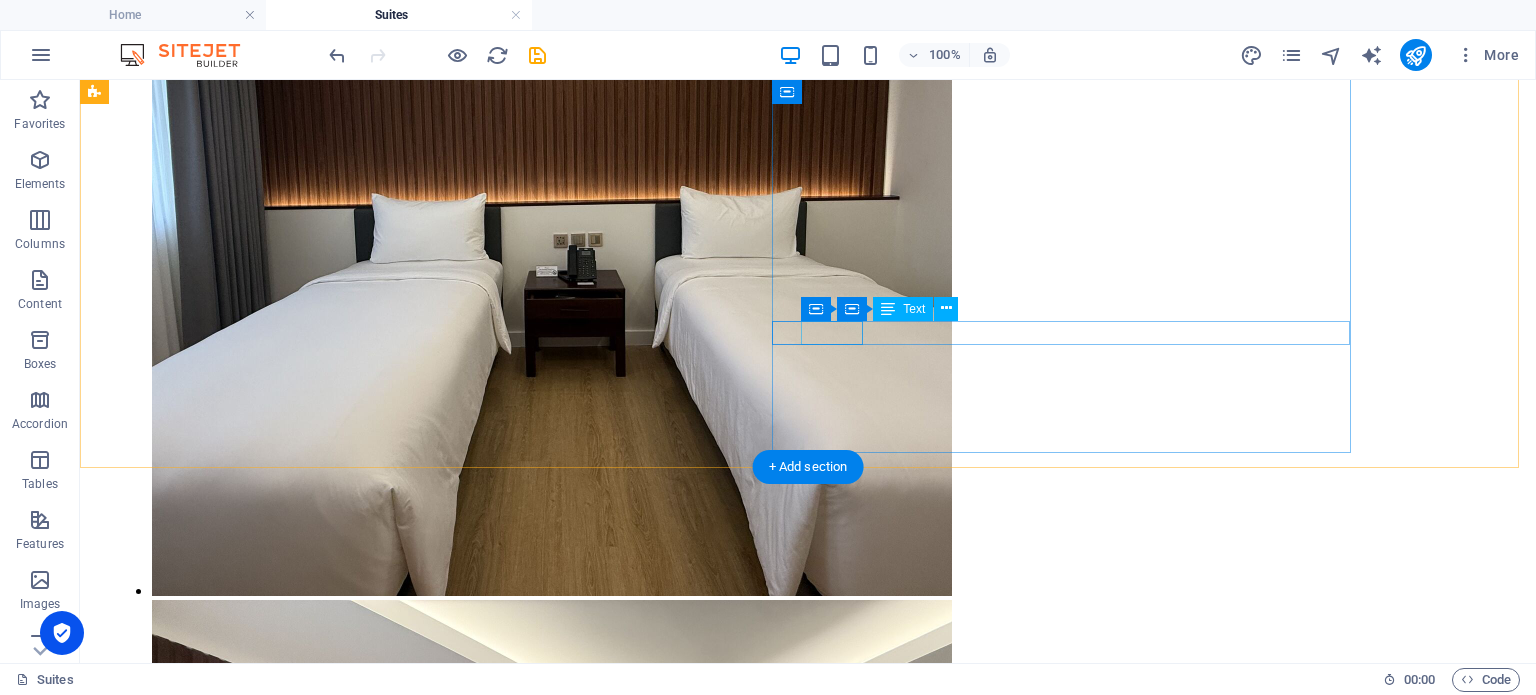click on "300 sqft" at bounding box center (808, 13330) 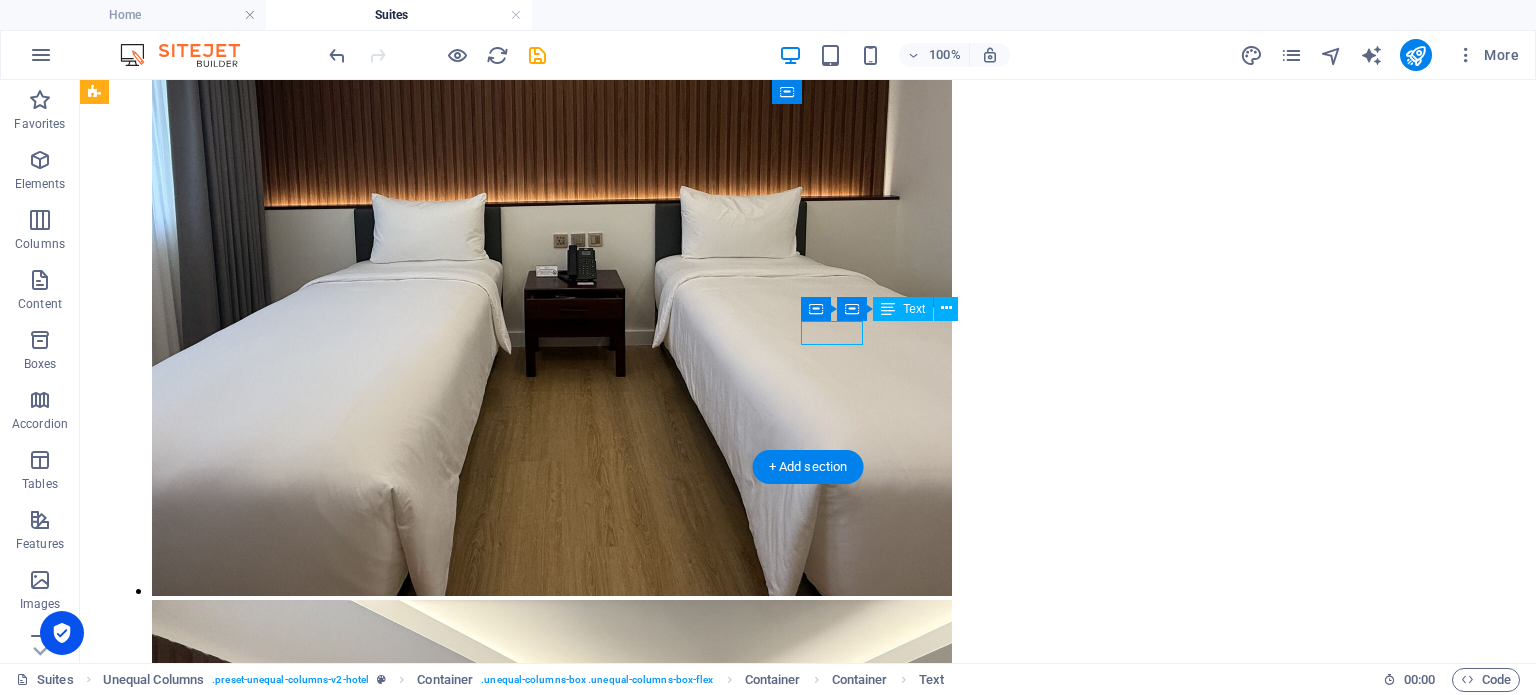 click on "300 sqft" at bounding box center [808, 13330] 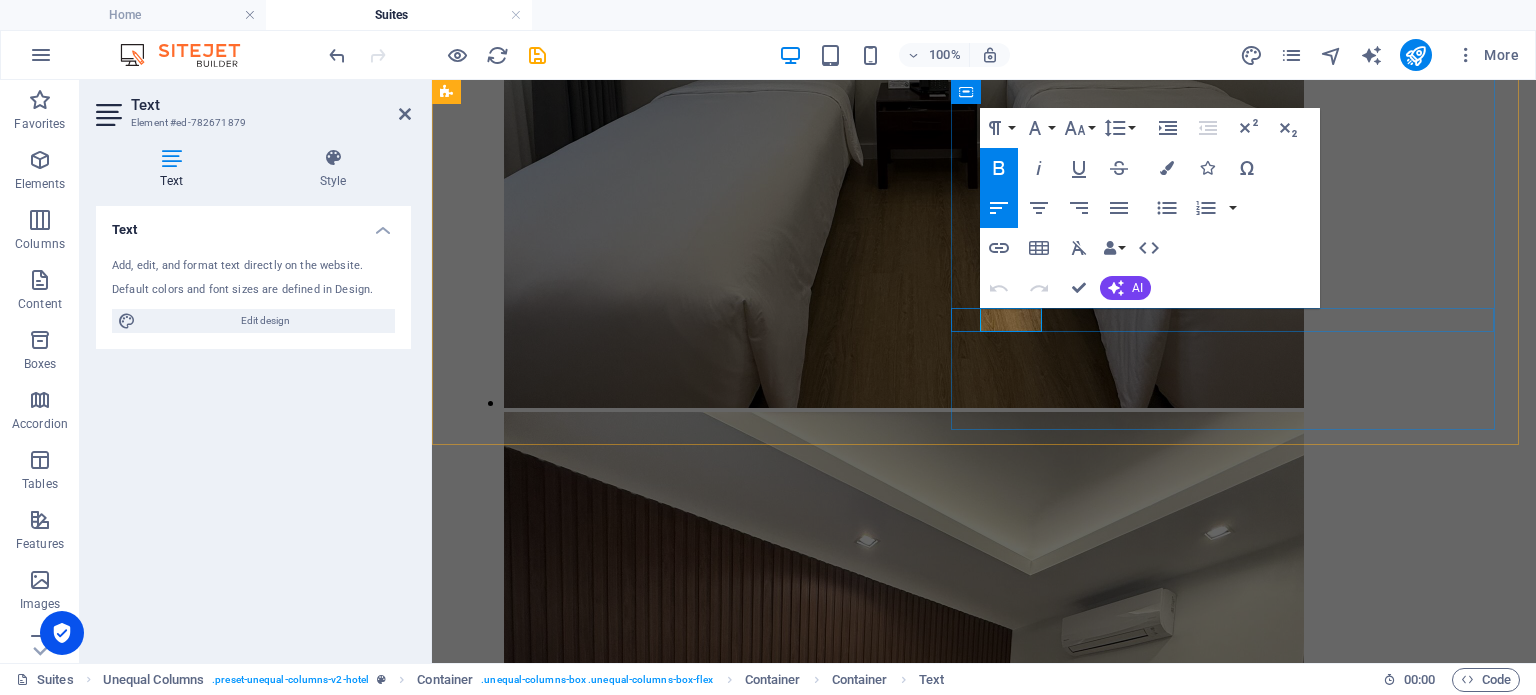 click on "300 sqft" at bounding box center (491, 12366) 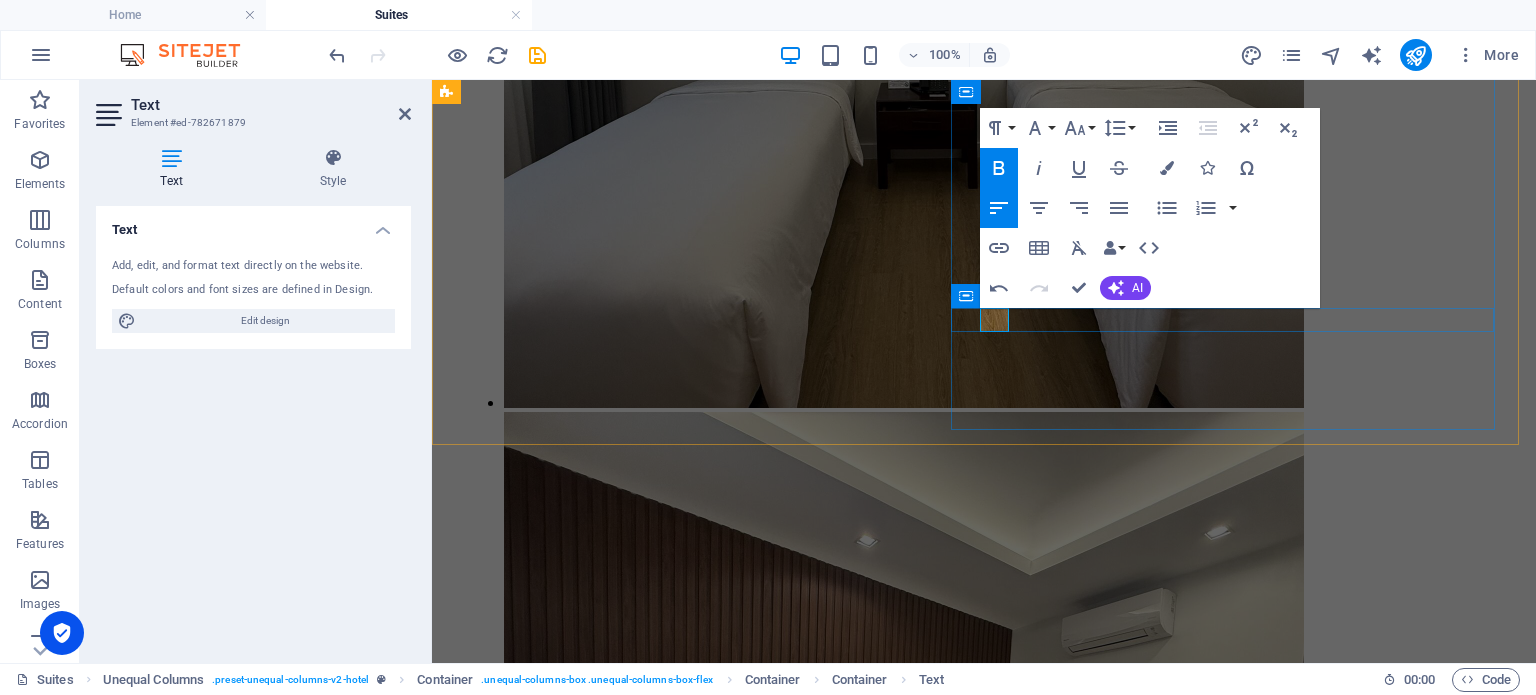 type 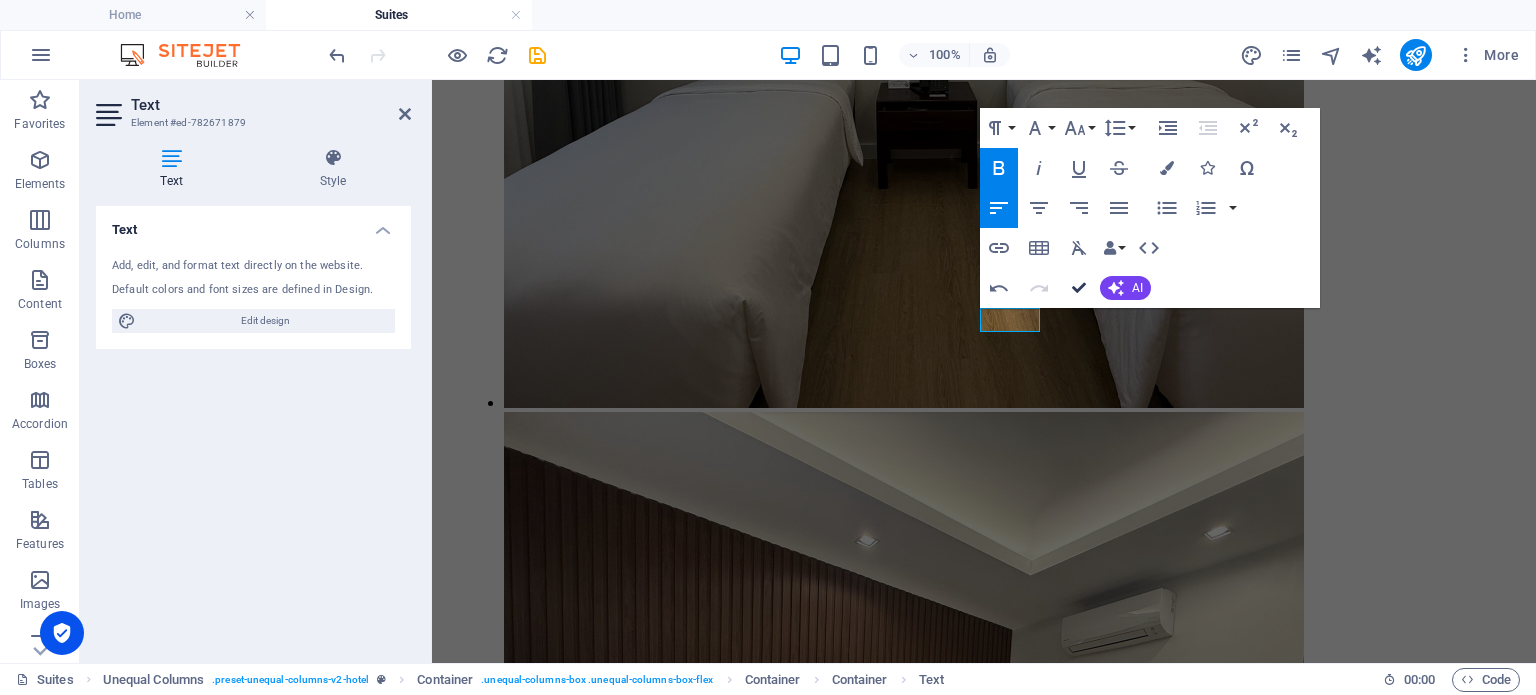 scroll, scrollTop: 2997, scrollLeft: 0, axis: vertical 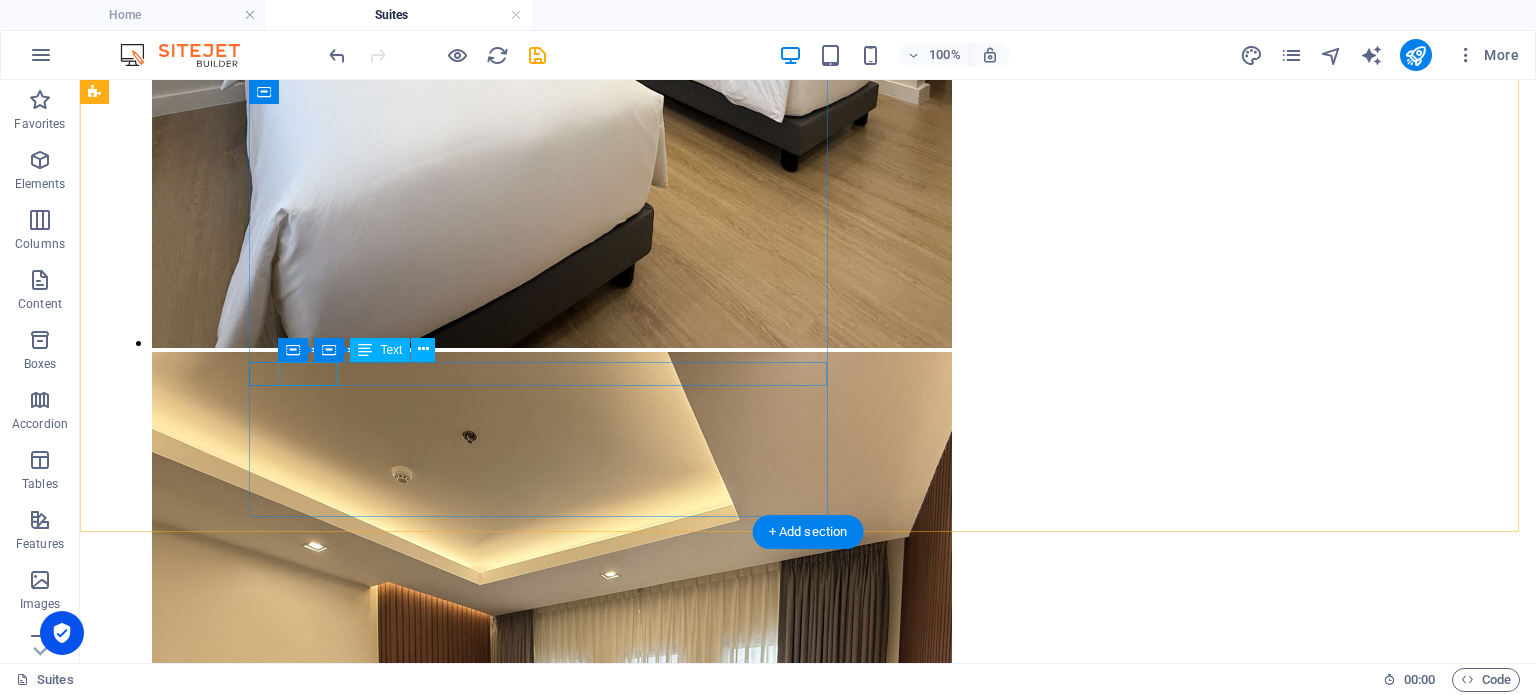 click on "256 sqft" at bounding box center [808, 17773] 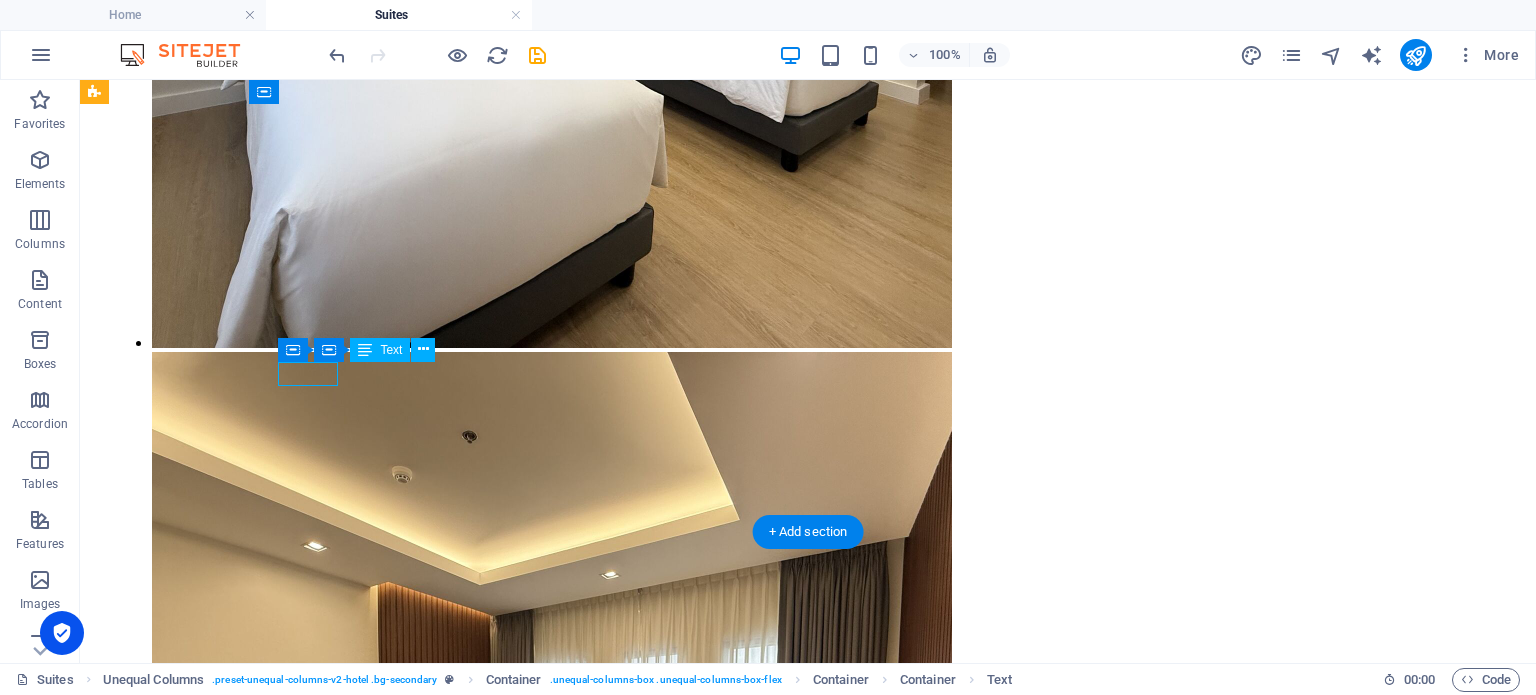 click on "256 sqft" at bounding box center (808, 17773) 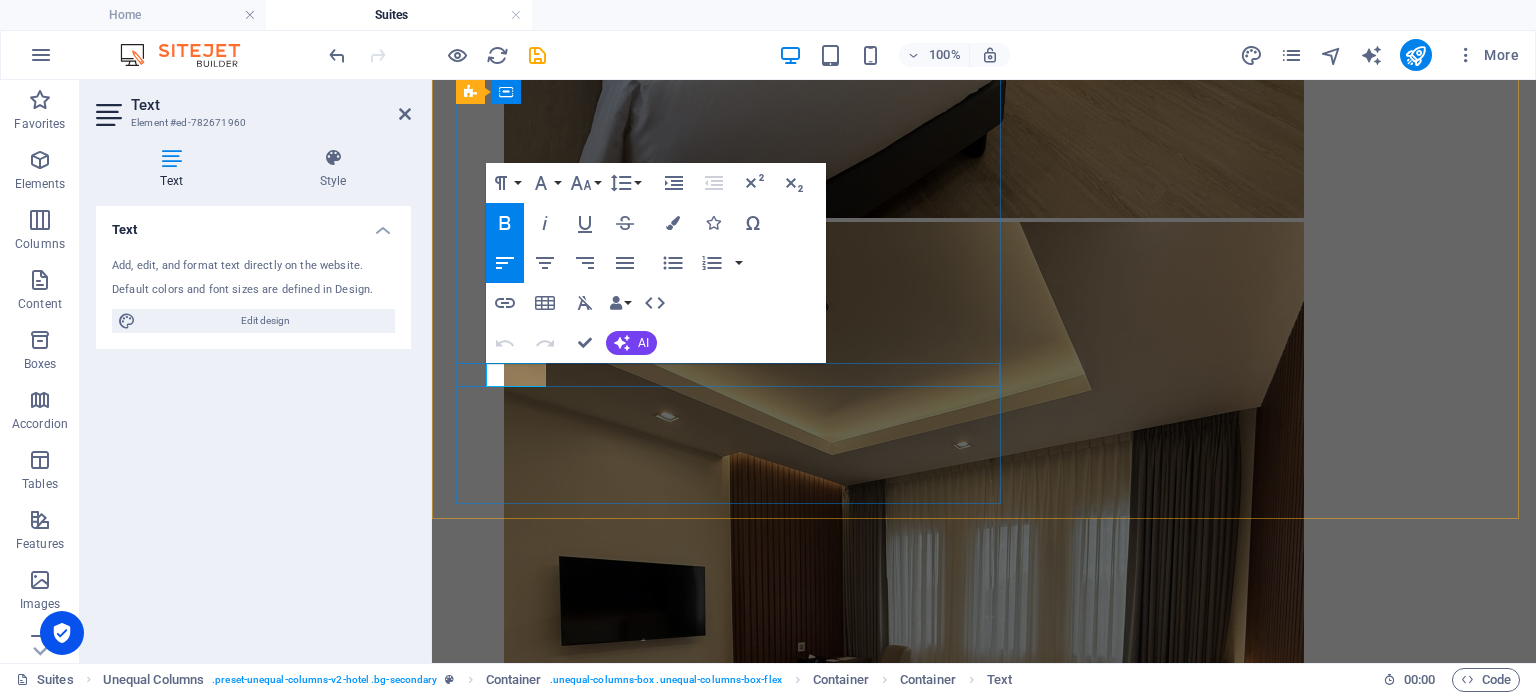 click on "256 sqft" at bounding box center (491, 16840) 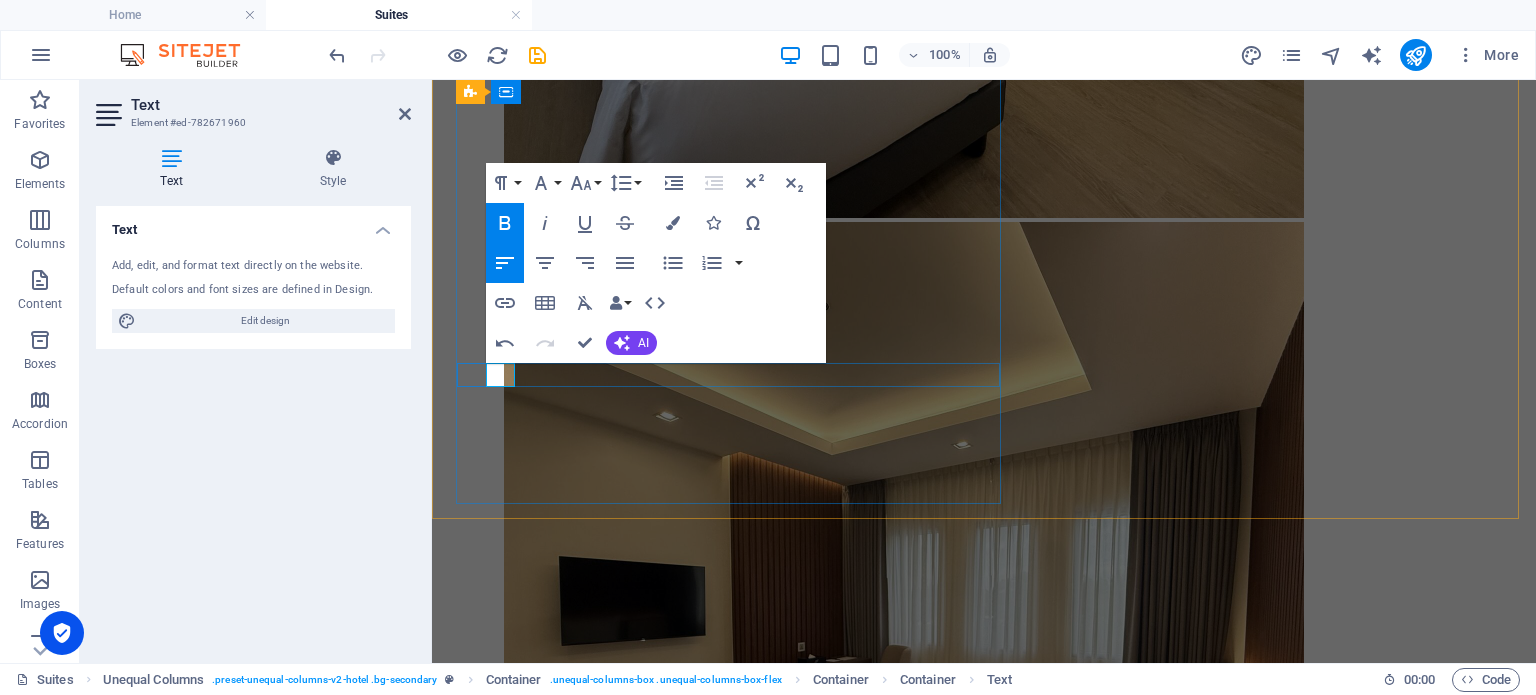 type 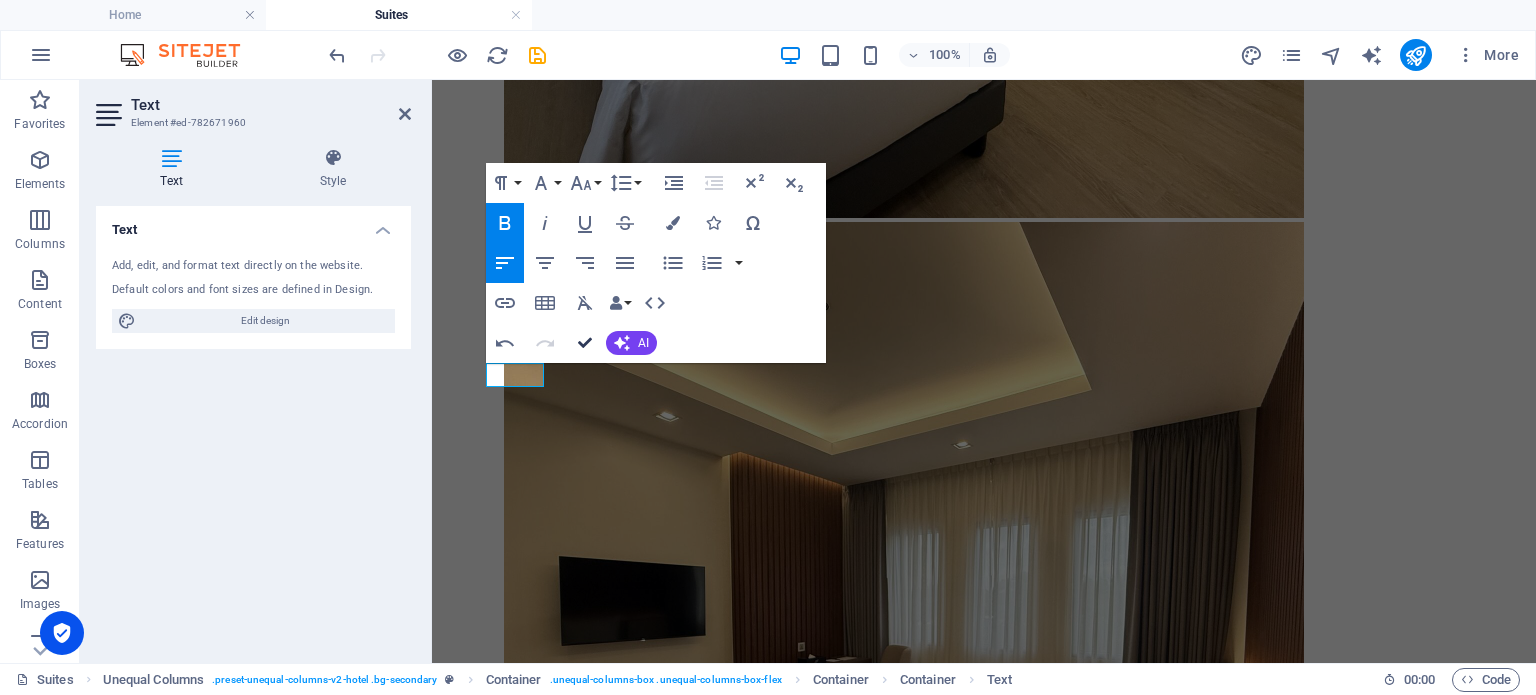 scroll, scrollTop: 4036, scrollLeft: 0, axis: vertical 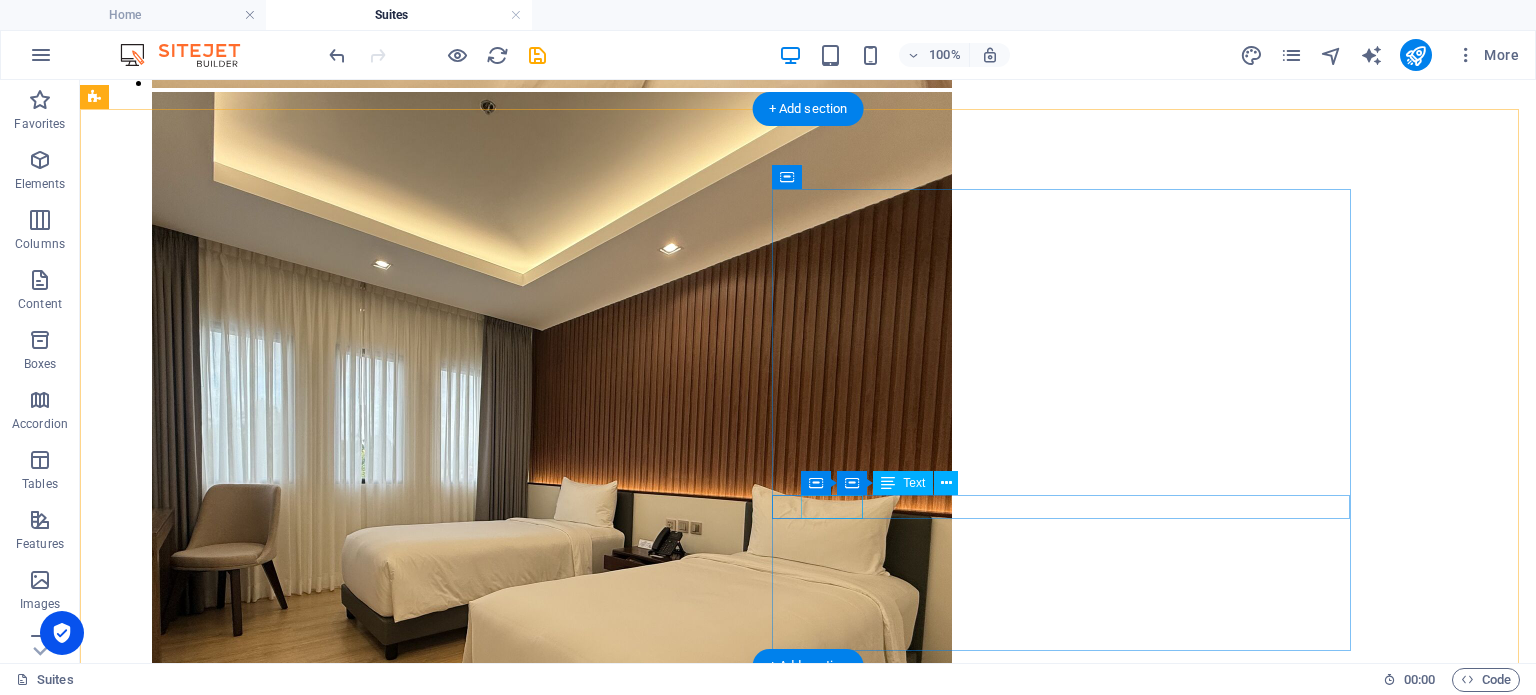click on "300 sqft" at bounding box center [808, 25072] 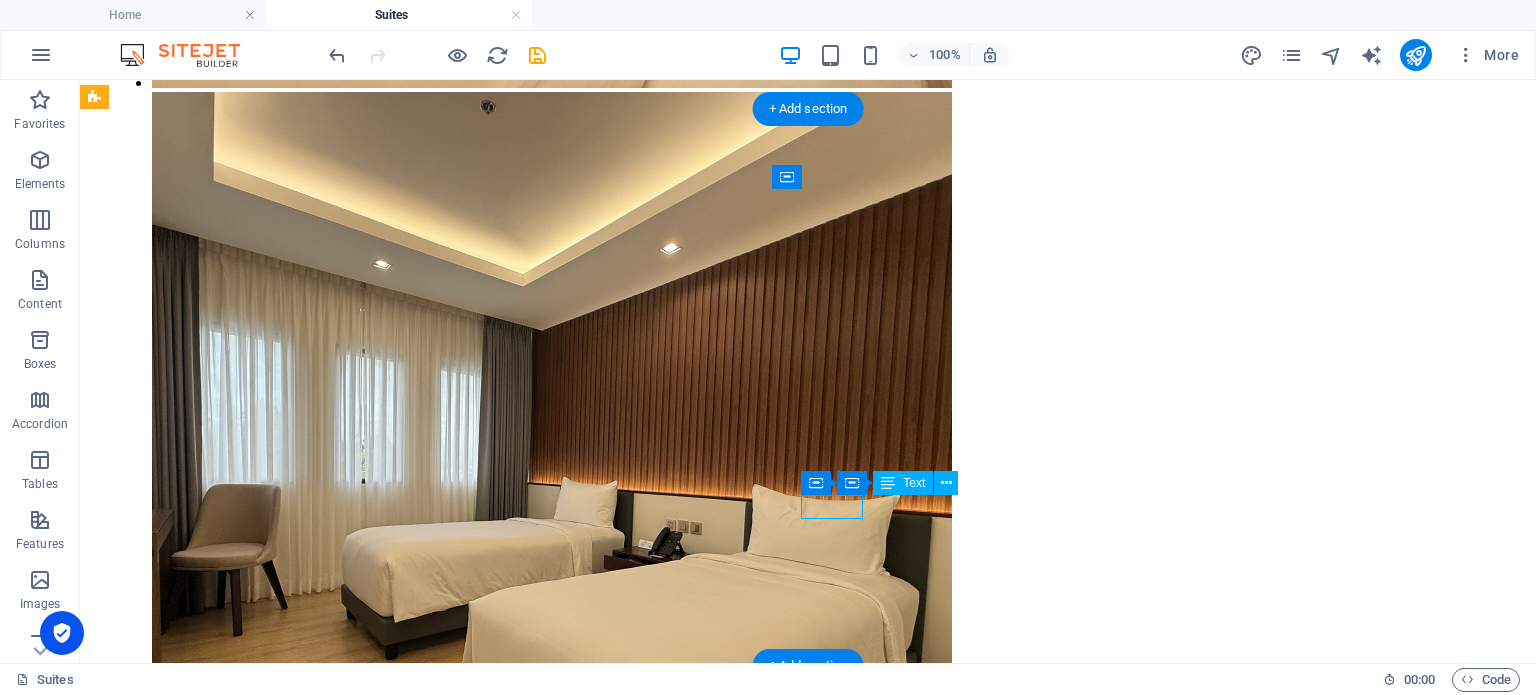 click on "300 sqft" at bounding box center [808, 25072] 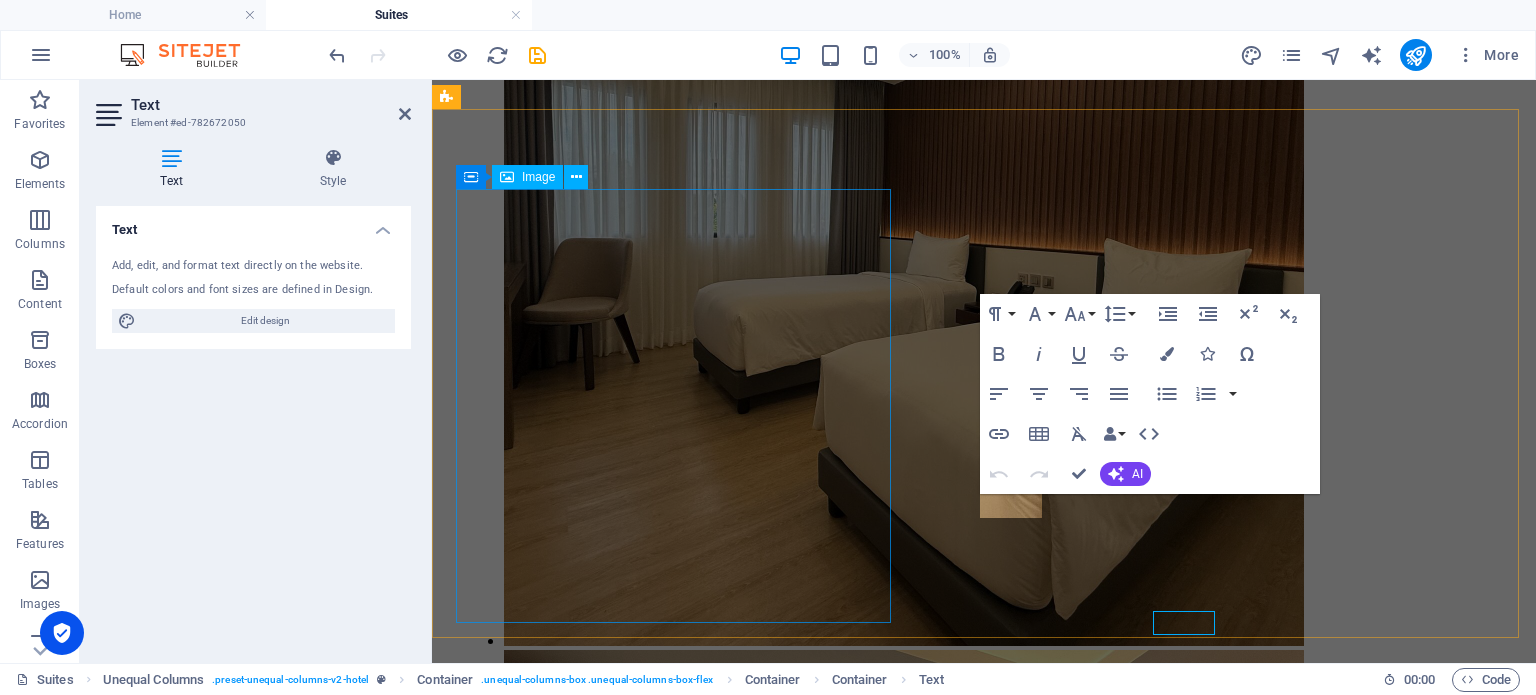 scroll, scrollTop: 4948, scrollLeft: 0, axis: vertical 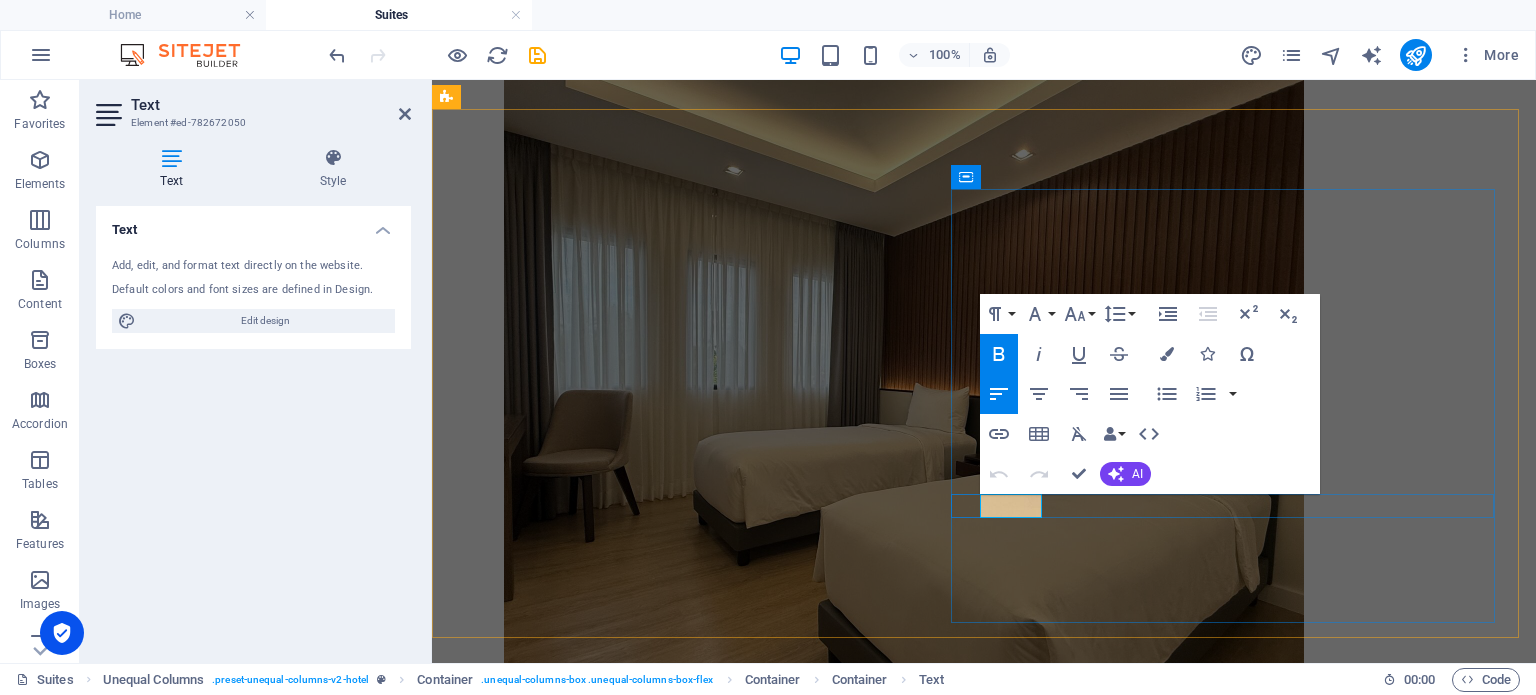 click on "300 sqft" at bounding box center (491, 23445) 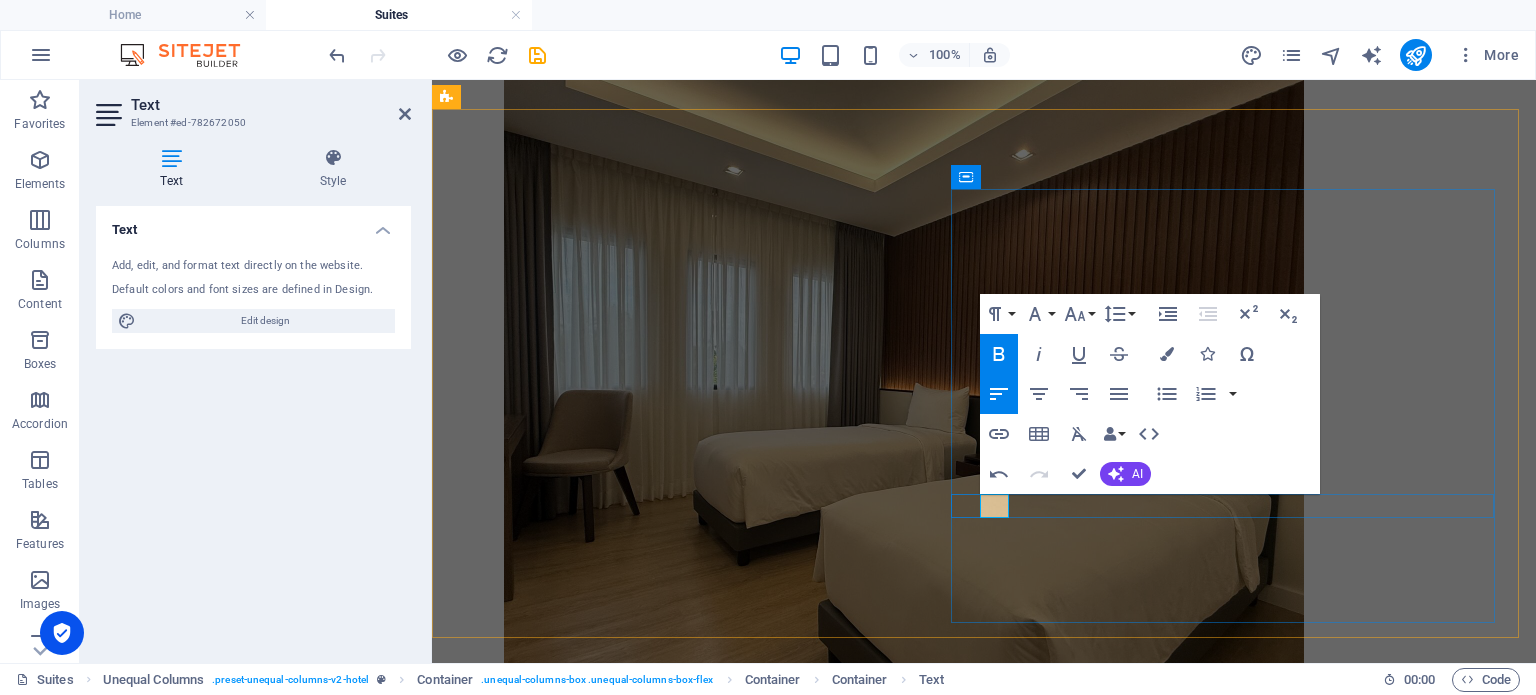 type 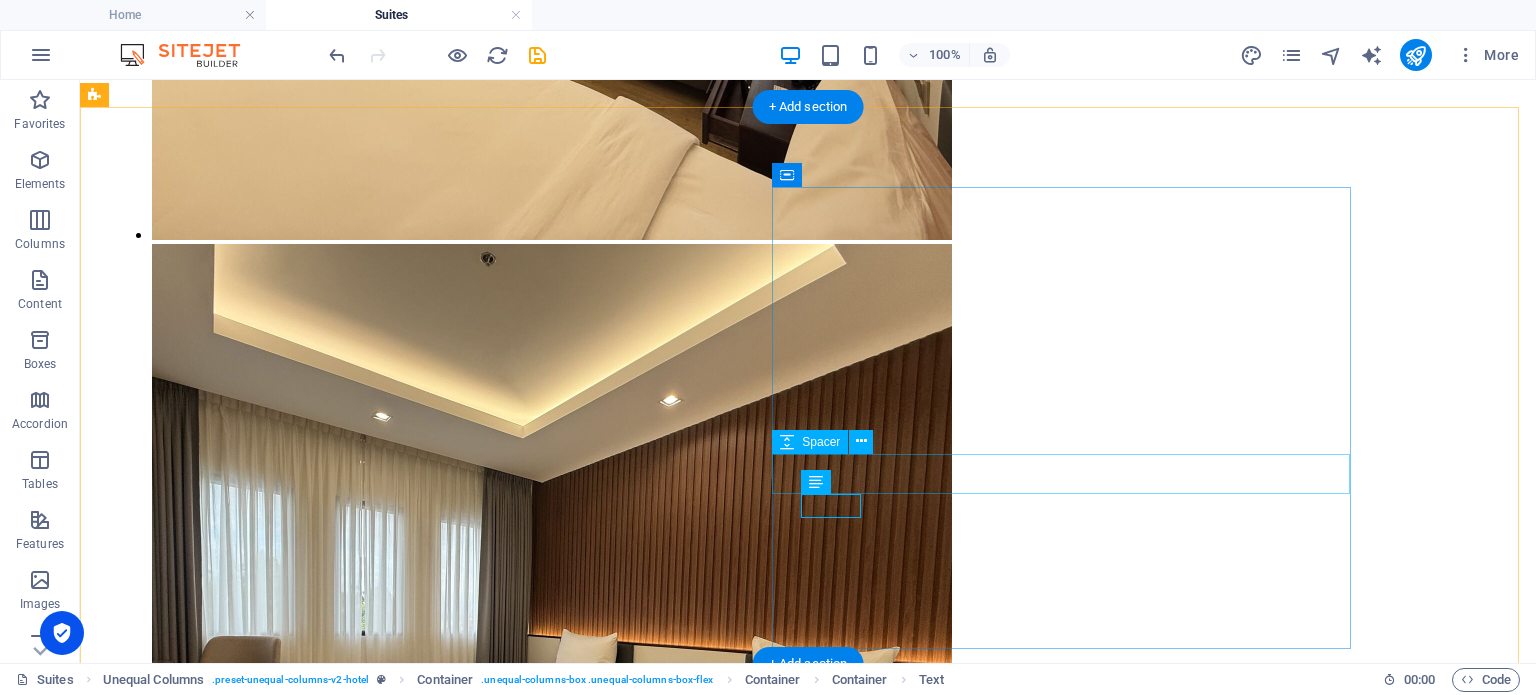 scroll, scrollTop: 5093, scrollLeft: 0, axis: vertical 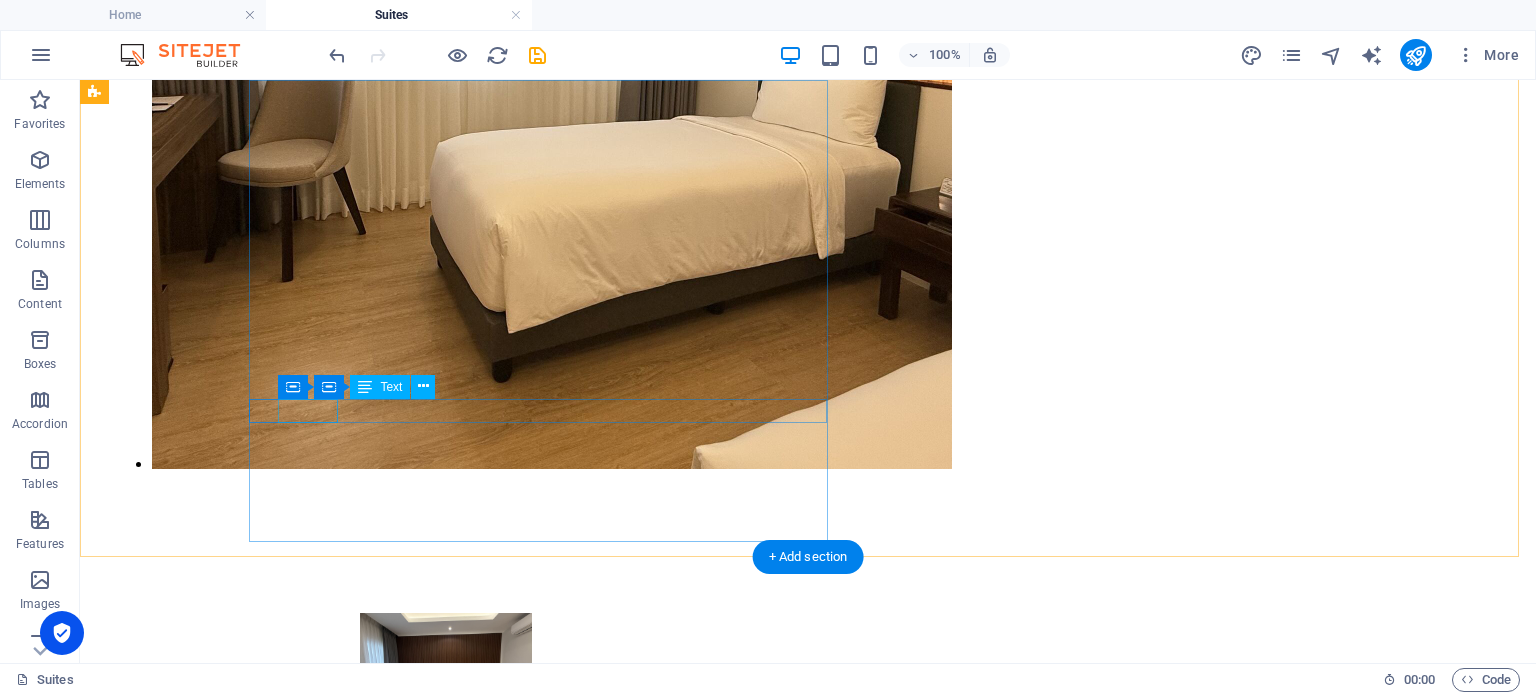 click on "256 sqft" at bounding box center [808, 29358] 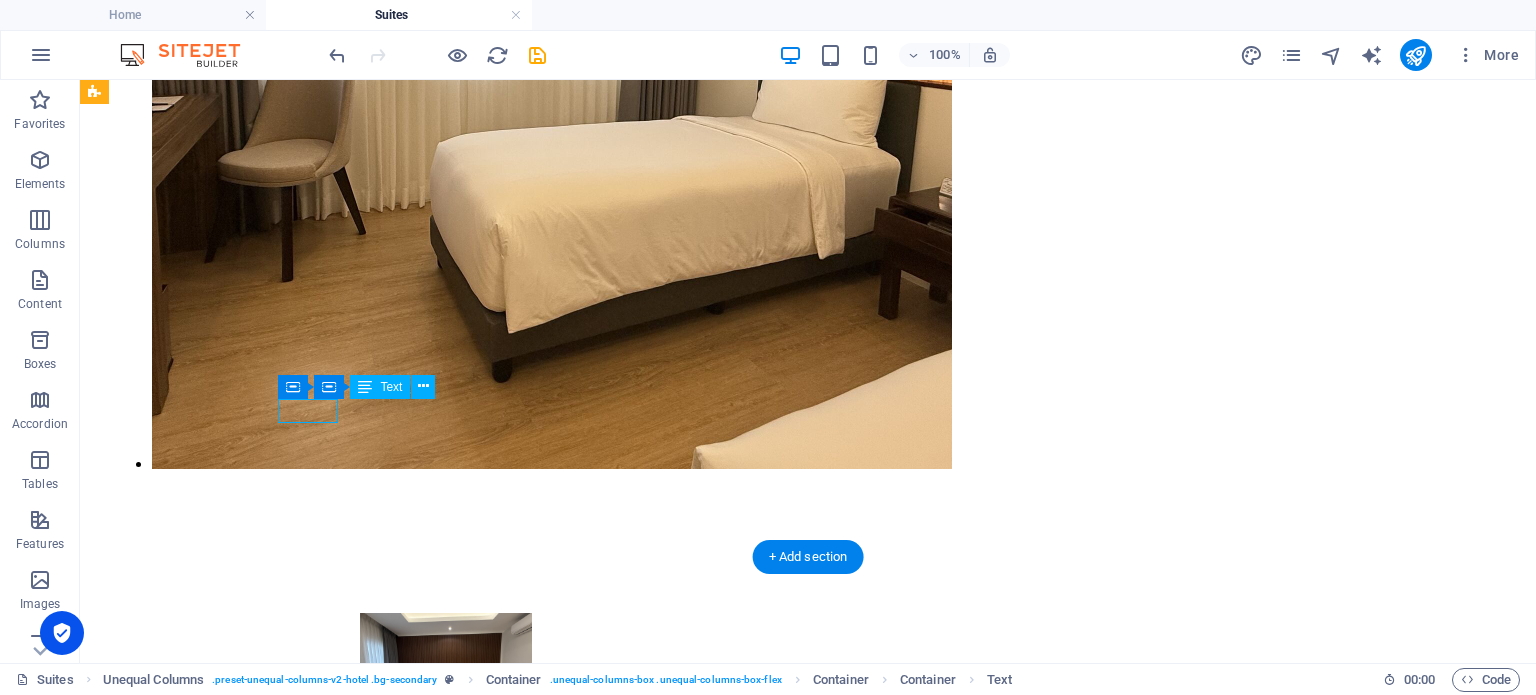 click on "256 sqft" at bounding box center (808, 29358) 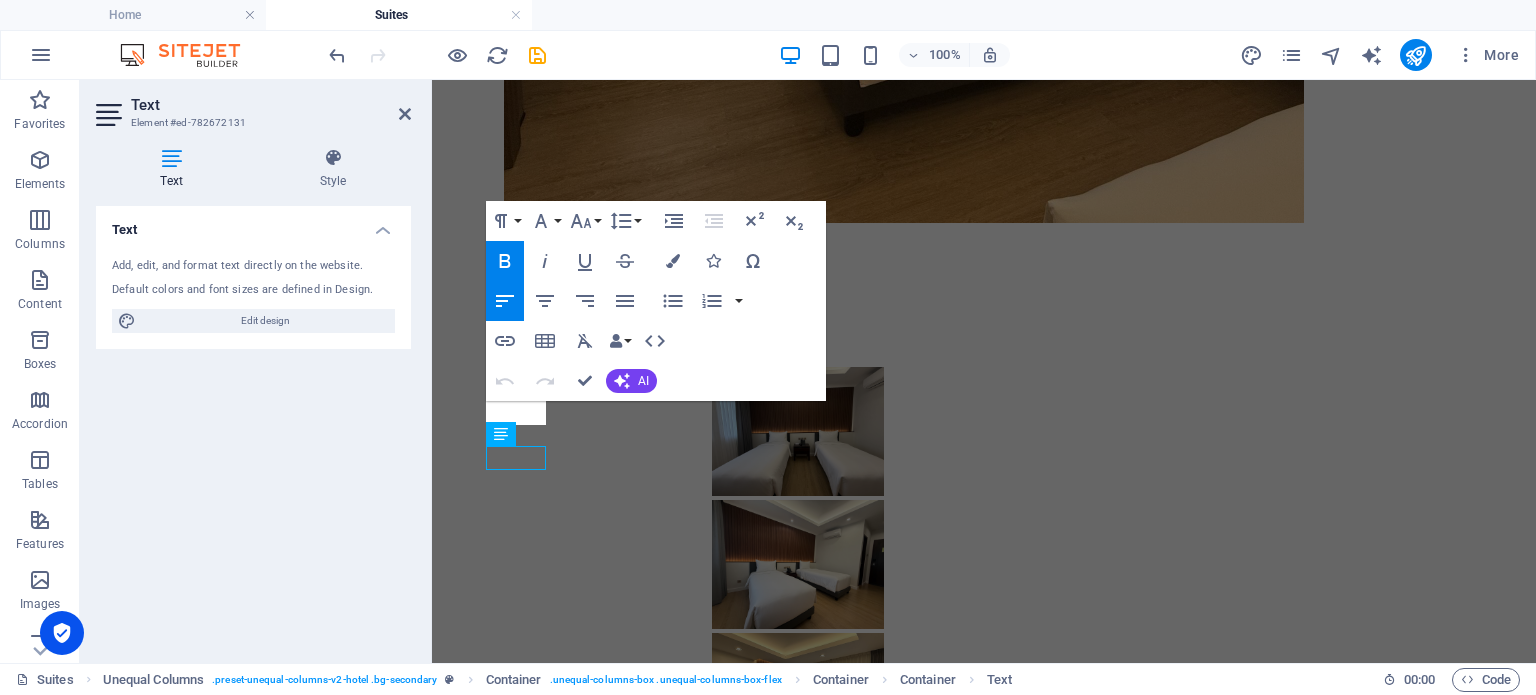 scroll, scrollTop: 6126, scrollLeft: 0, axis: vertical 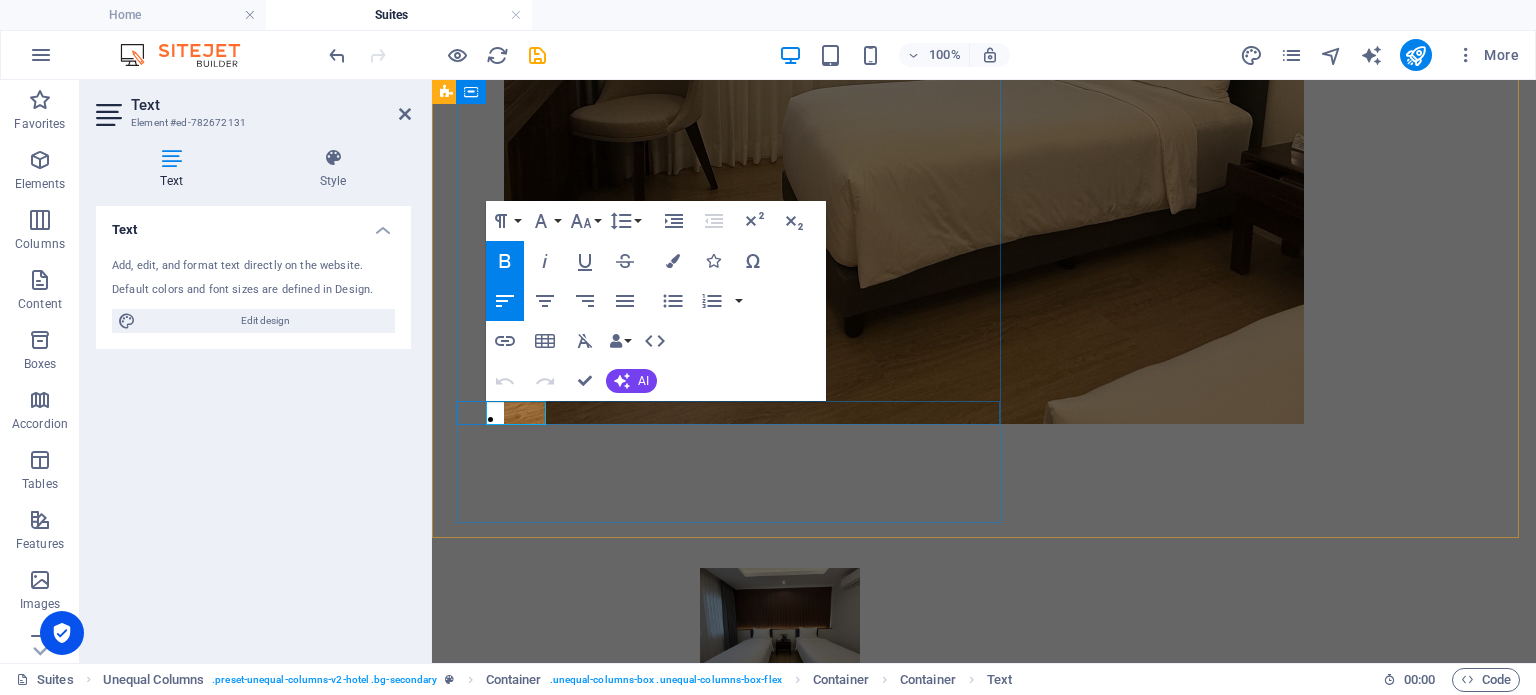 click on "256 sqft" at bounding box center [491, 27735] 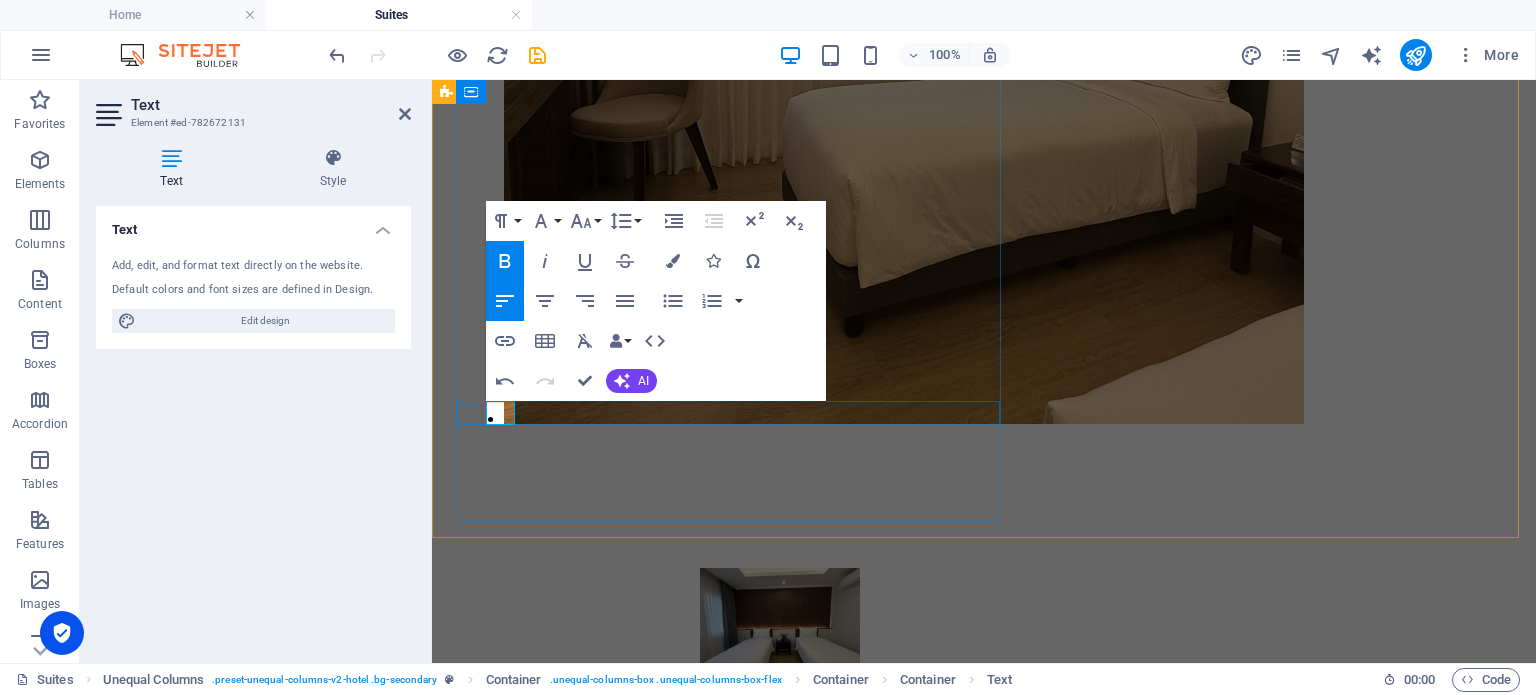 type 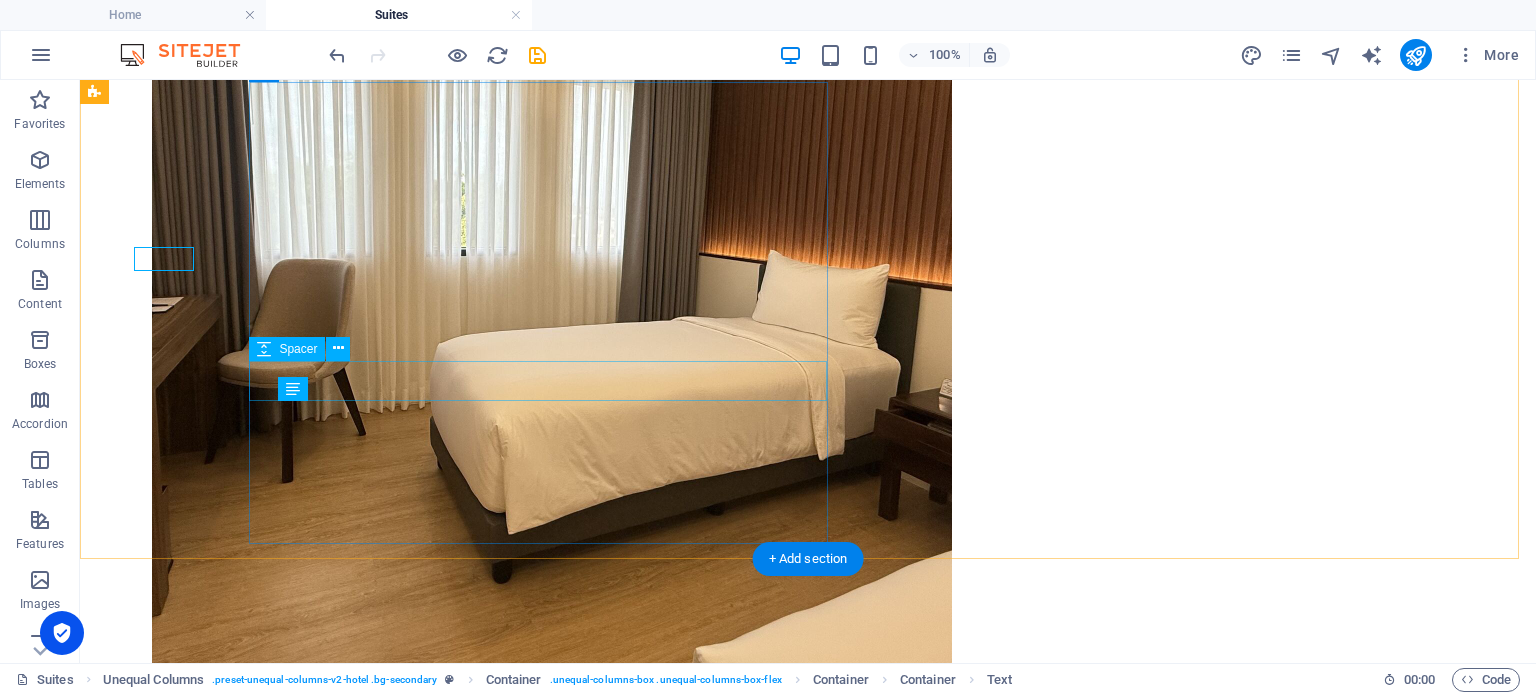 scroll, scrollTop: 6324, scrollLeft: 0, axis: vertical 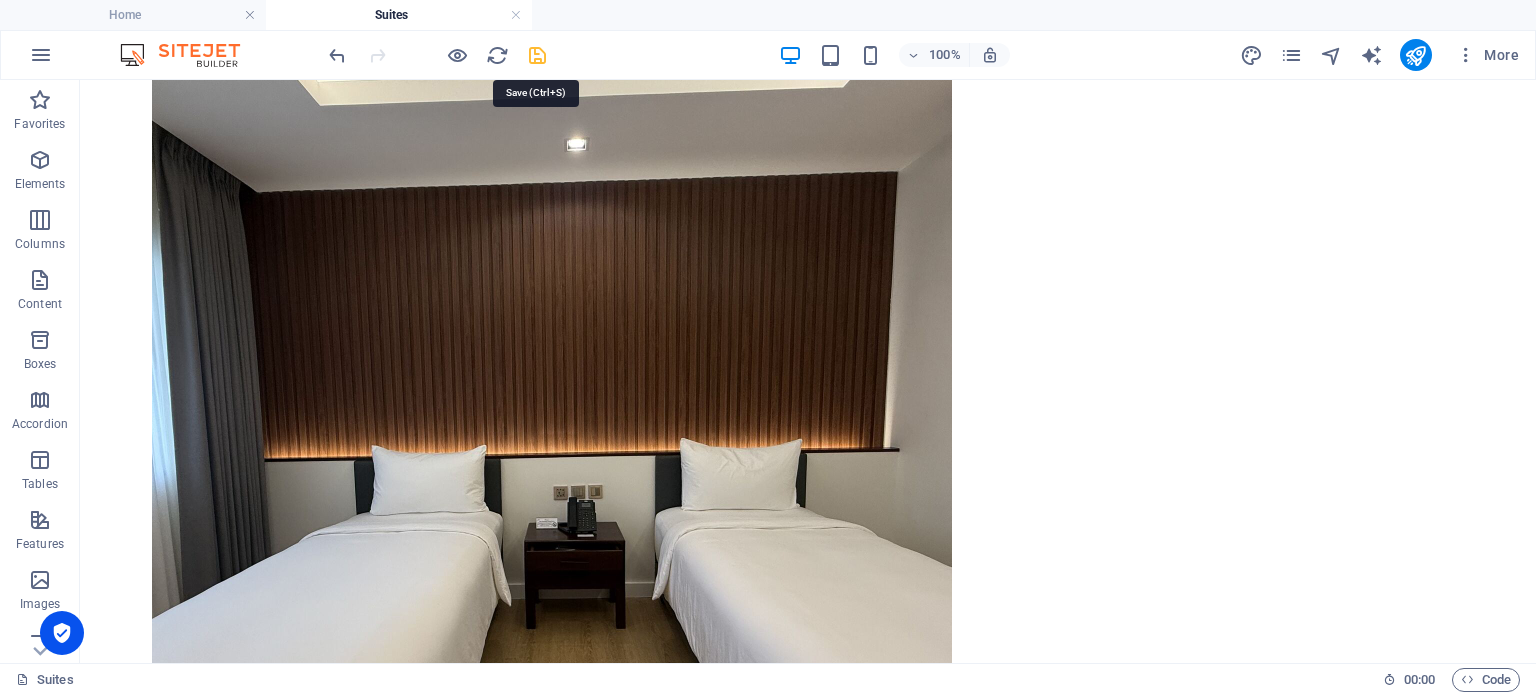 click at bounding box center [537, 55] 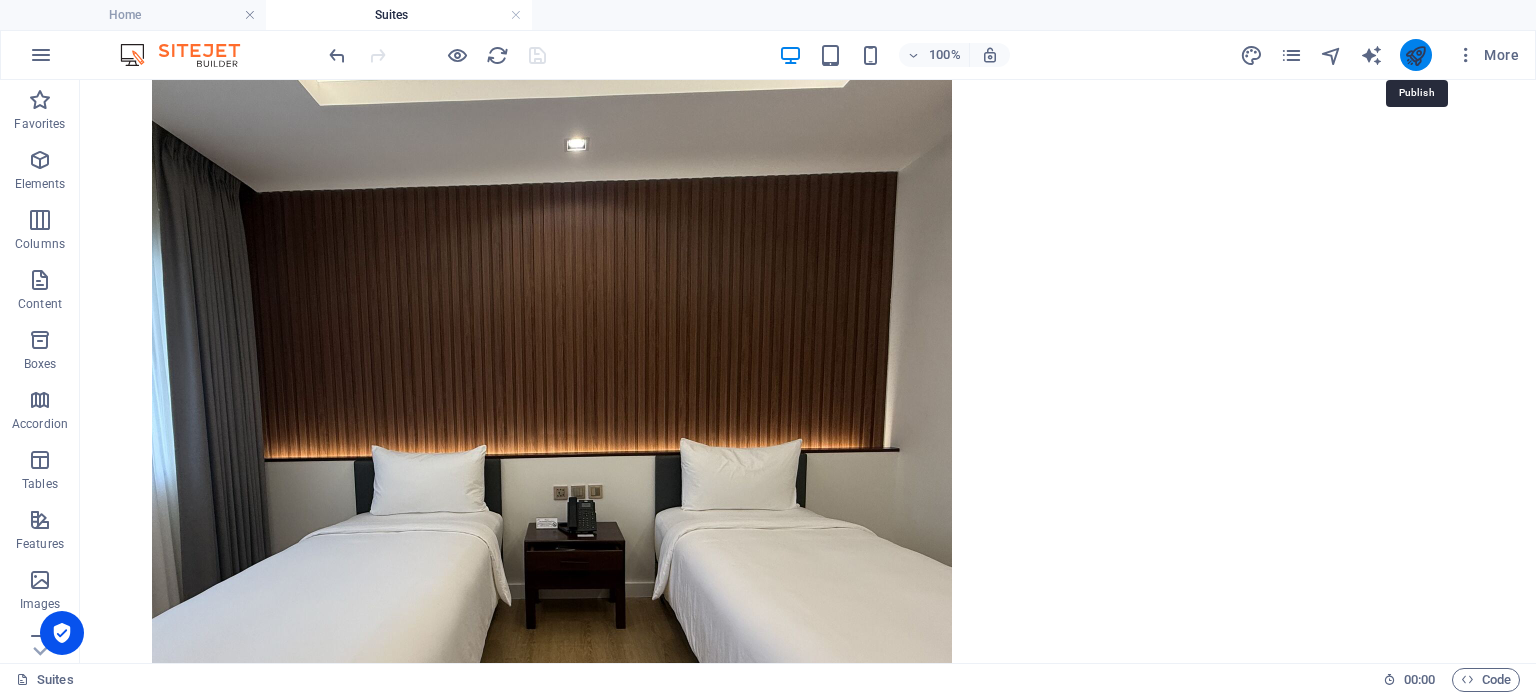 click at bounding box center (1415, 55) 